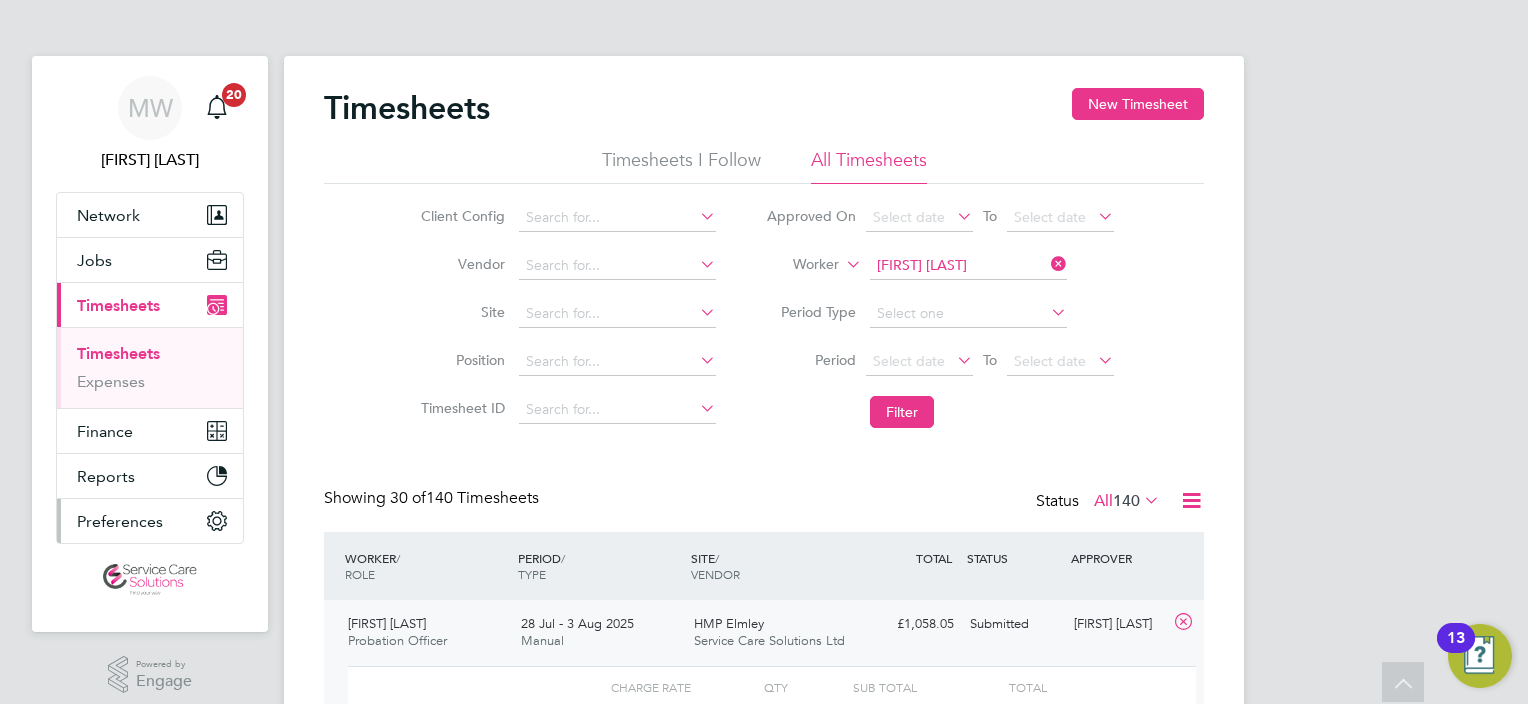 scroll, scrollTop: 200, scrollLeft: 0, axis: vertical 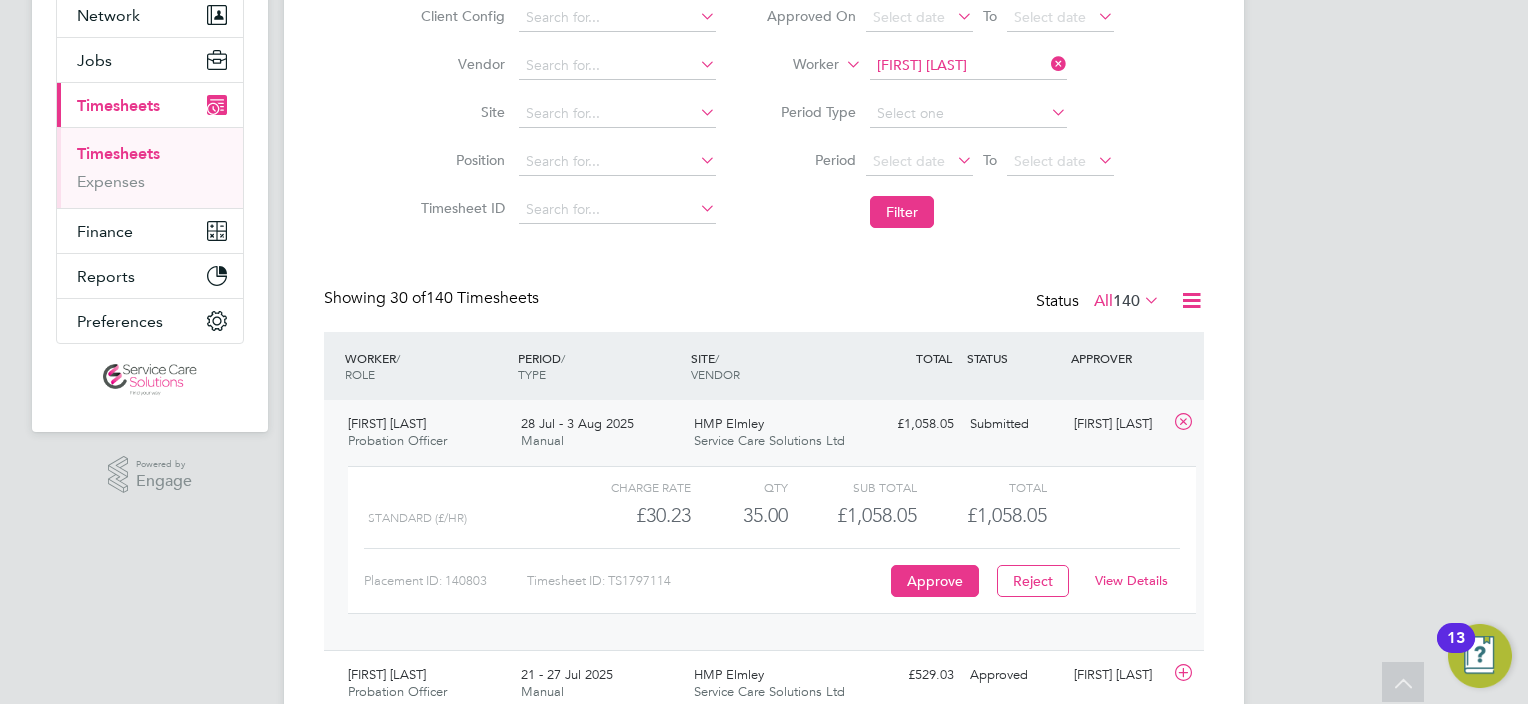 click 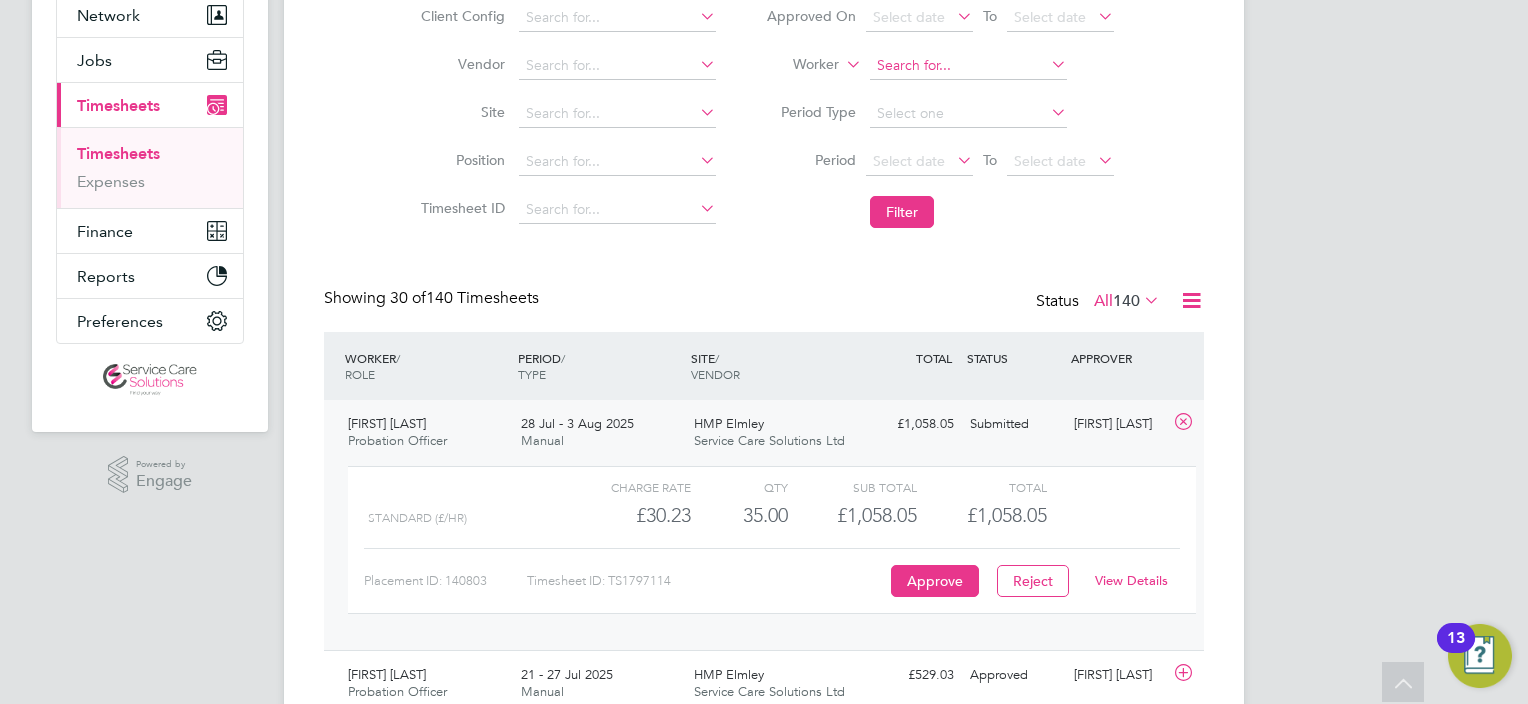 click 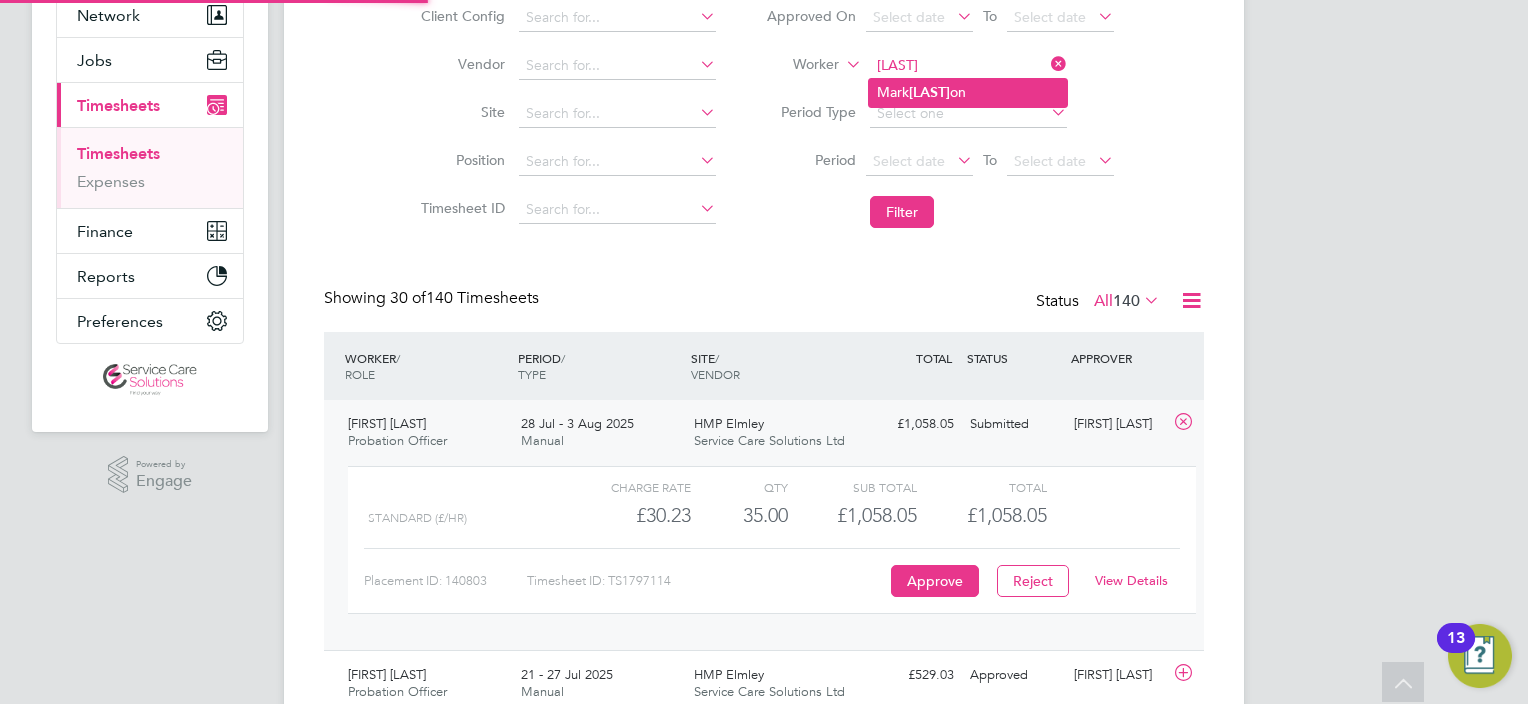 click on "Mark  Pattis on" 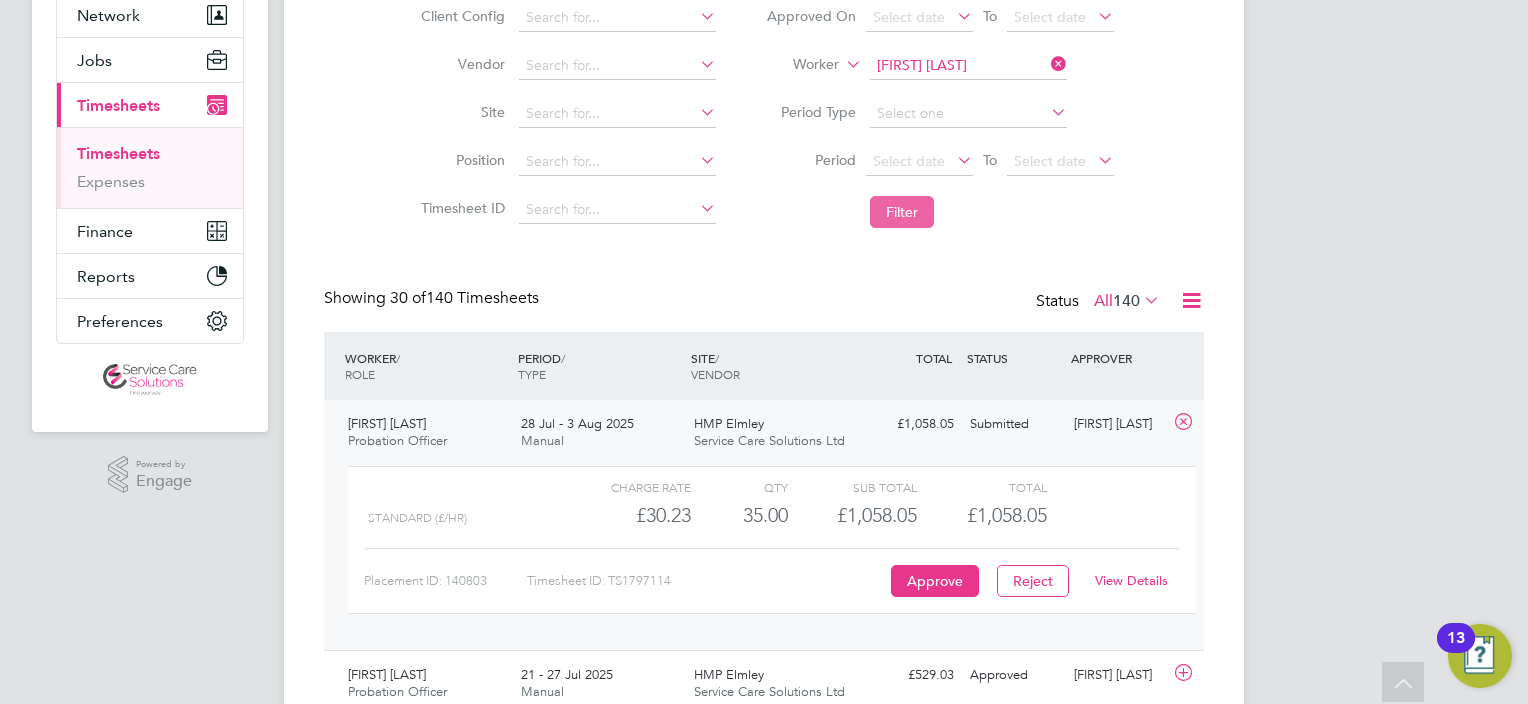click on "Filter" 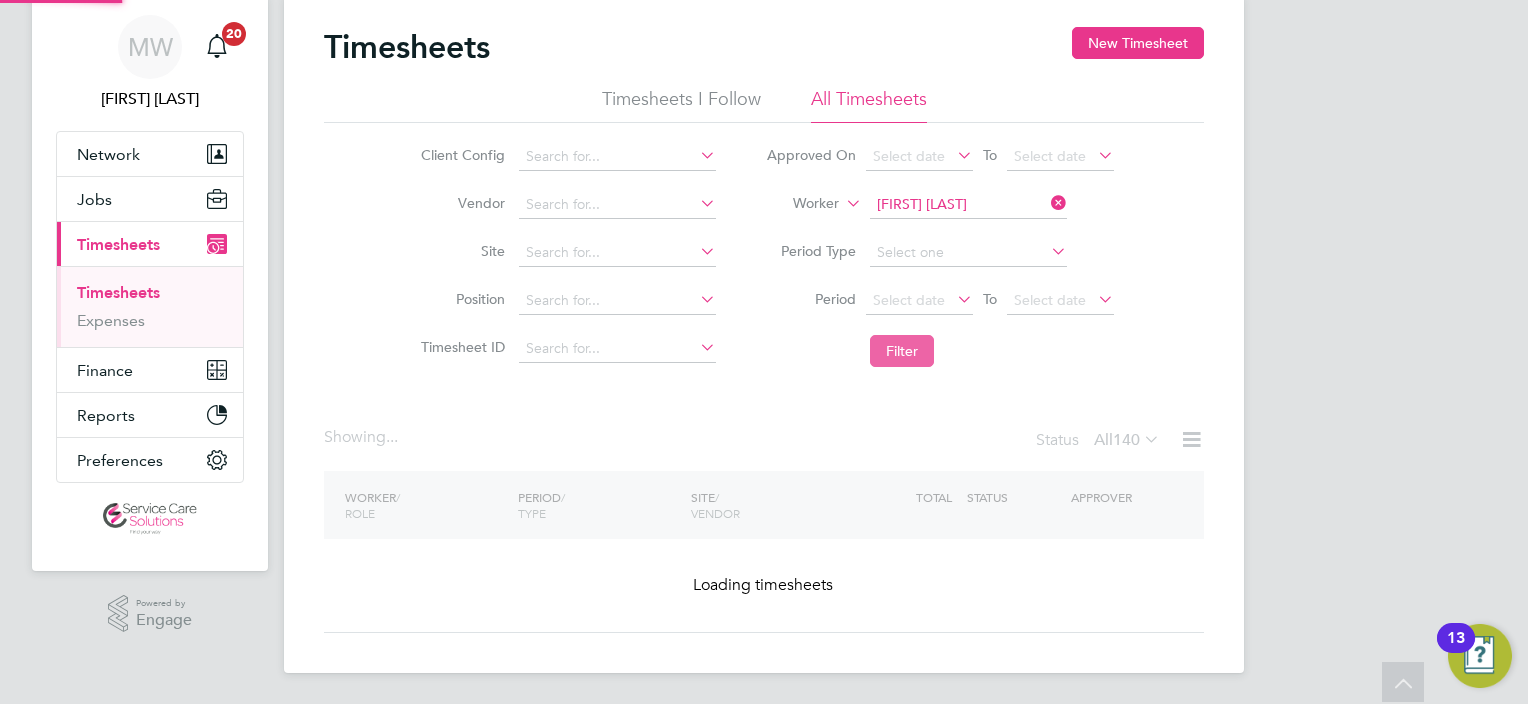scroll, scrollTop: 200, scrollLeft: 0, axis: vertical 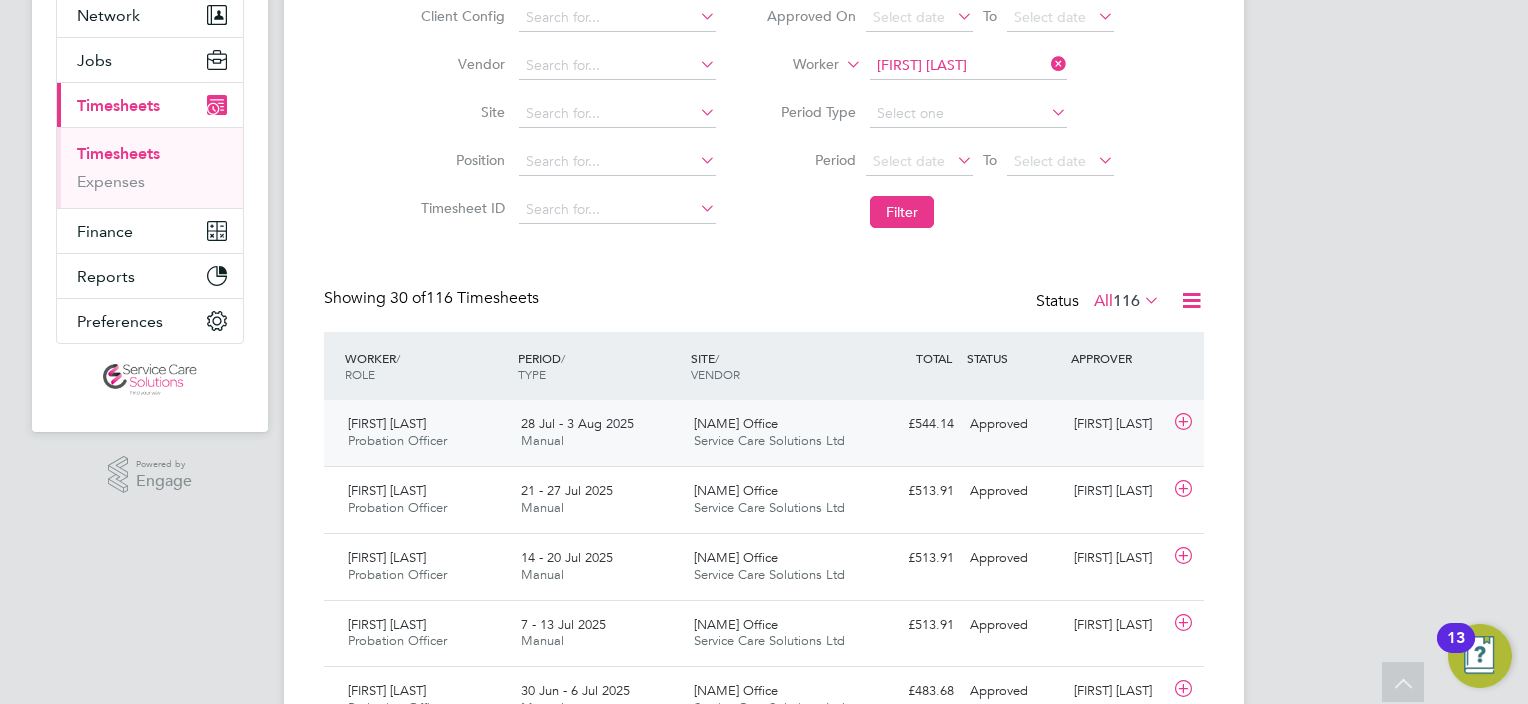 click on "28 Jul - 3 Aug 2025" 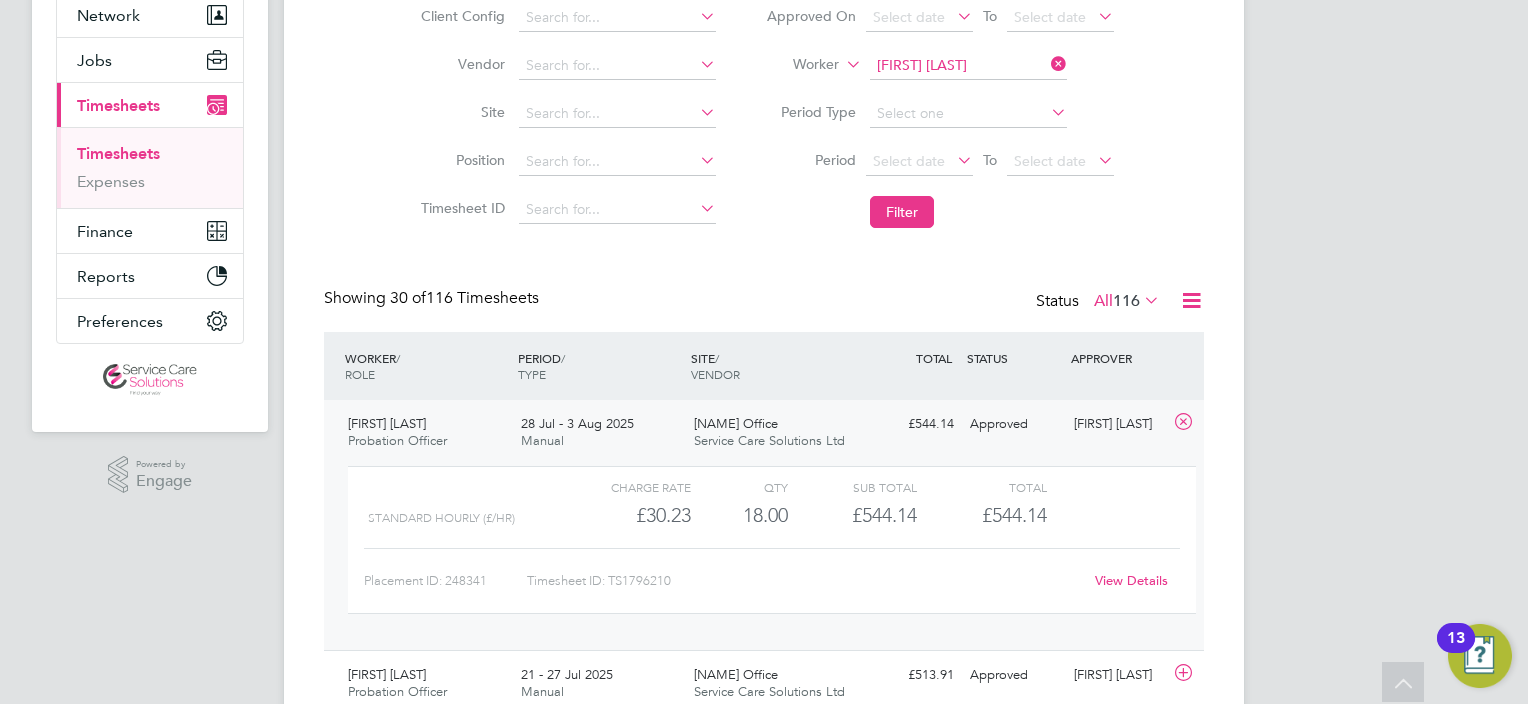 click on "View Details" 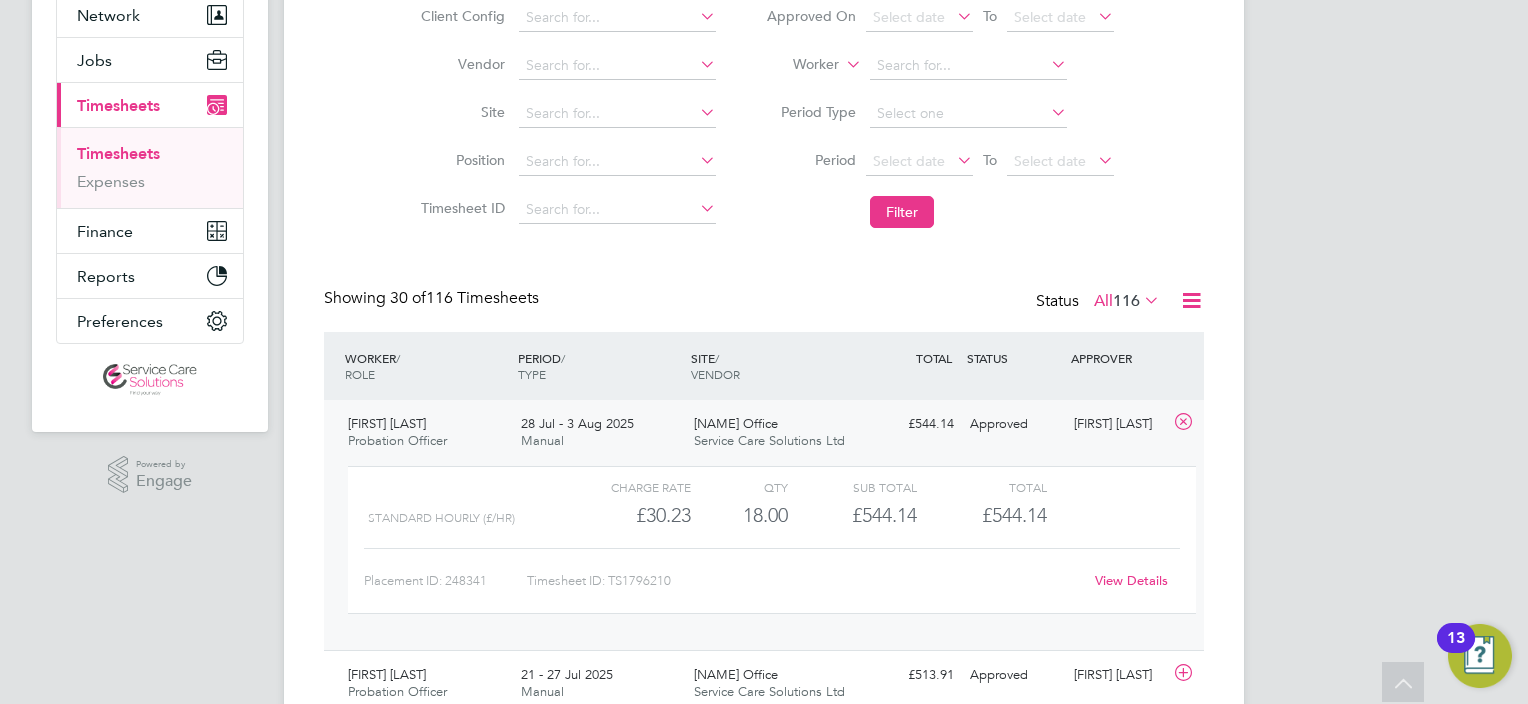click on "Period
Select date
To
Select date" 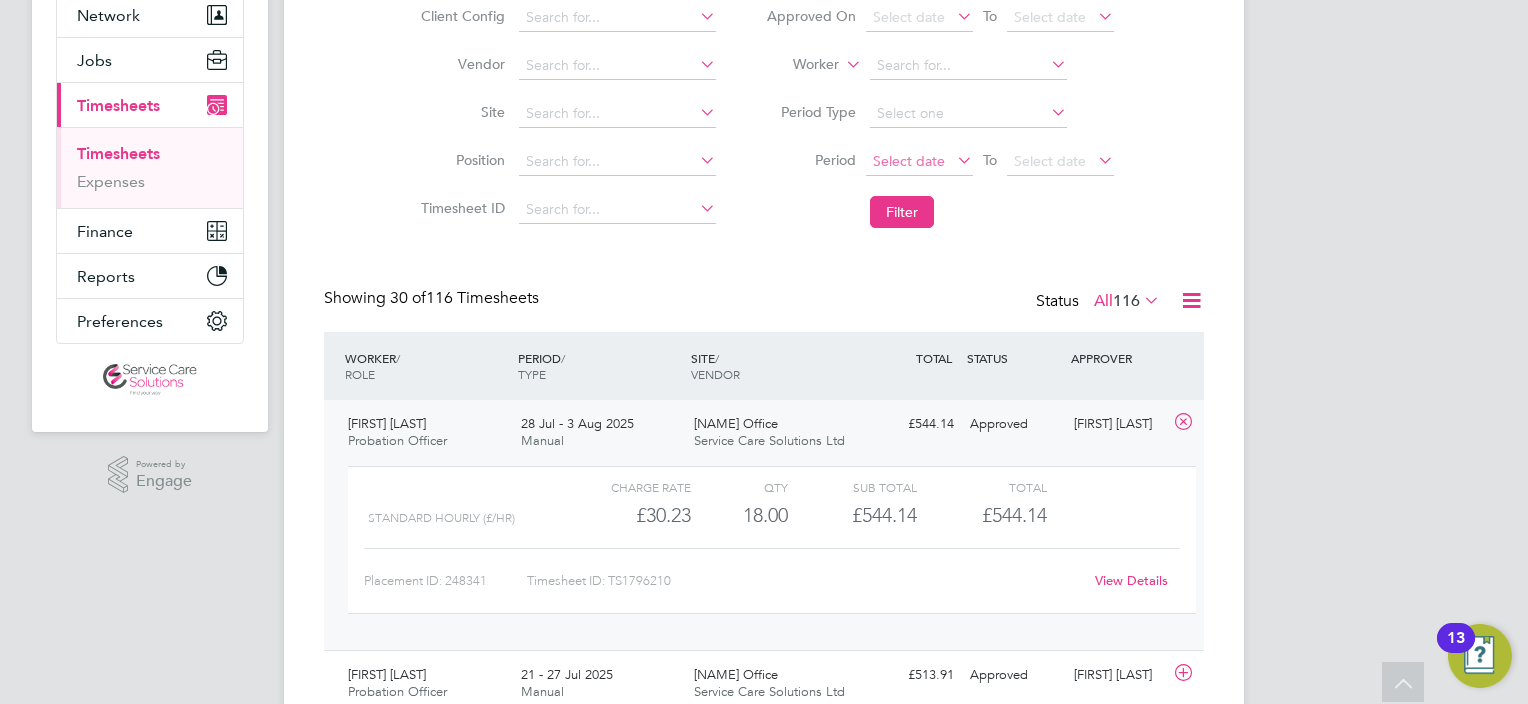 click on "Select date" 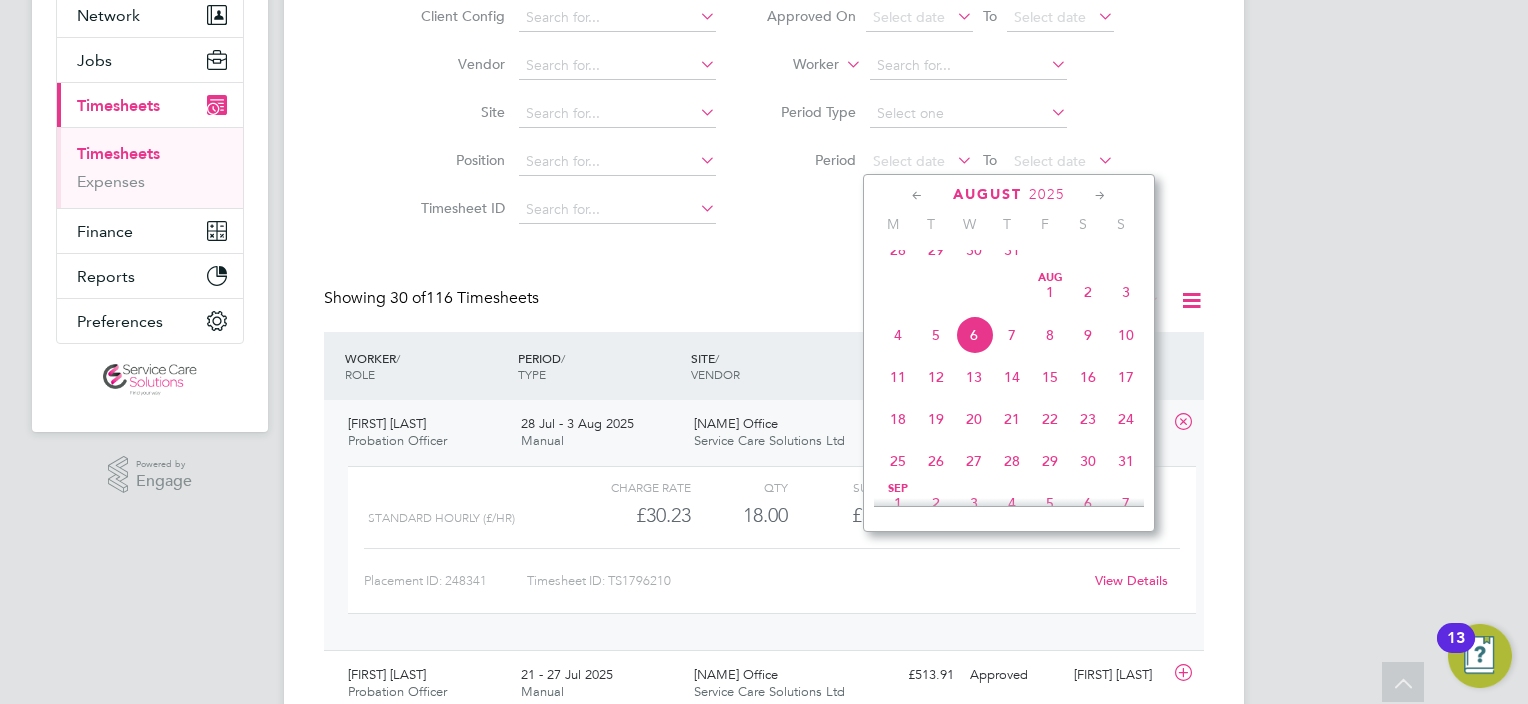 click on "28" 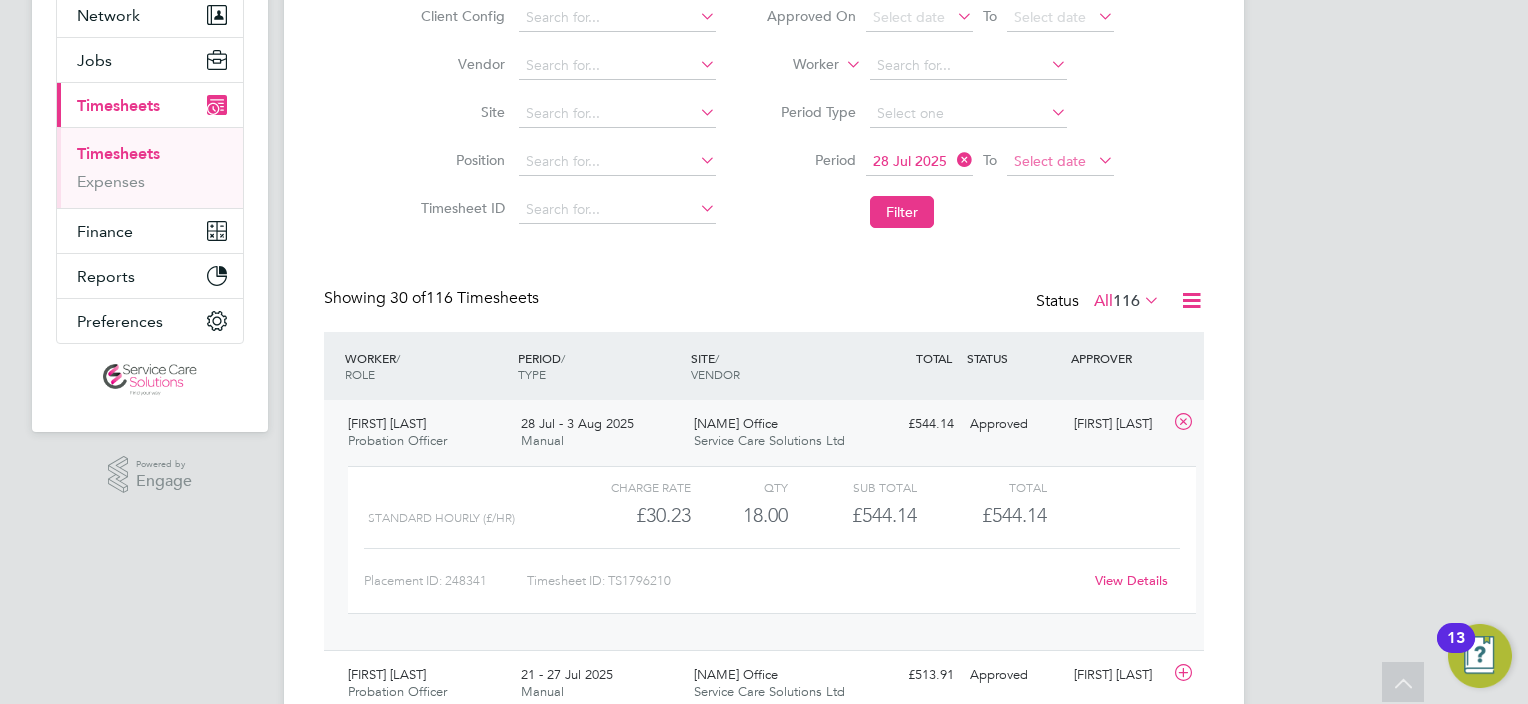 click on "Select date" 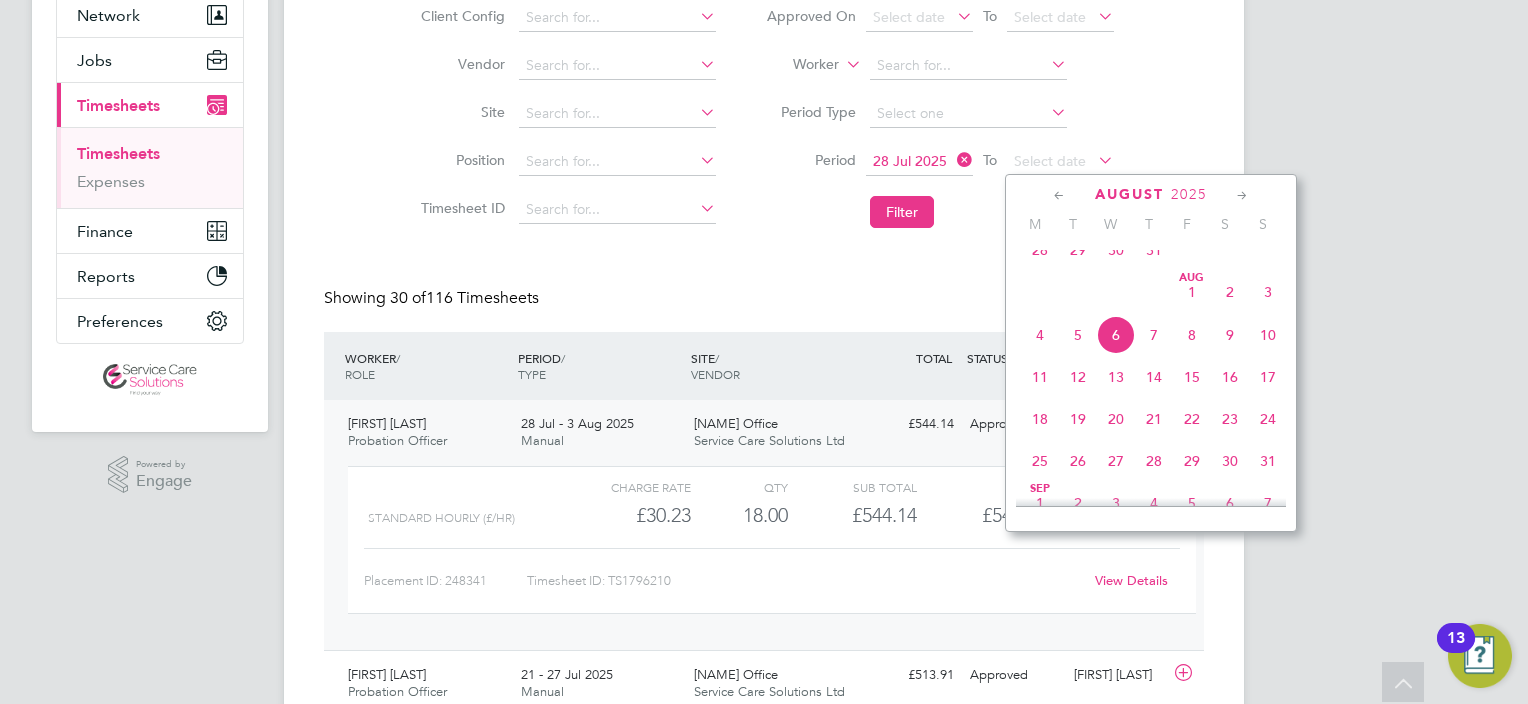 click on "3" 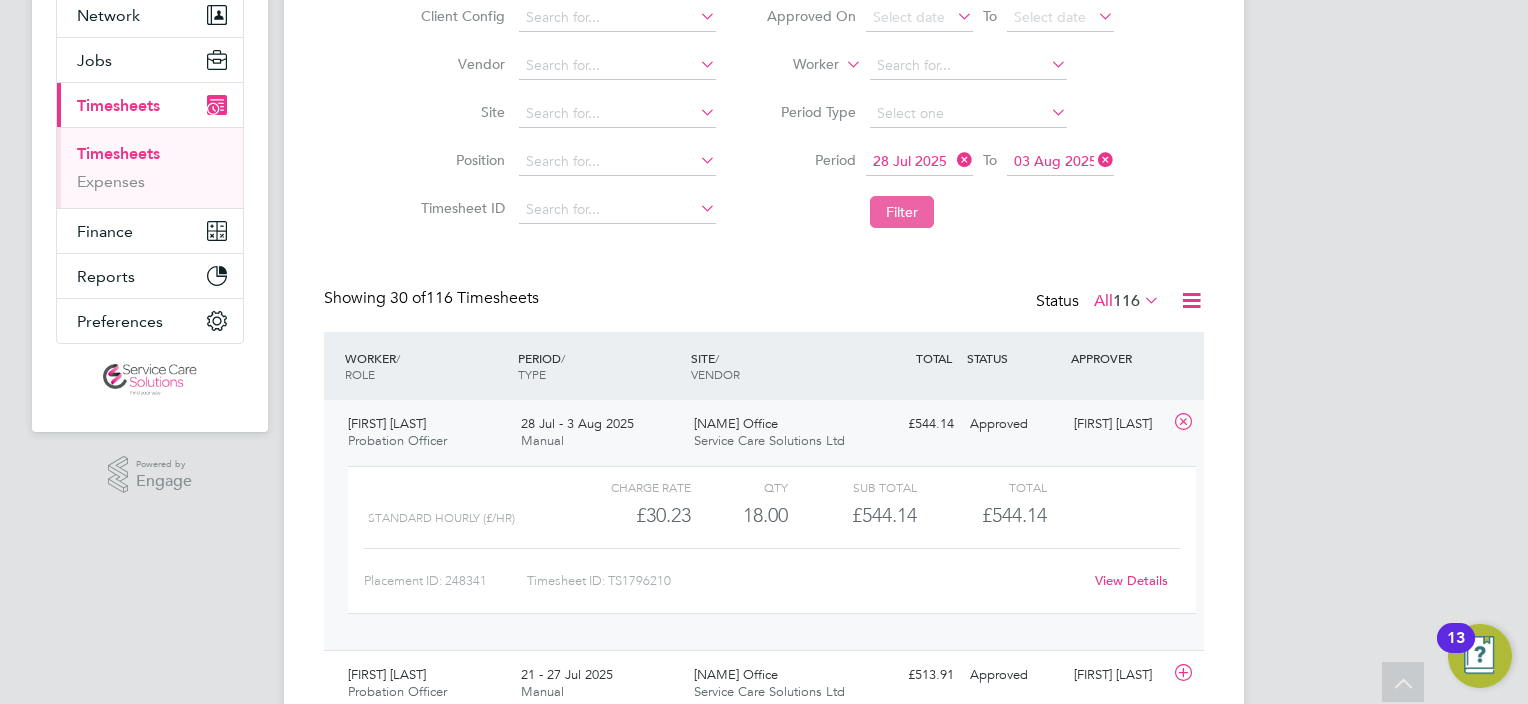 click on "Filter" 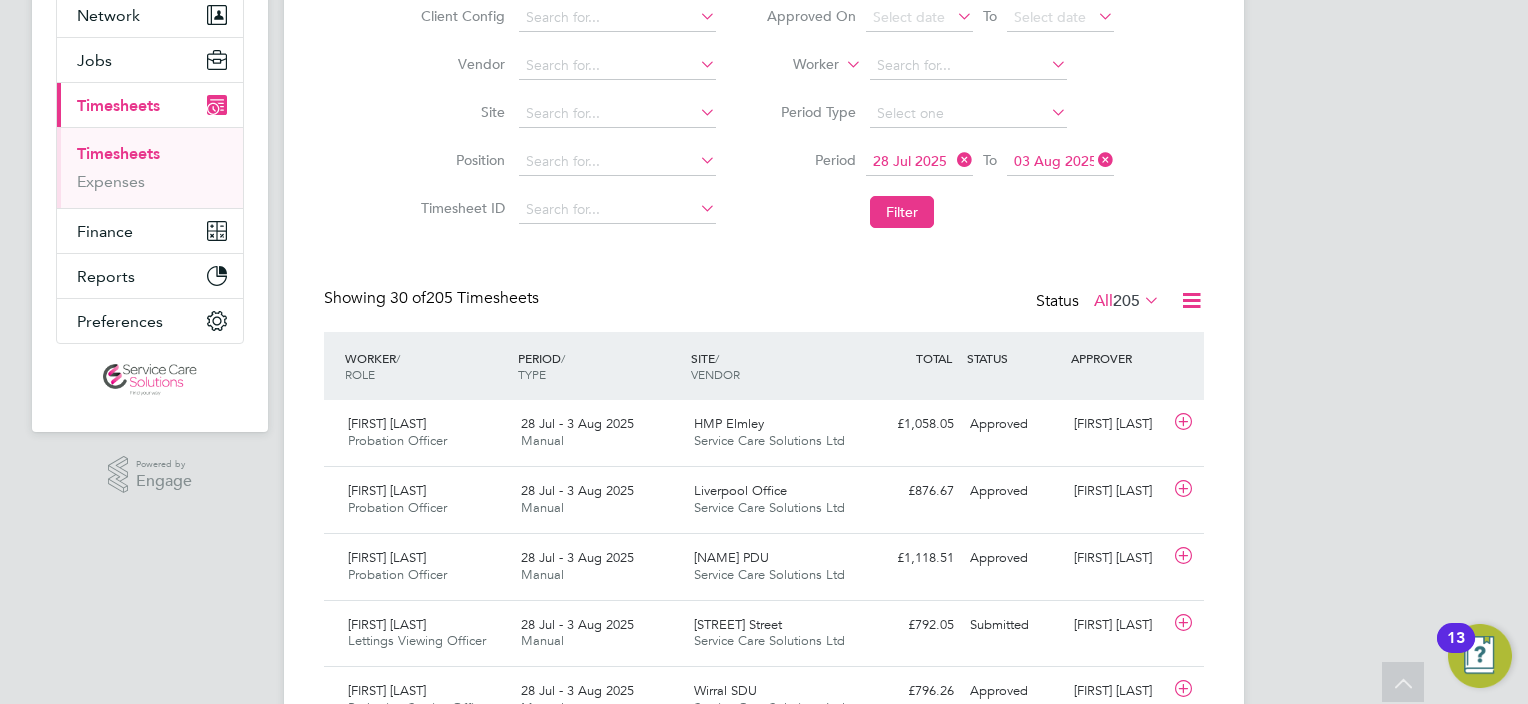 click on "Status  All  205" 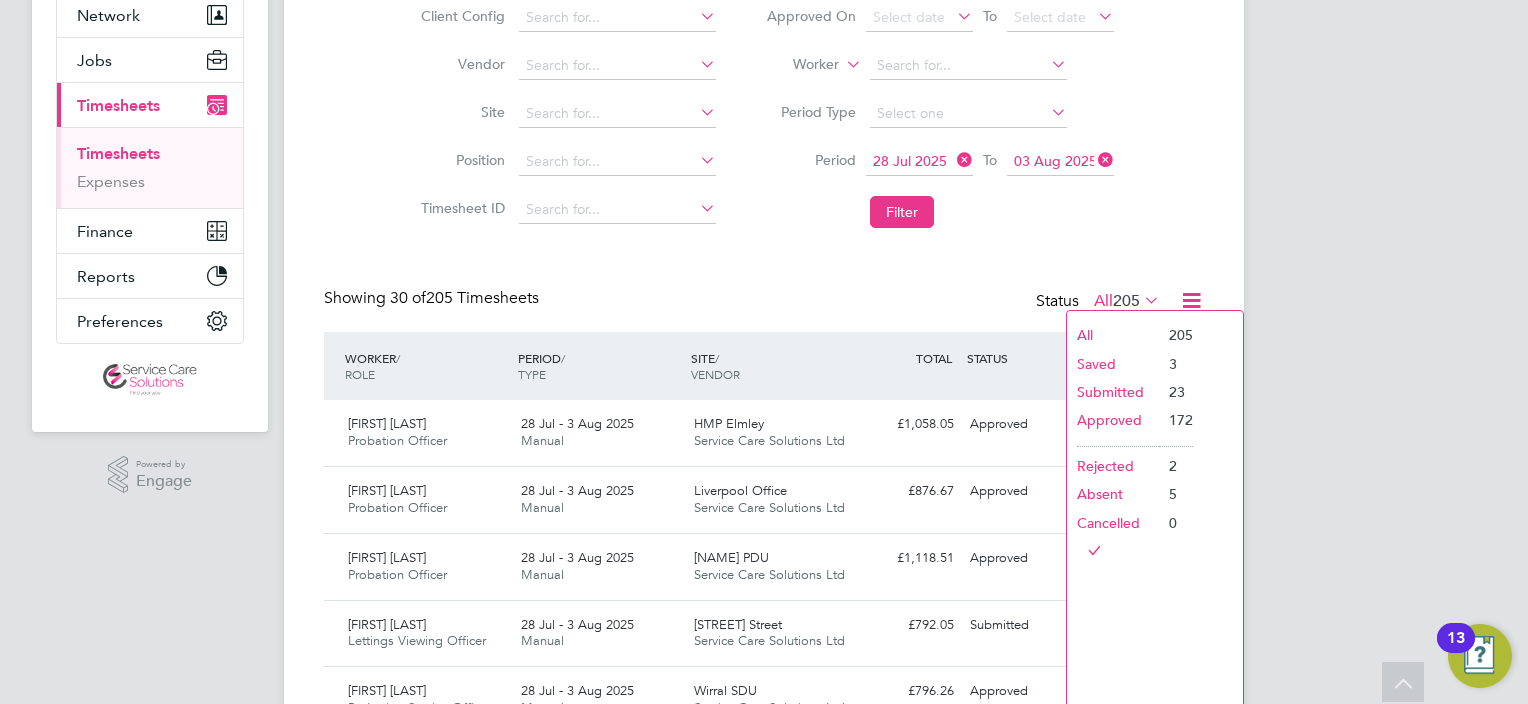 click on "Submitted" 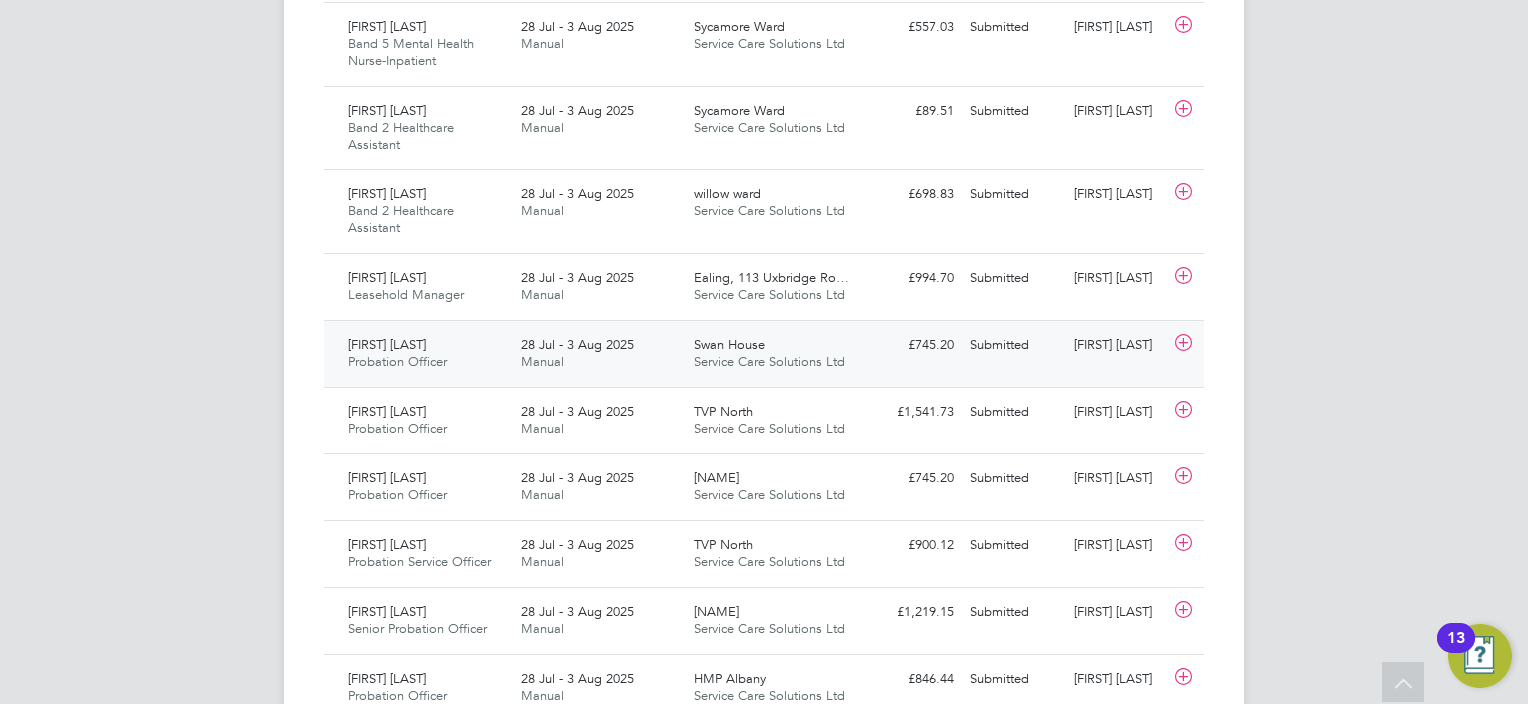click on "Humayun Choudhury Probation Officer   28 Jul - 3 Aug 2025" 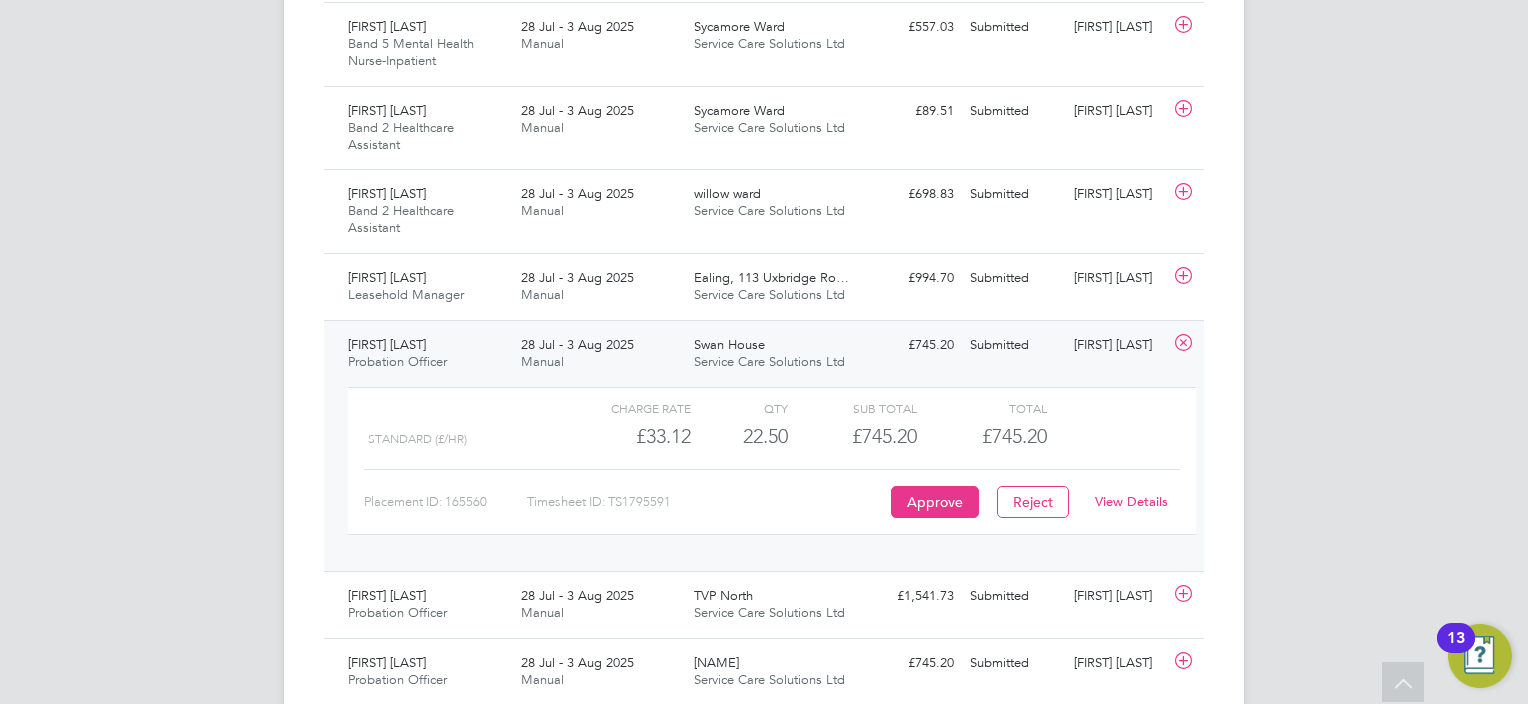 click on "View Details" 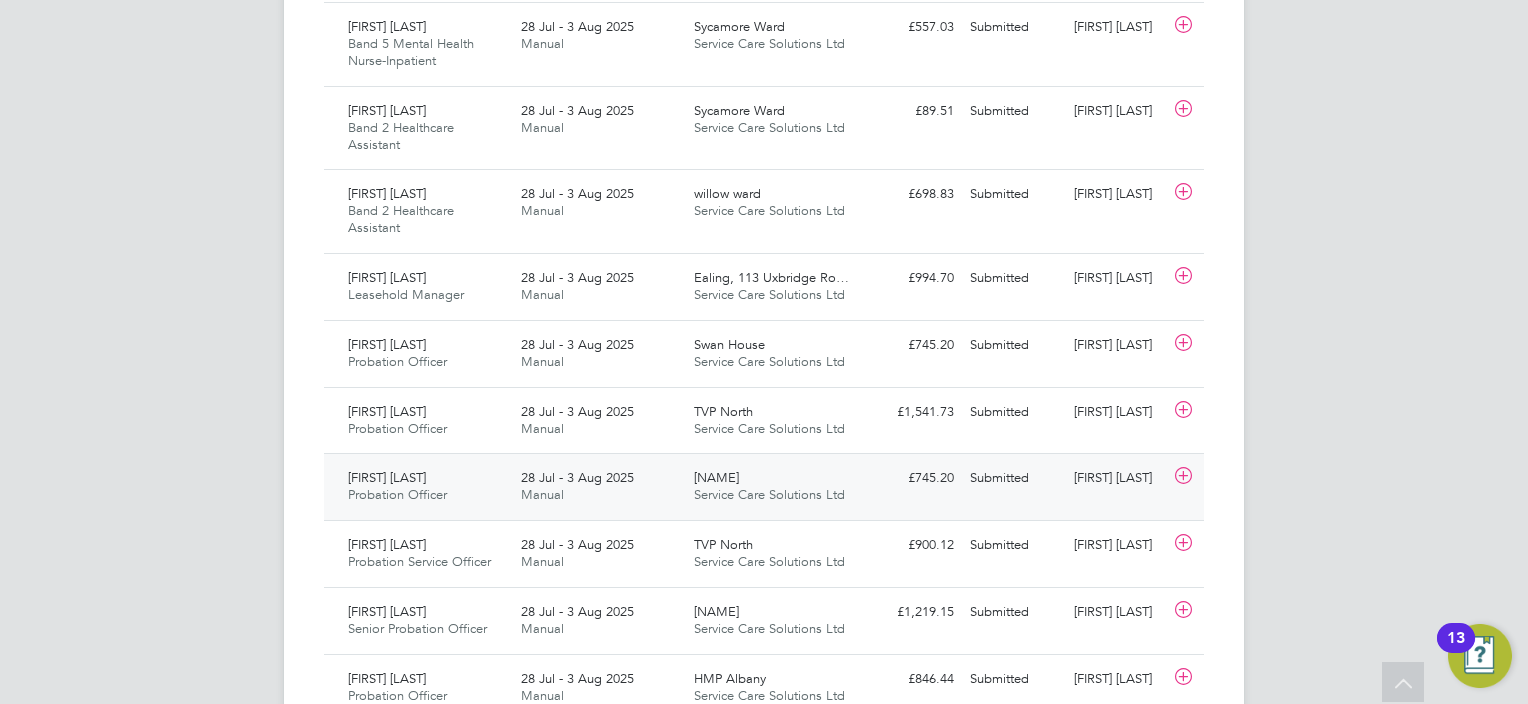 click on "Gillian Macdonald" 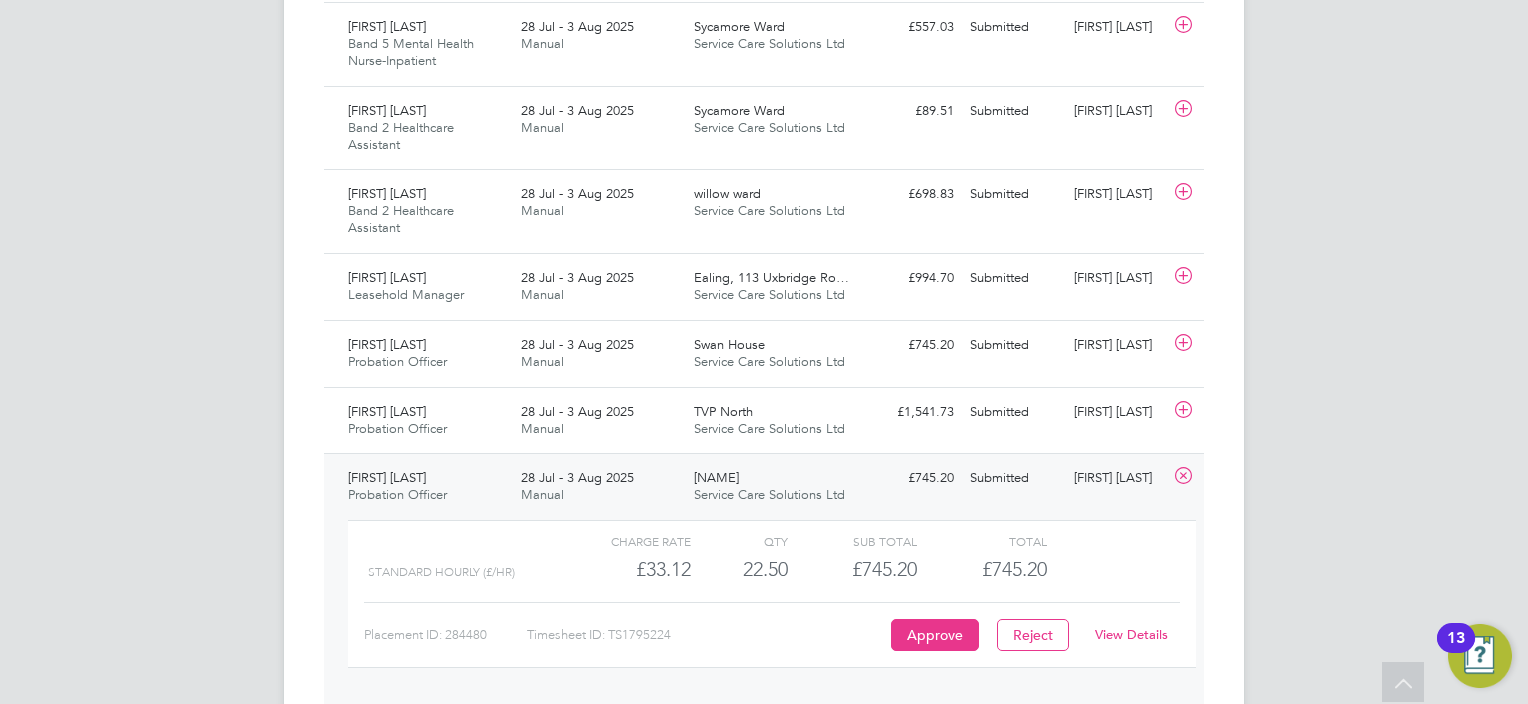 click on "View Details" 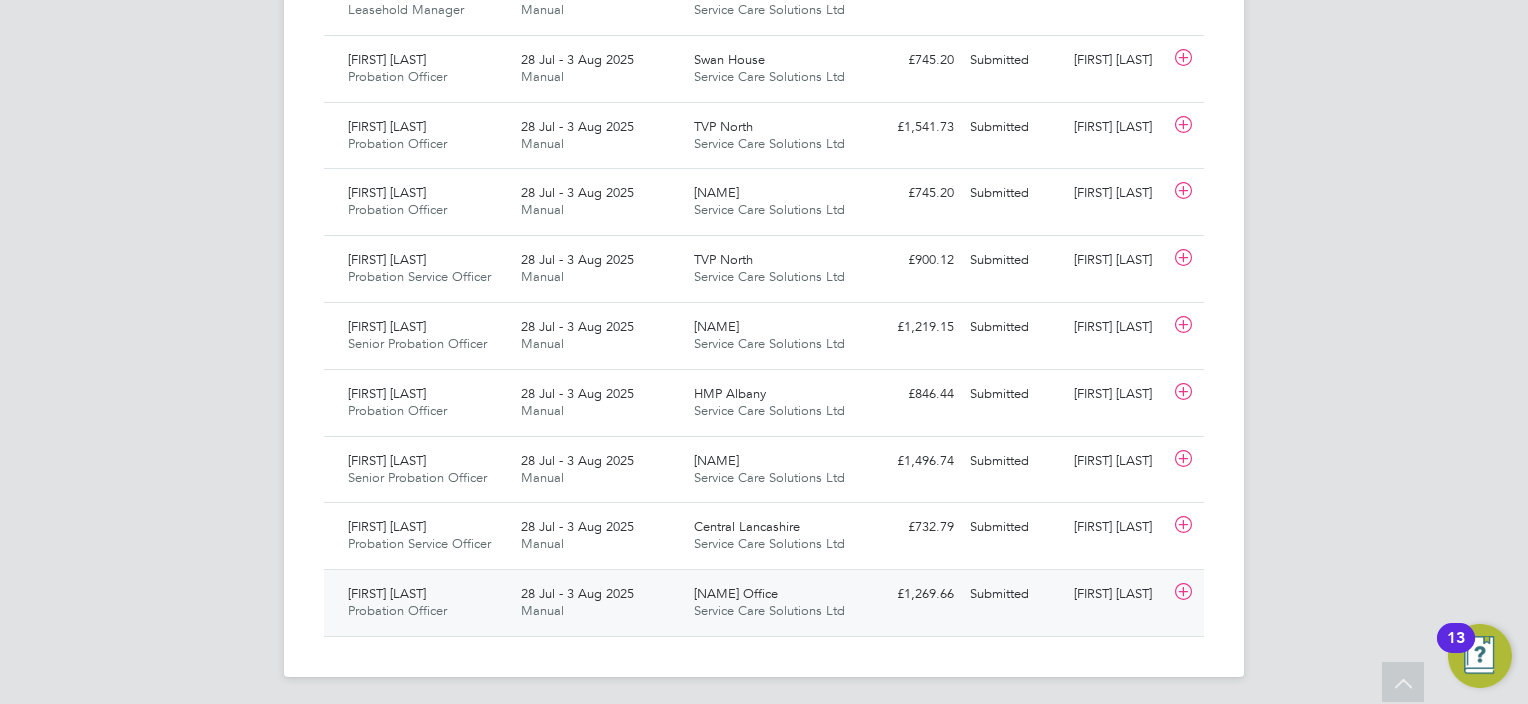 click on "Emmanuel Ncube Probation Officer   28 Jul - 3 Aug 2025" 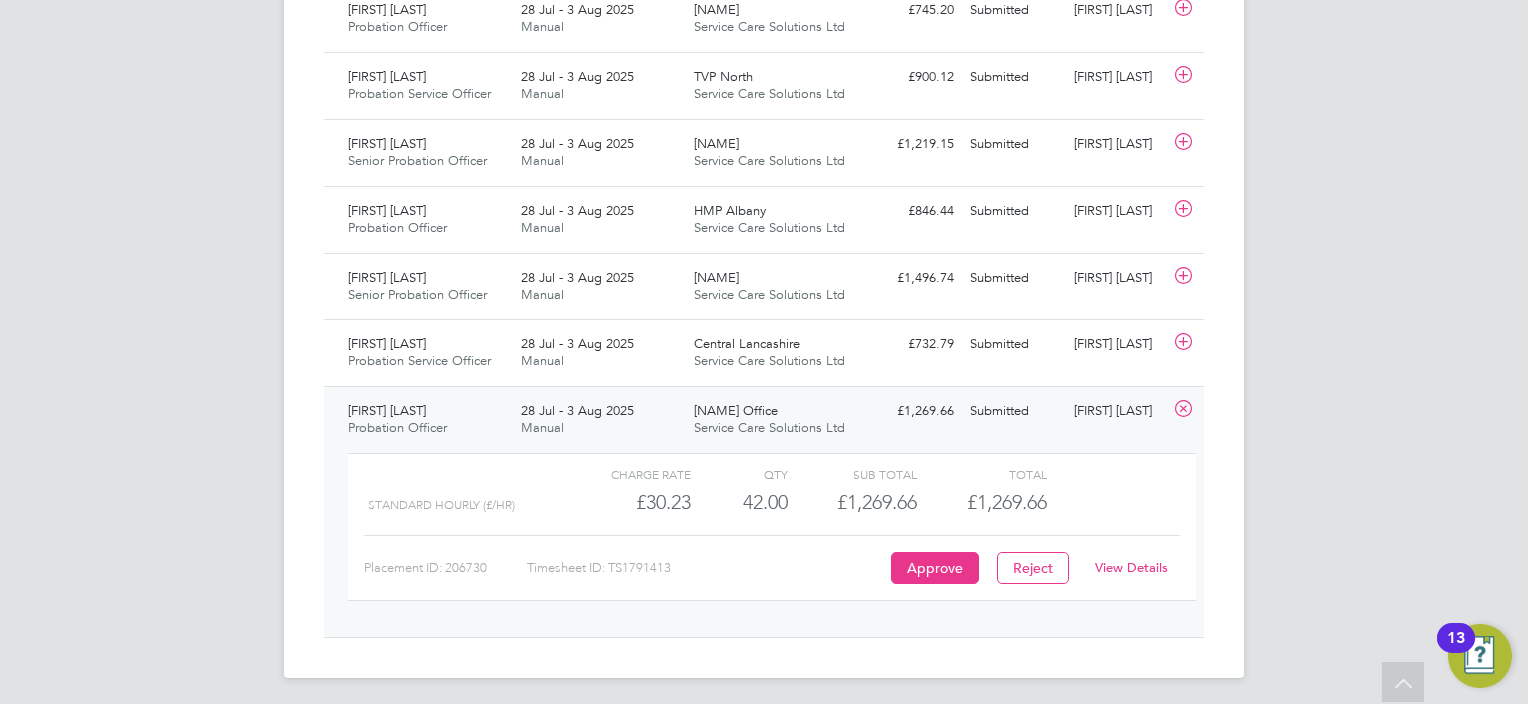 click on "View Details" 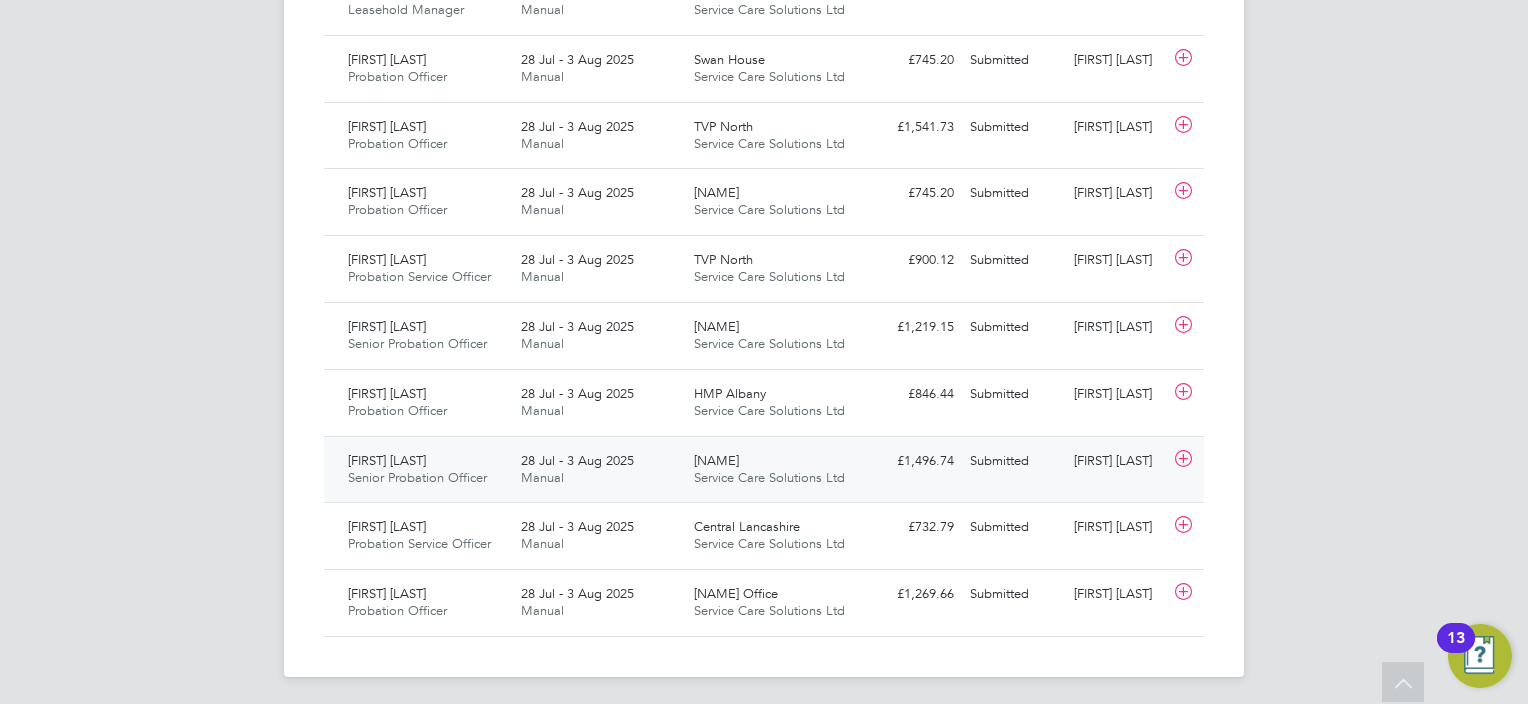 click on "Manual" 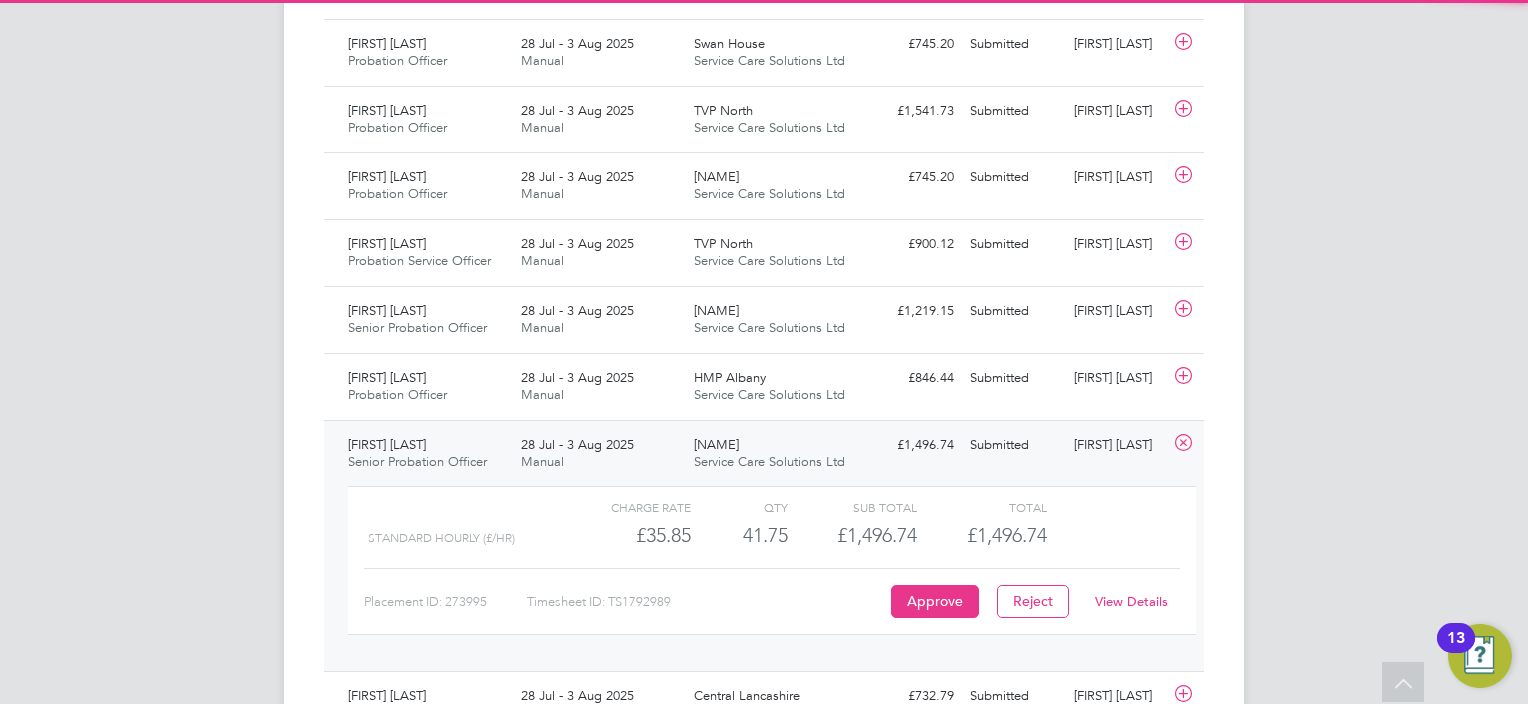 click on "View Details" 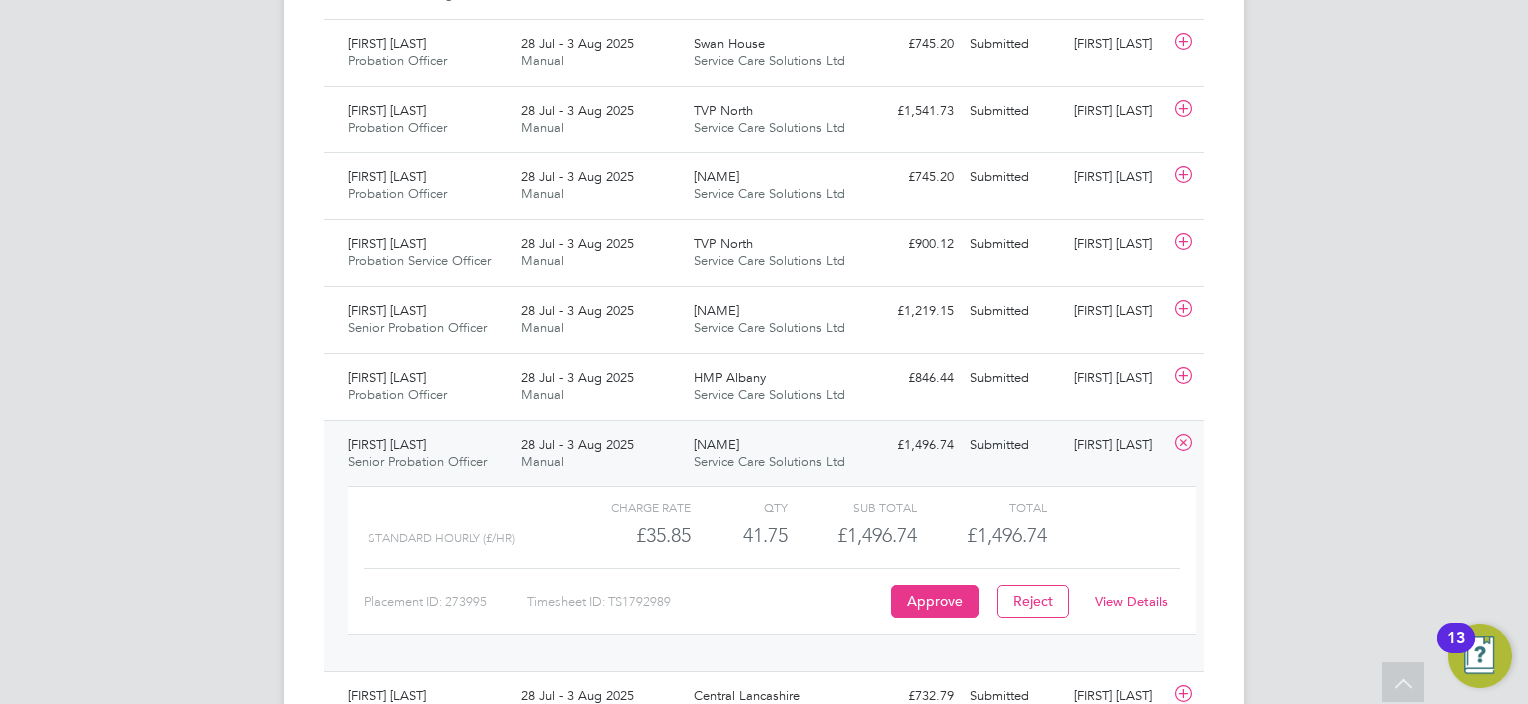 click on "View Details" 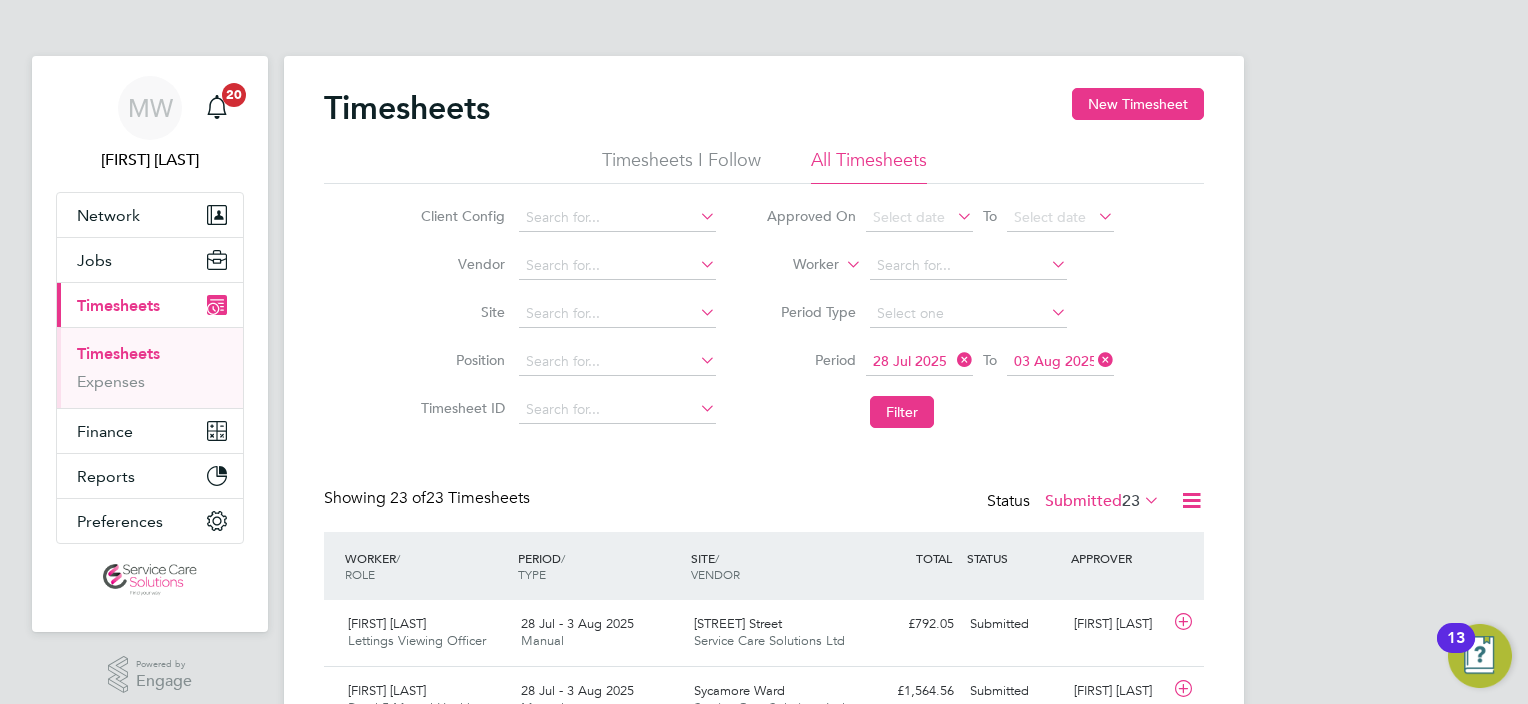 click 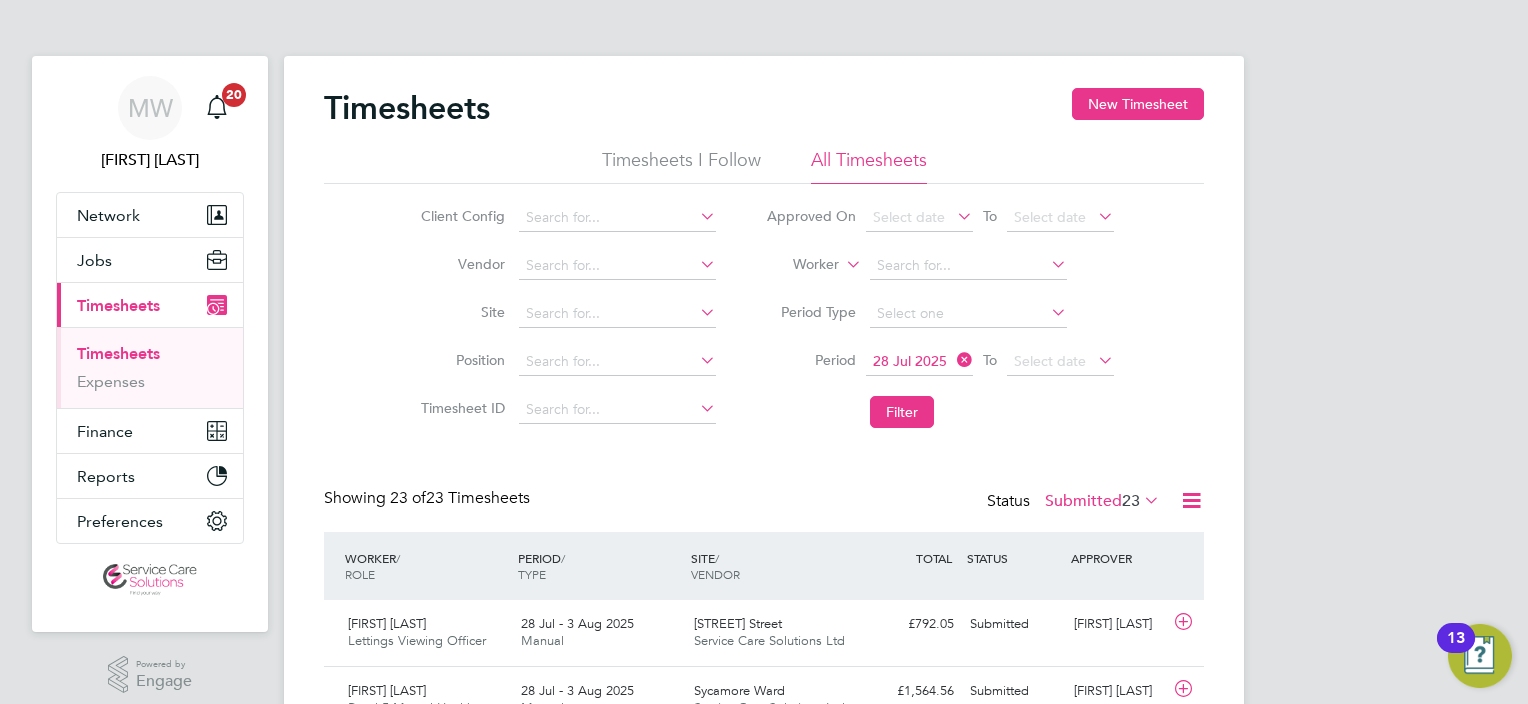 click 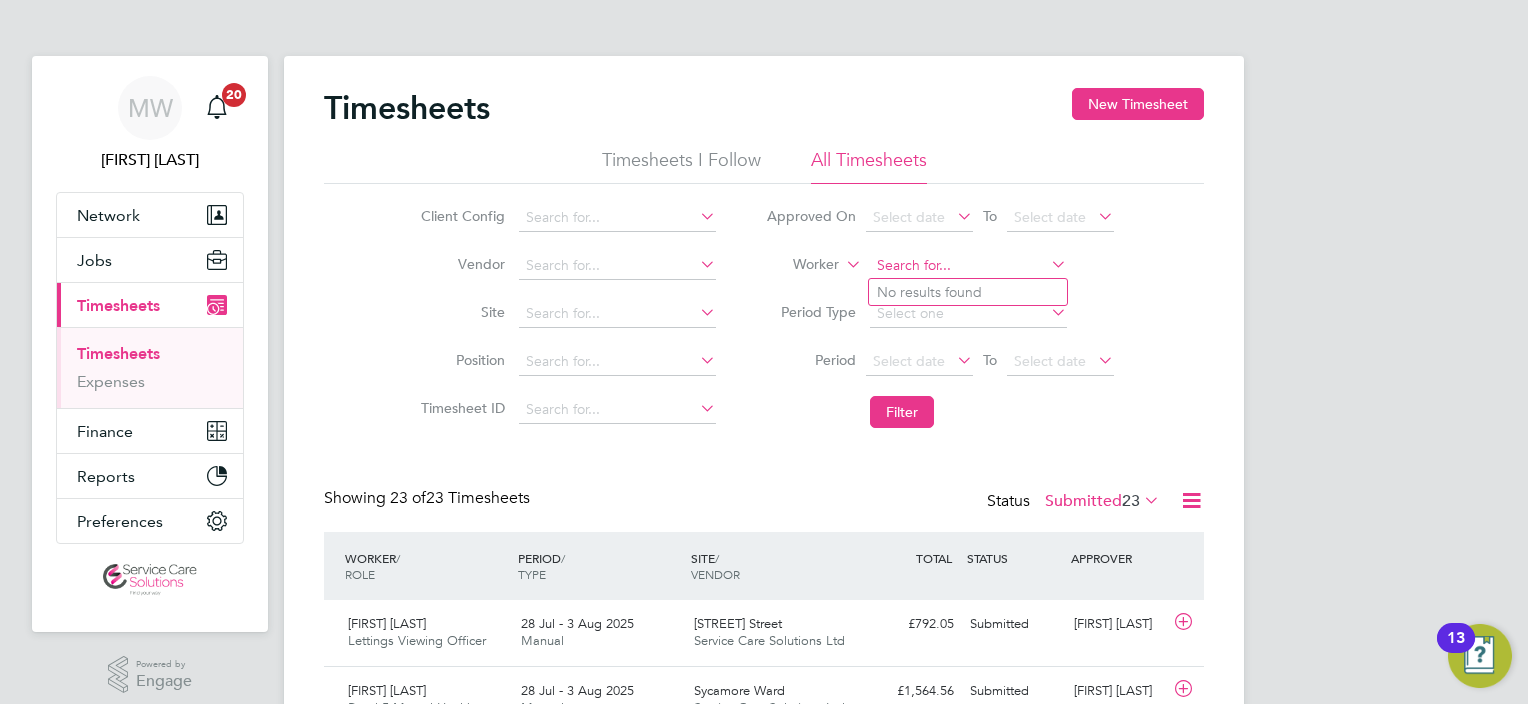 click 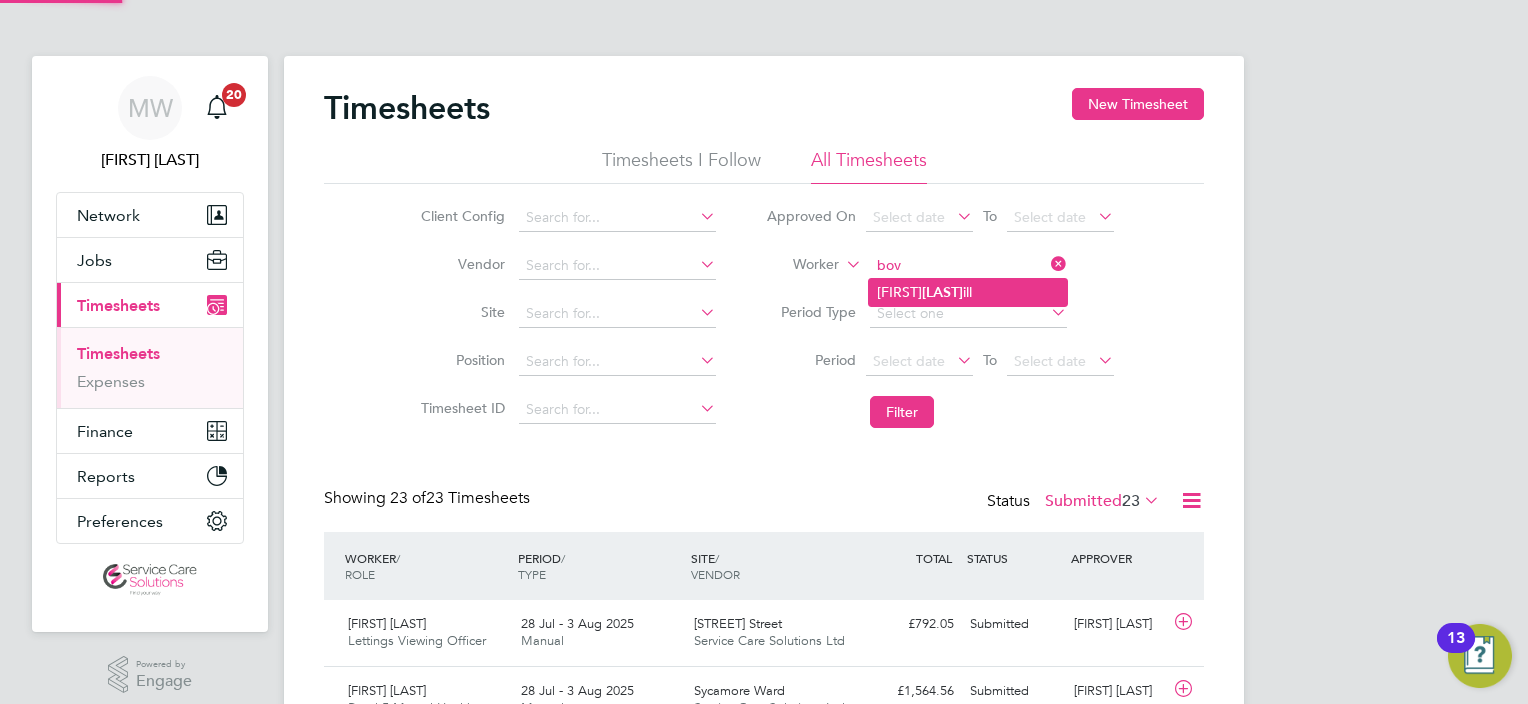 click on "Charlotte  Bov ill" 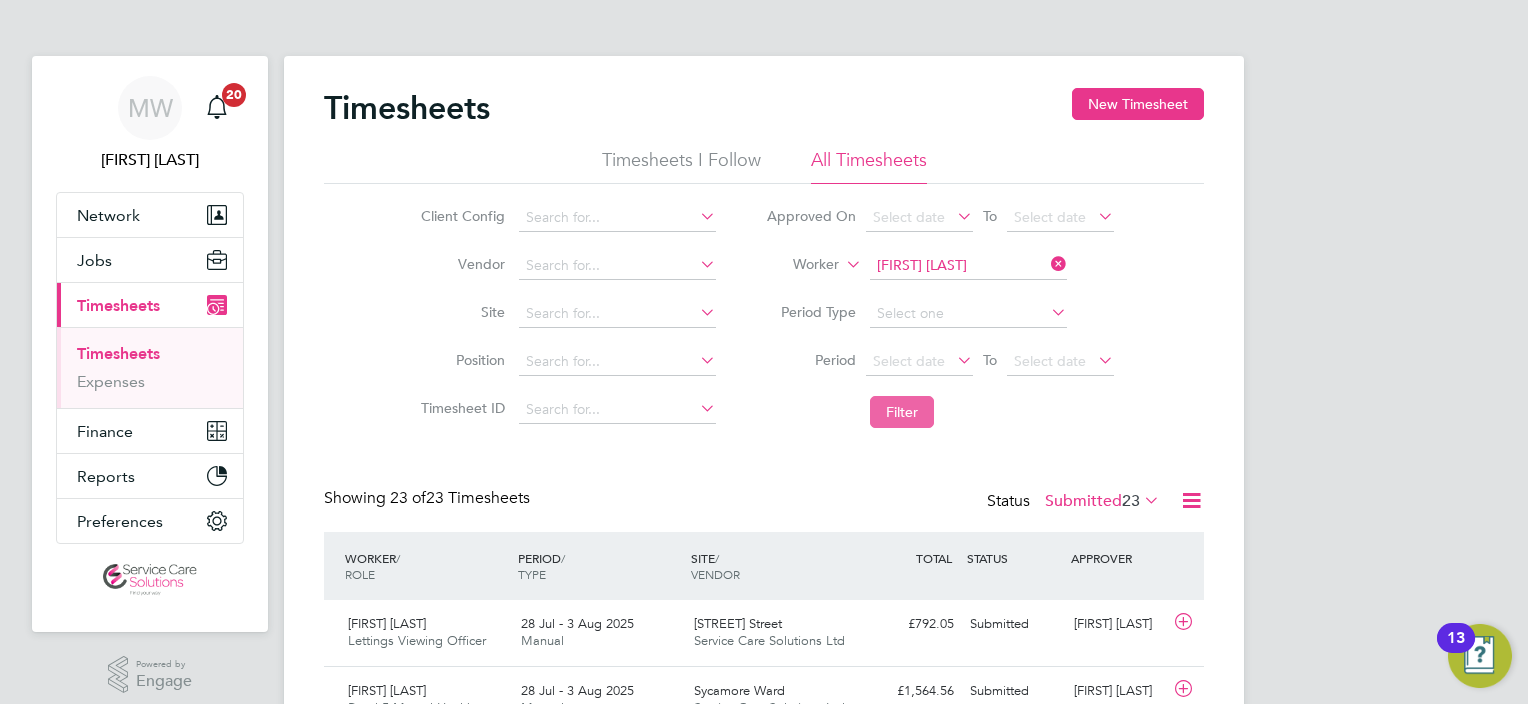 click on "Filter" 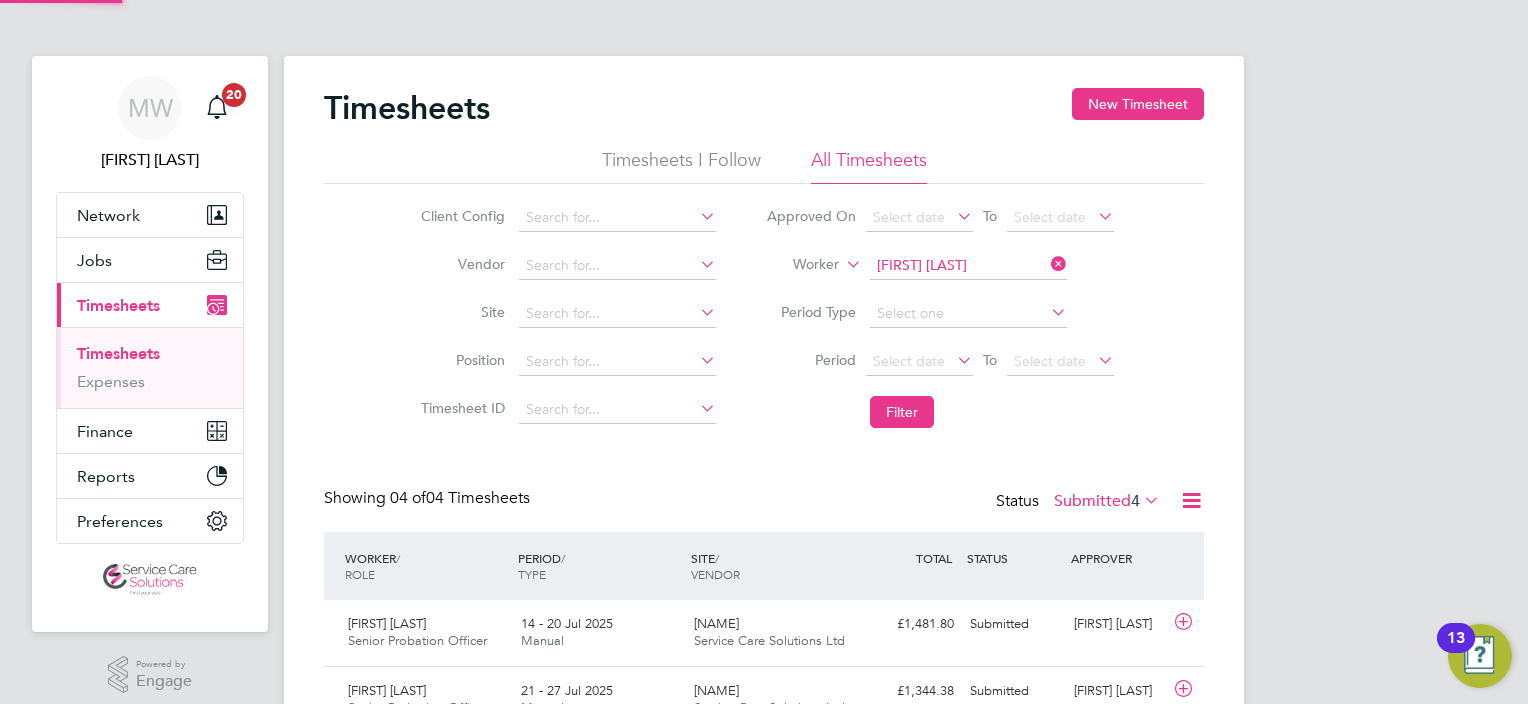scroll, scrollTop: 9, scrollLeft: 10, axis: both 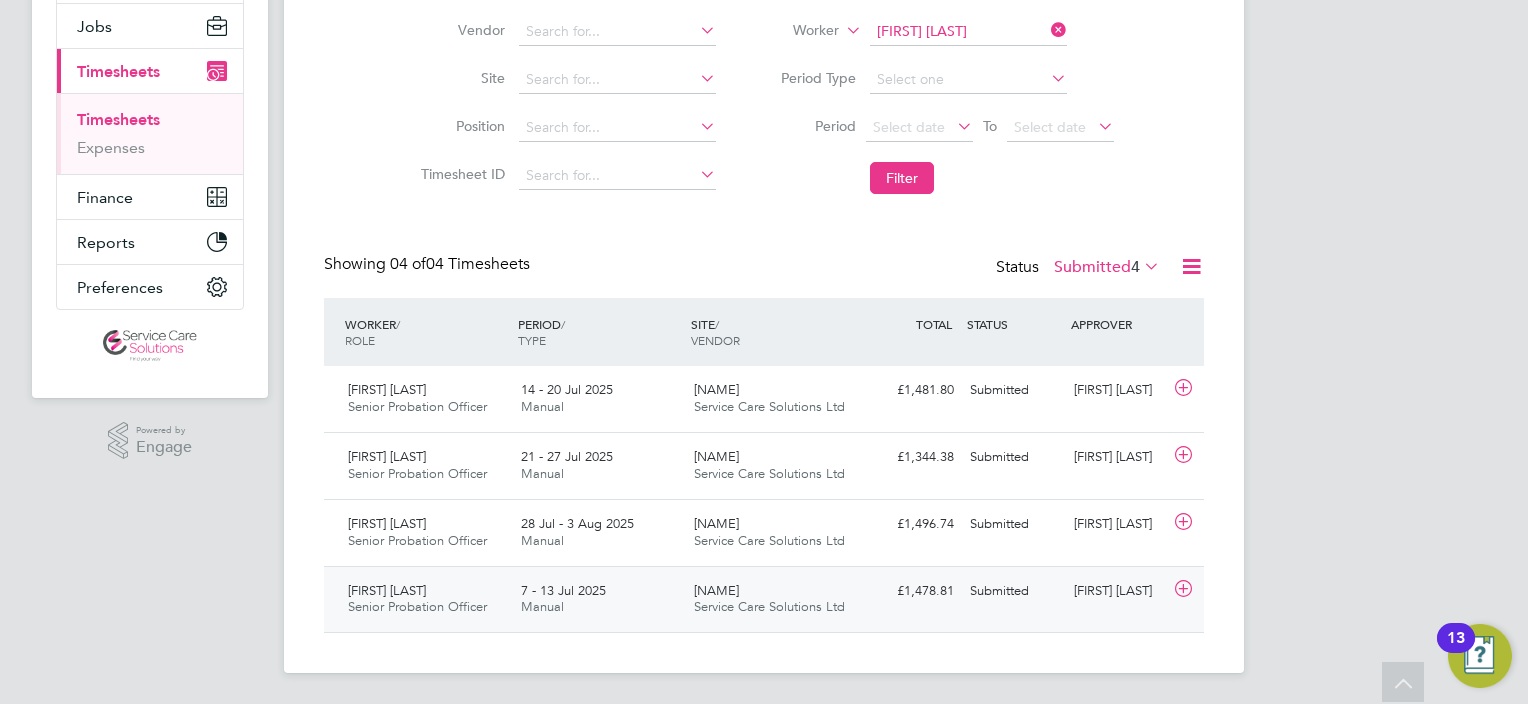 click on "Service Care Solutions Ltd" 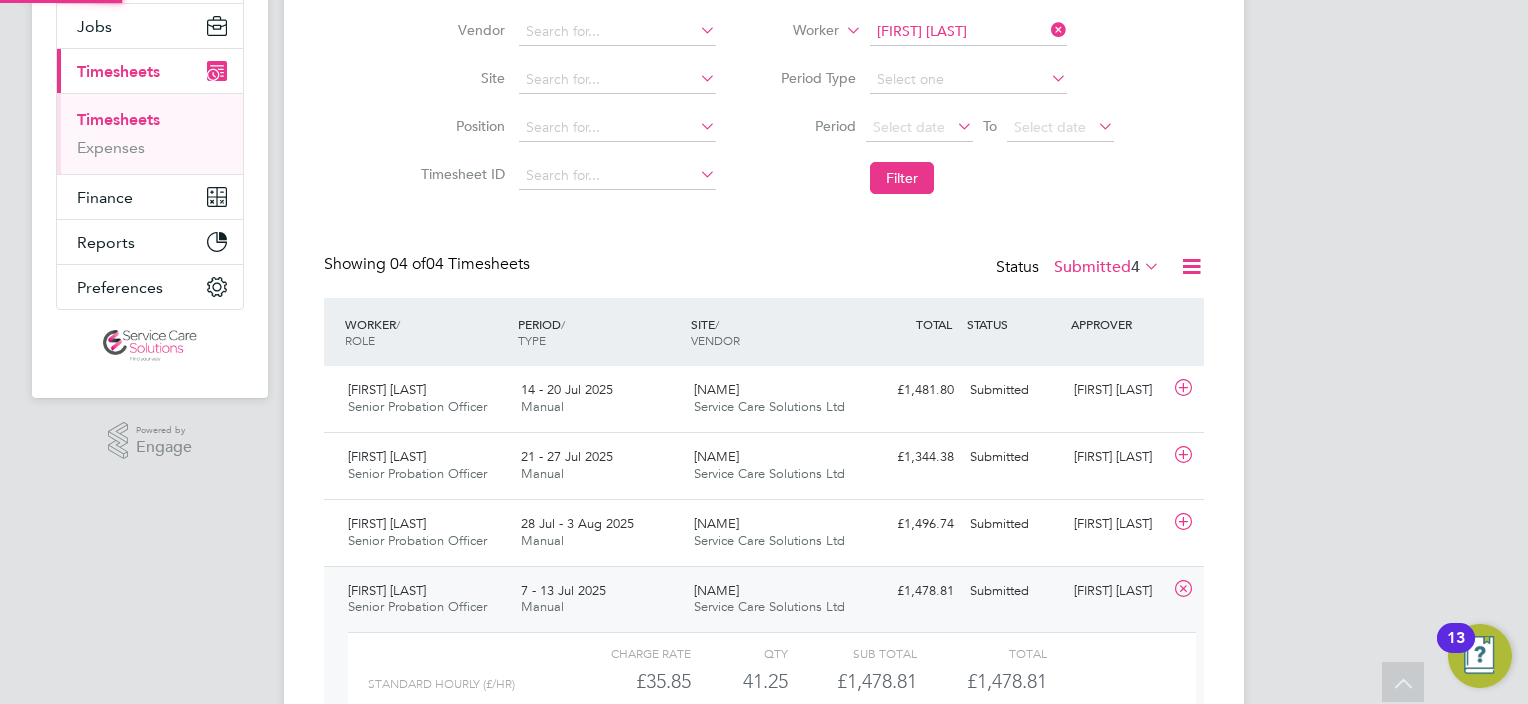 scroll, scrollTop: 9, scrollLeft: 9, axis: both 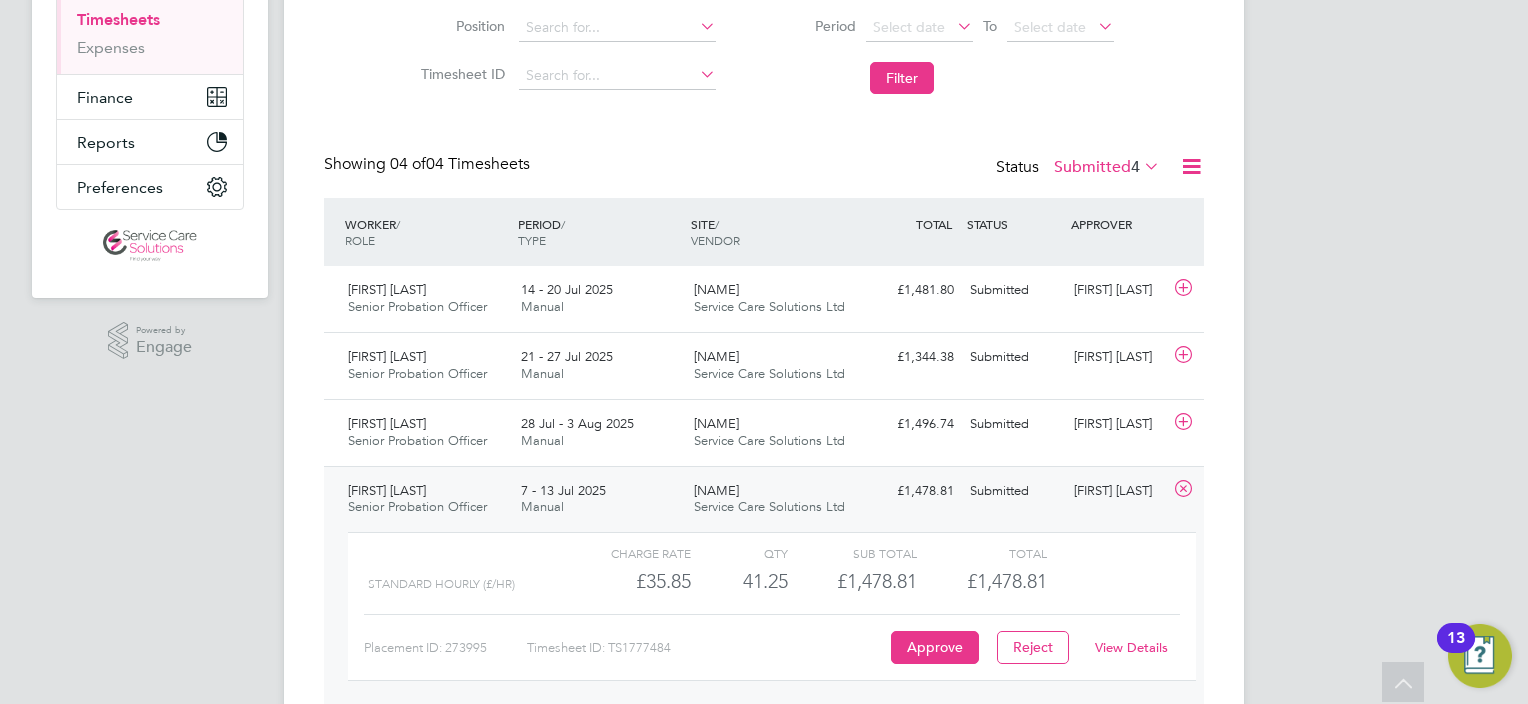 click on "View Details" 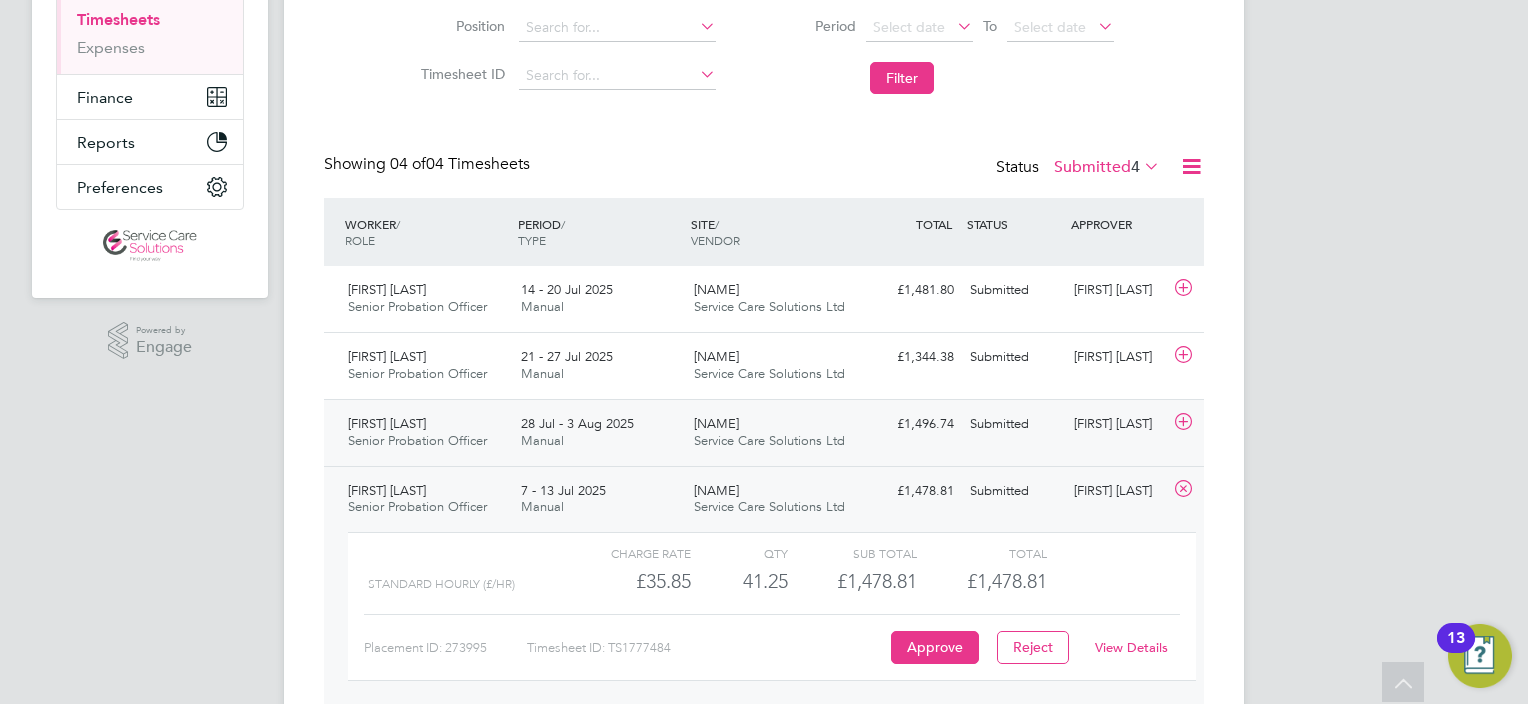 click on "28 Jul - 3 Aug 2025 Manual" 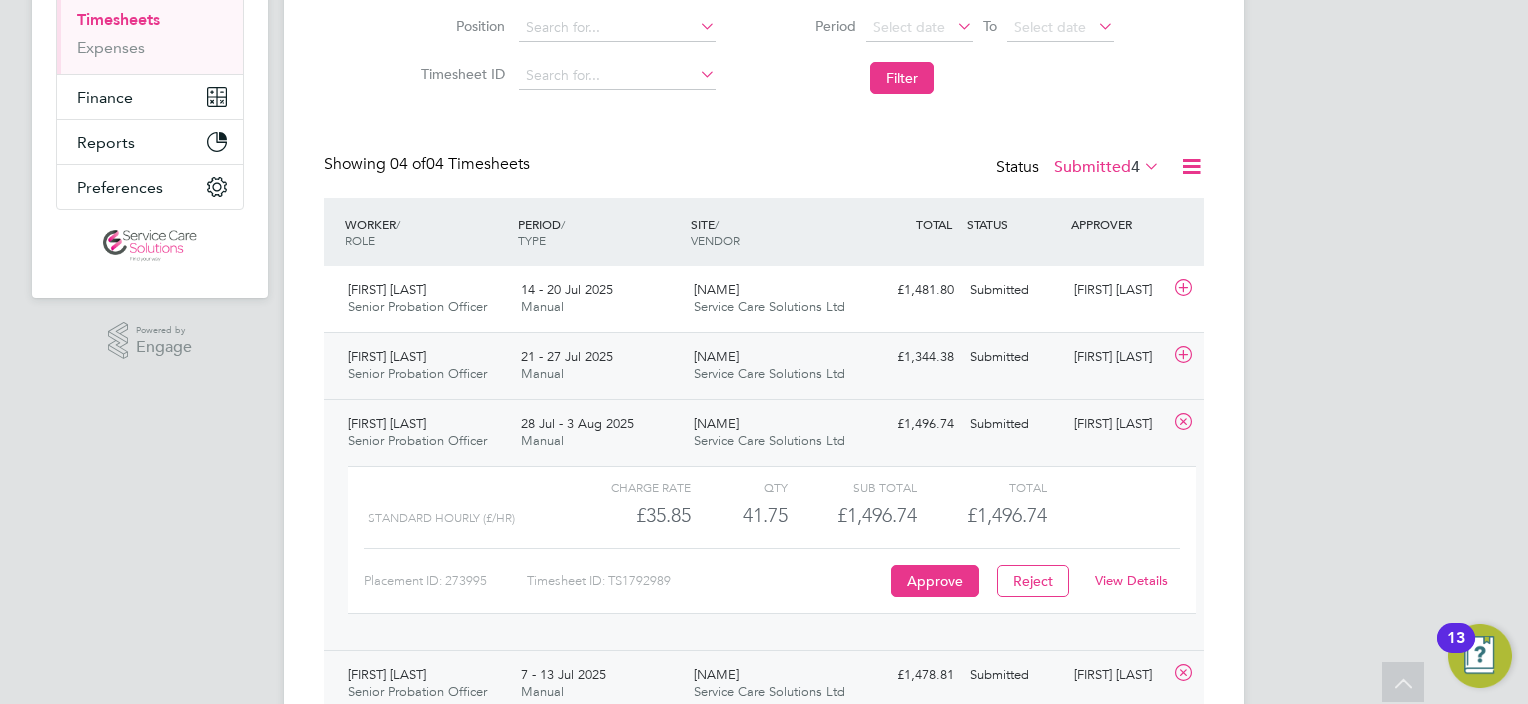 click on "21 - 27 Jul 2025 Manual" 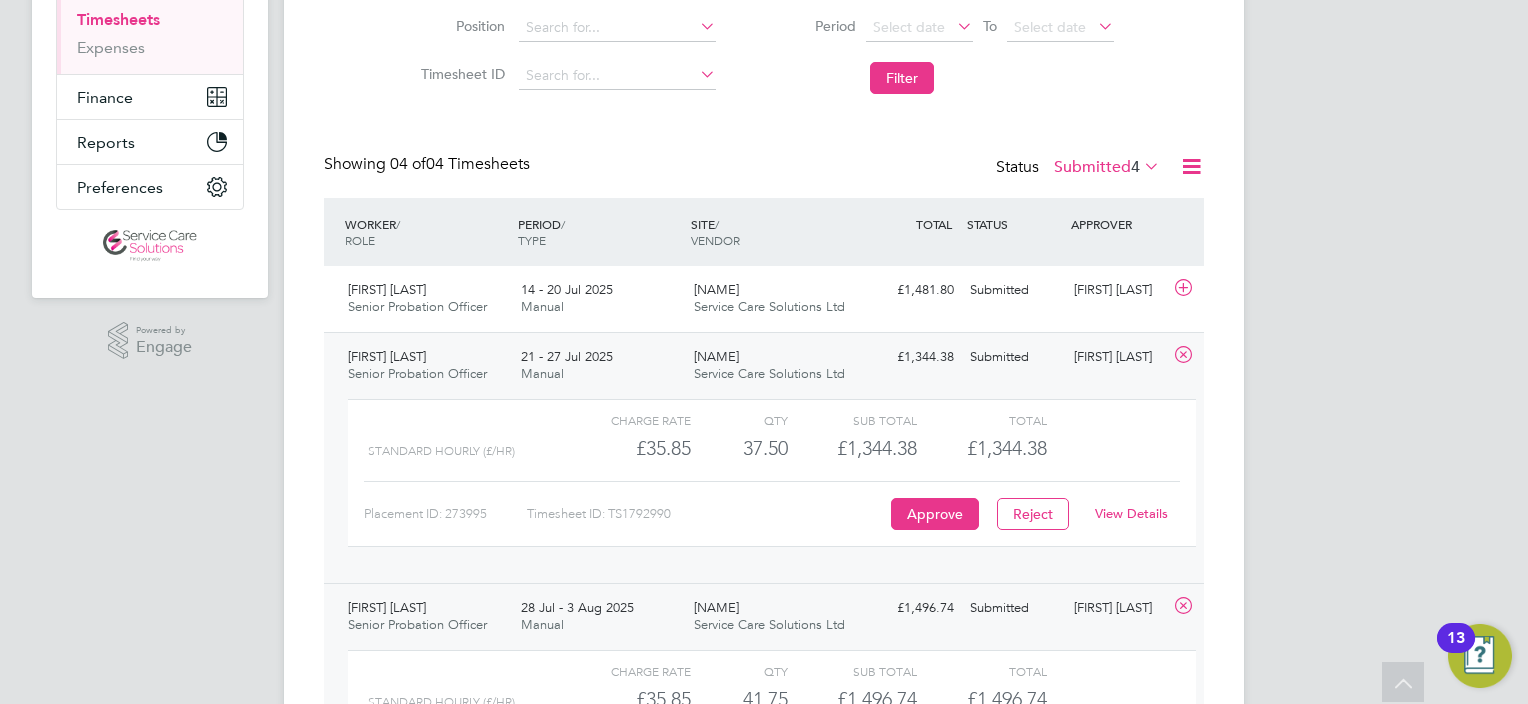 click on "View Details" 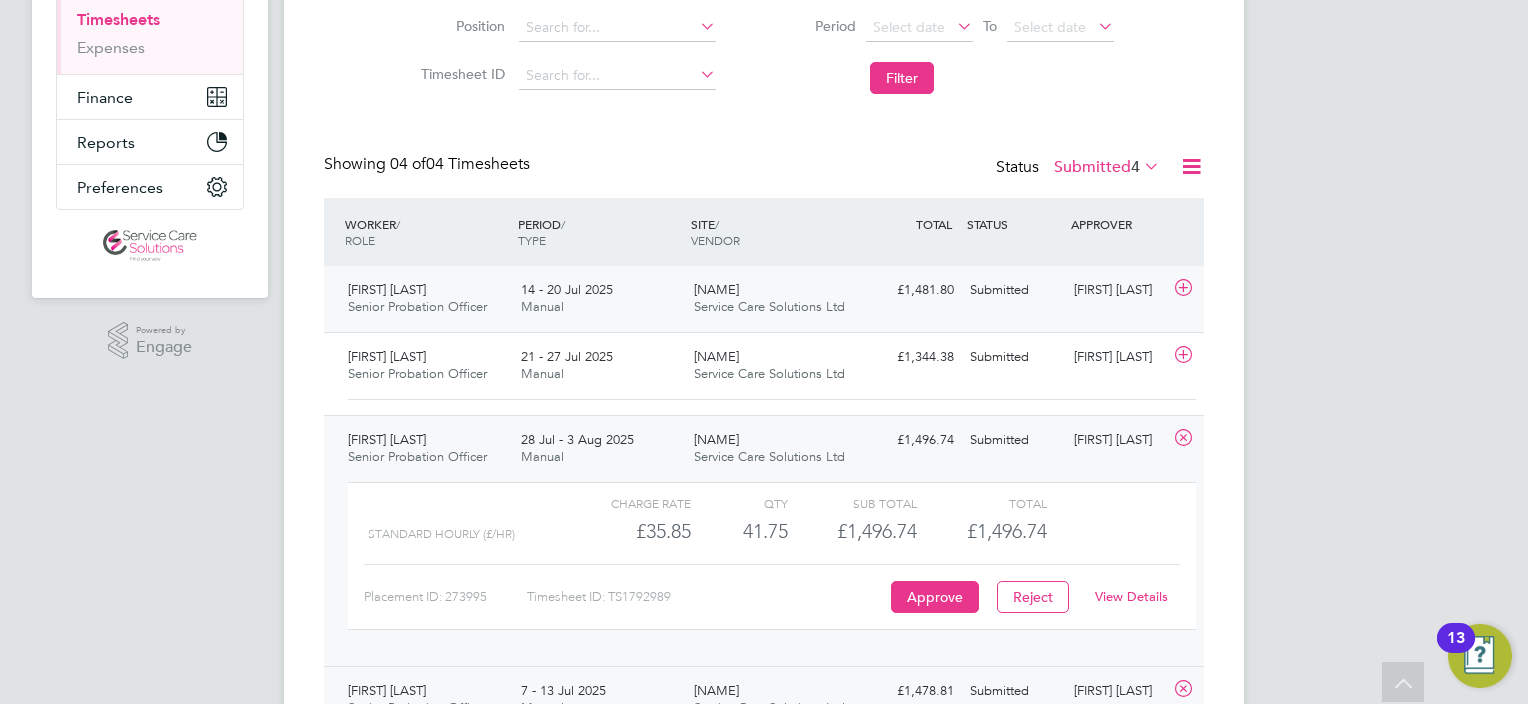 click on "14 - 20 Jul 2025" 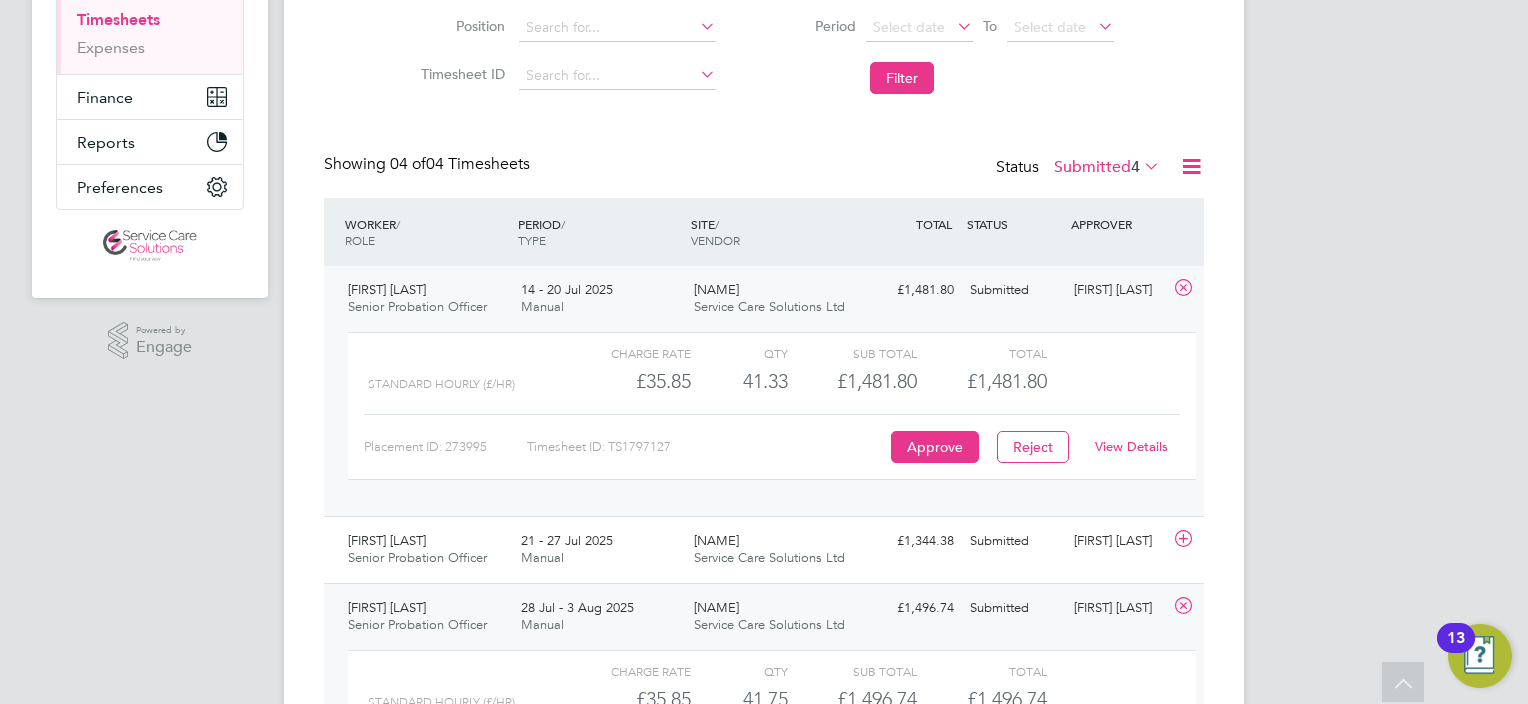 click on "View Details" 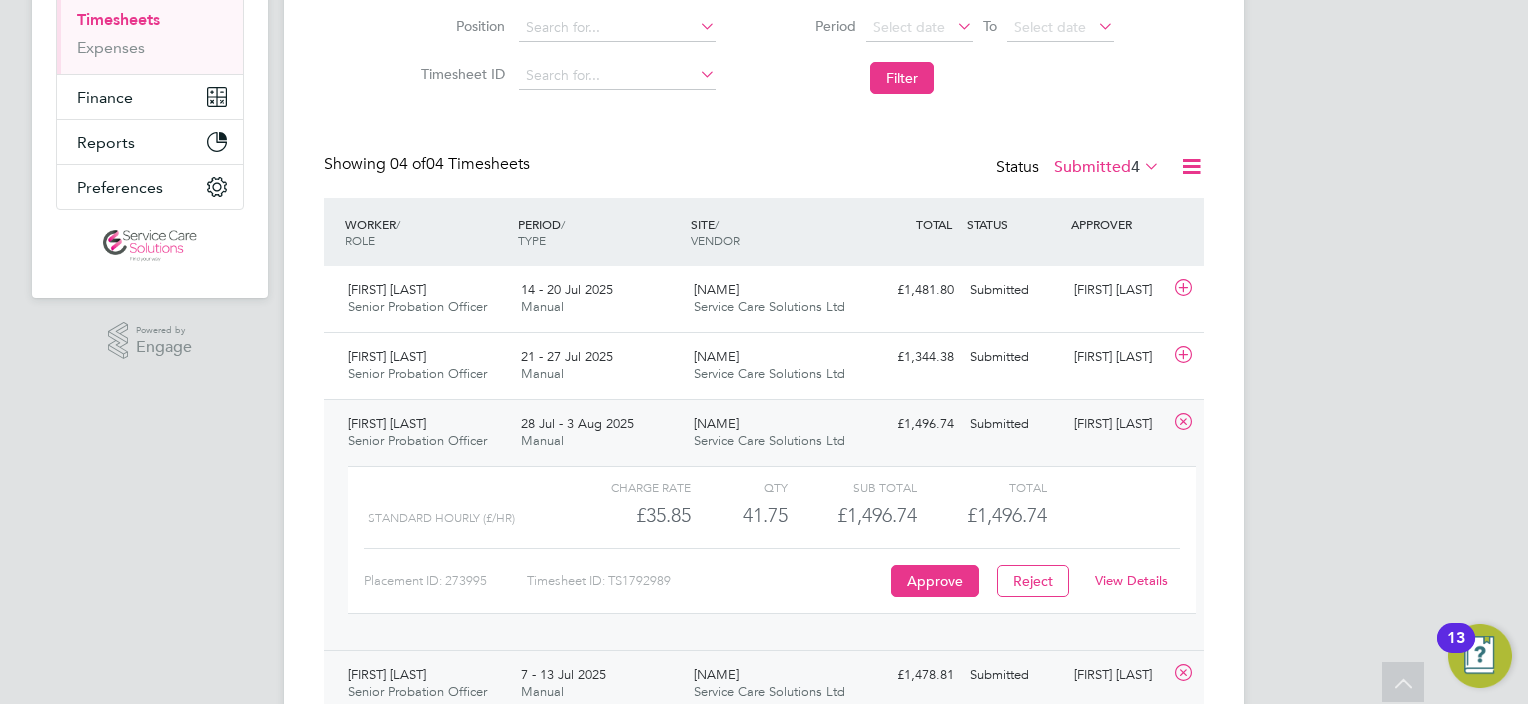scroll, scrollTop: 0, scrollLeft: 0, axis: both 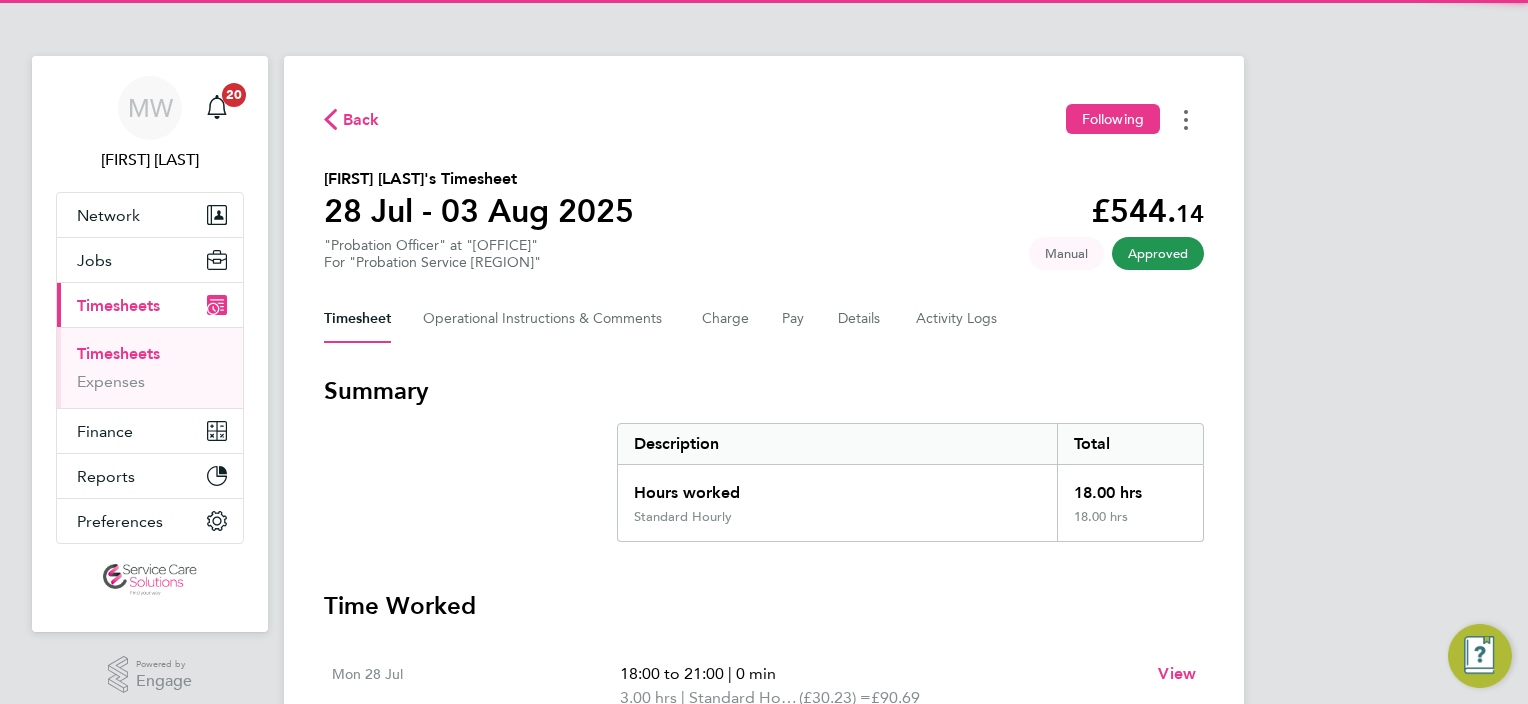 click at bounding box center (1186, 119) 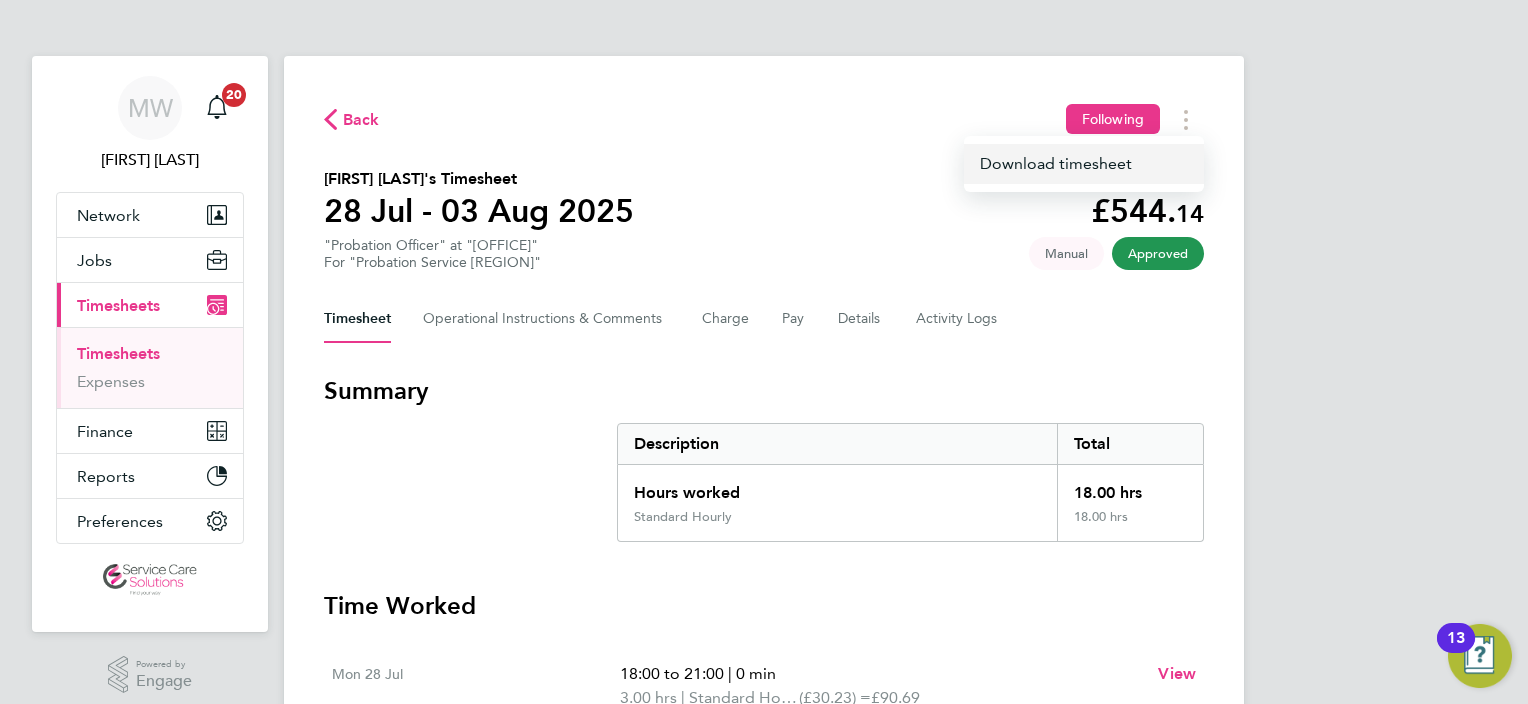 click on "Download timesheet" 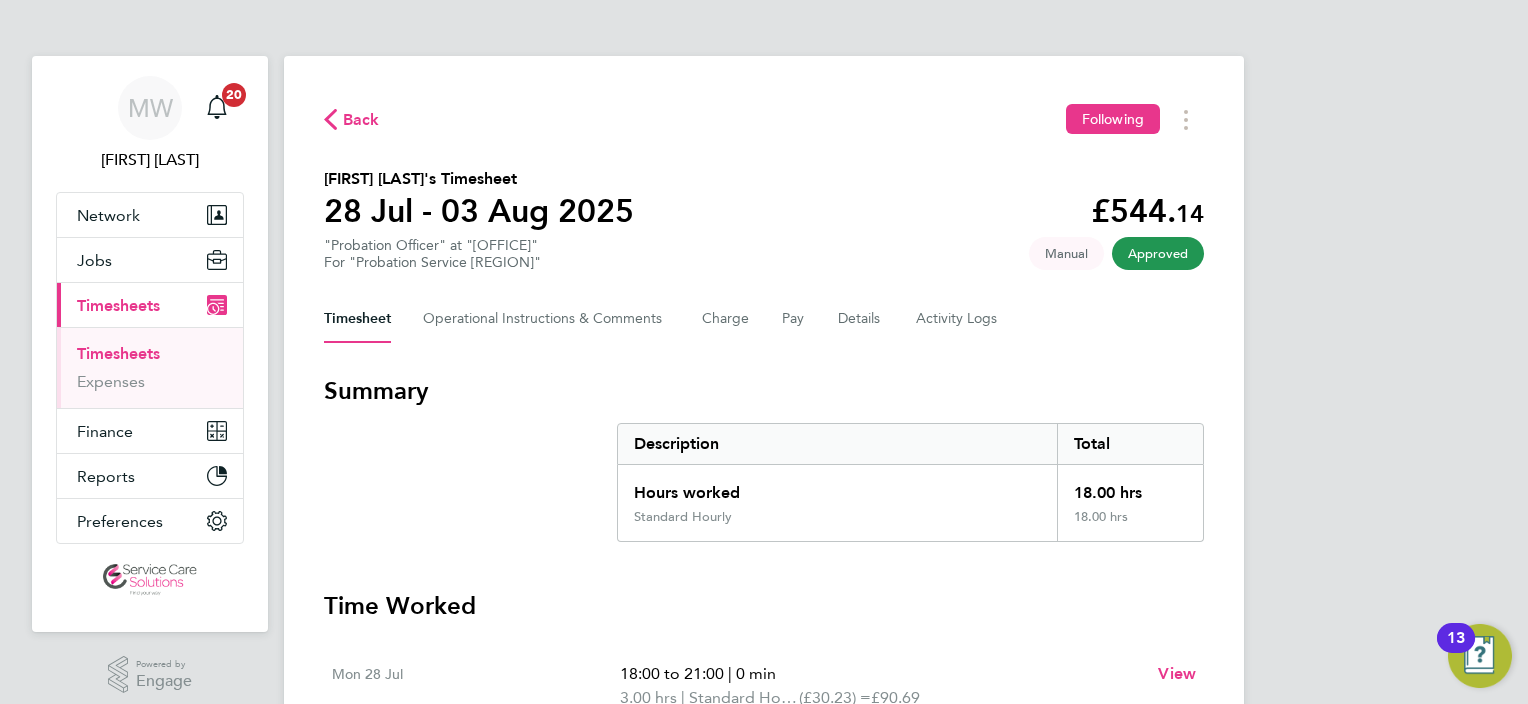 click on "Back  Following" 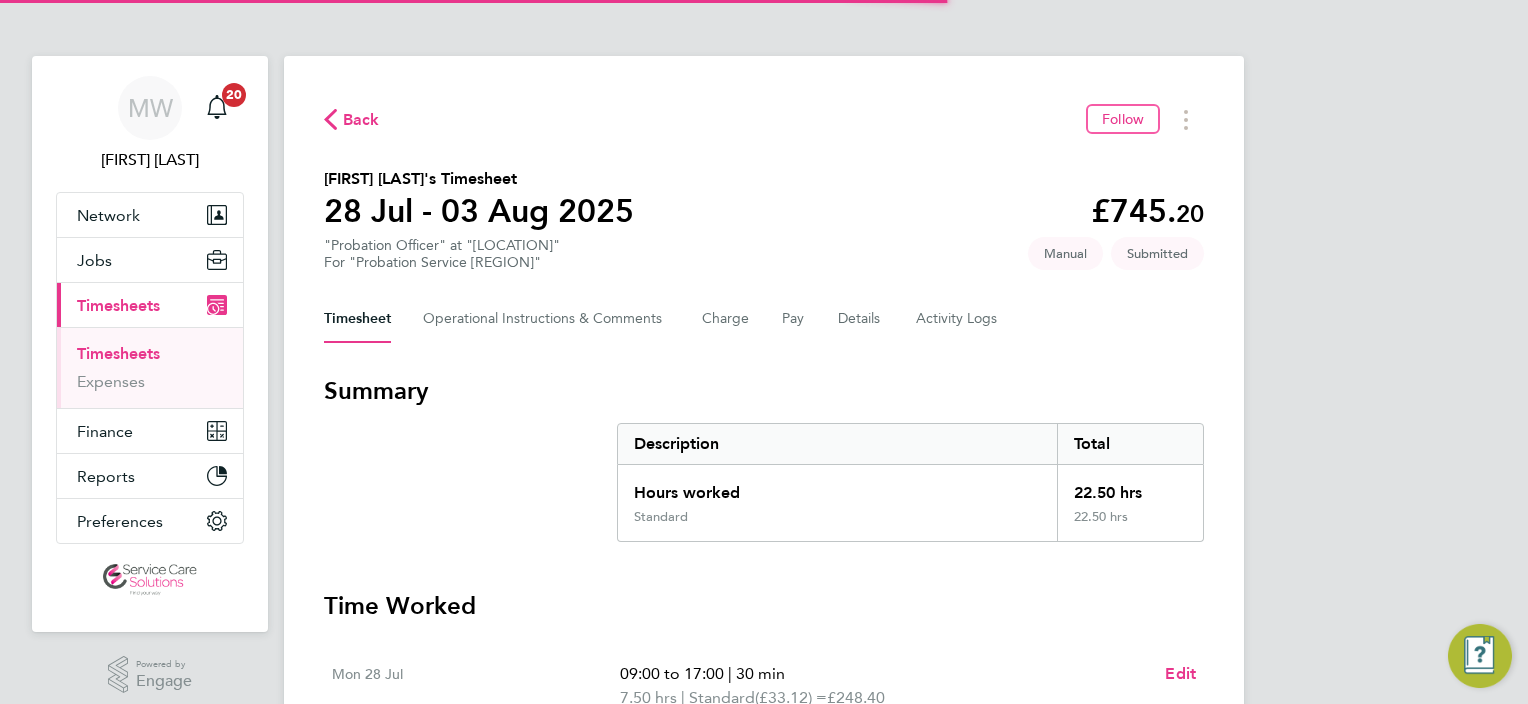 scroll, scrollTop: 0, scrollLeft: 0, axis: both 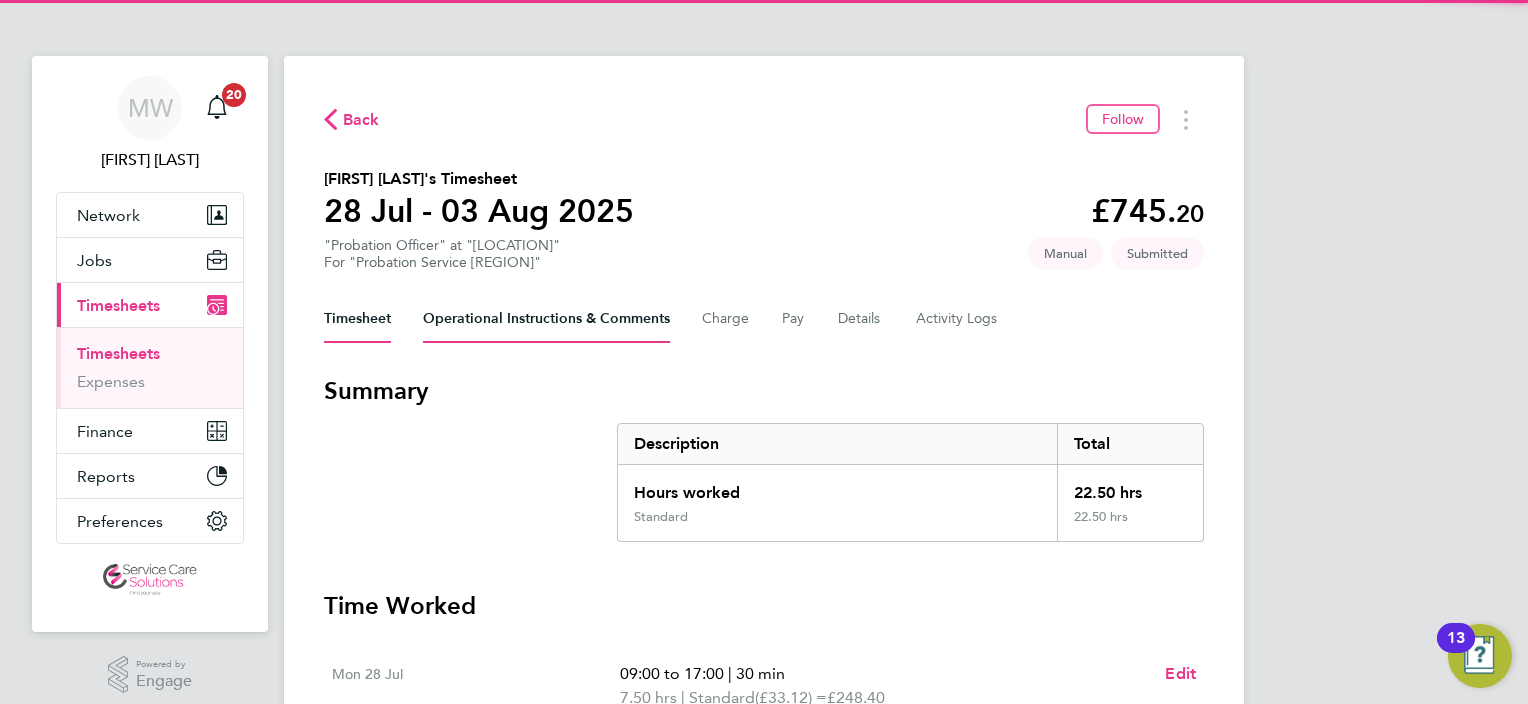 click on "Operational Instructions & Comments" at bounding box center [546, 319] 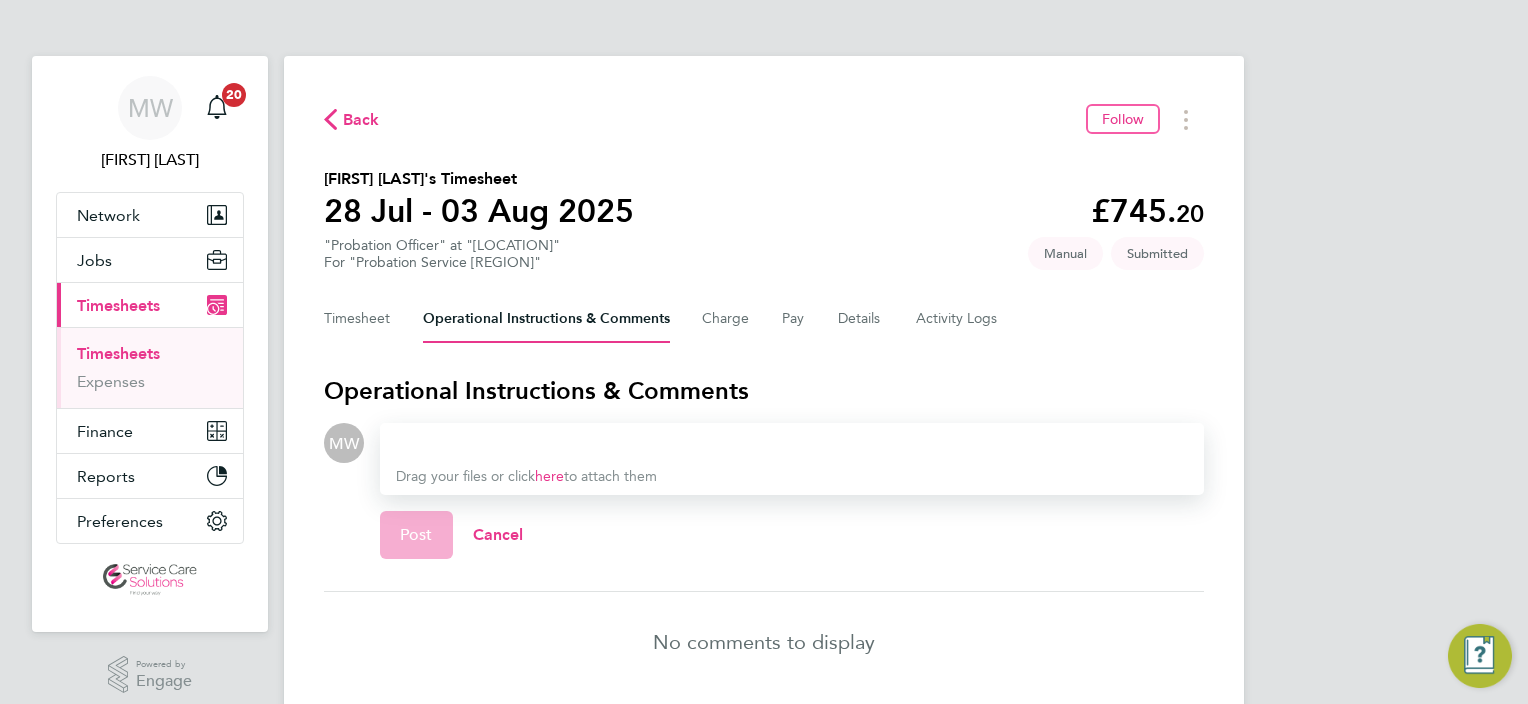 click at bounding box center [792, 443] 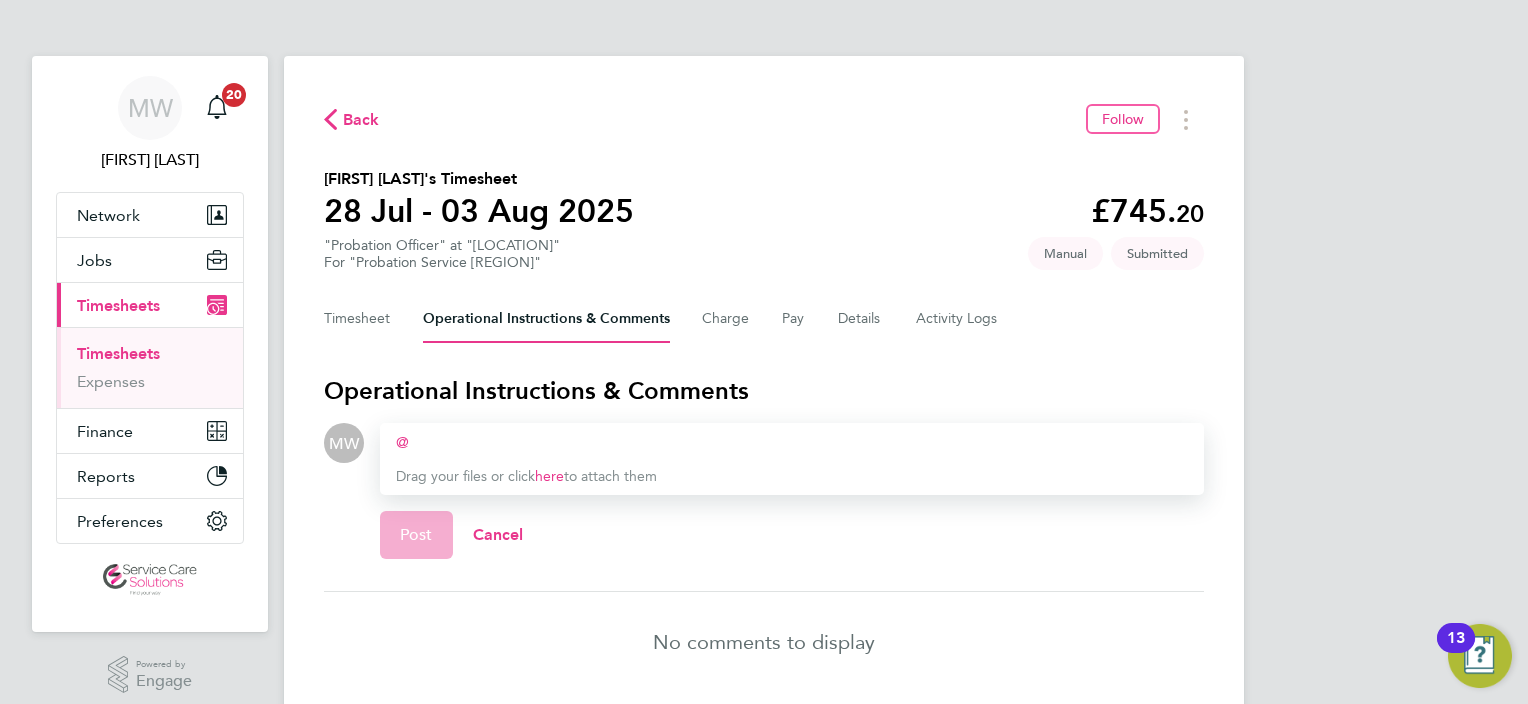 type 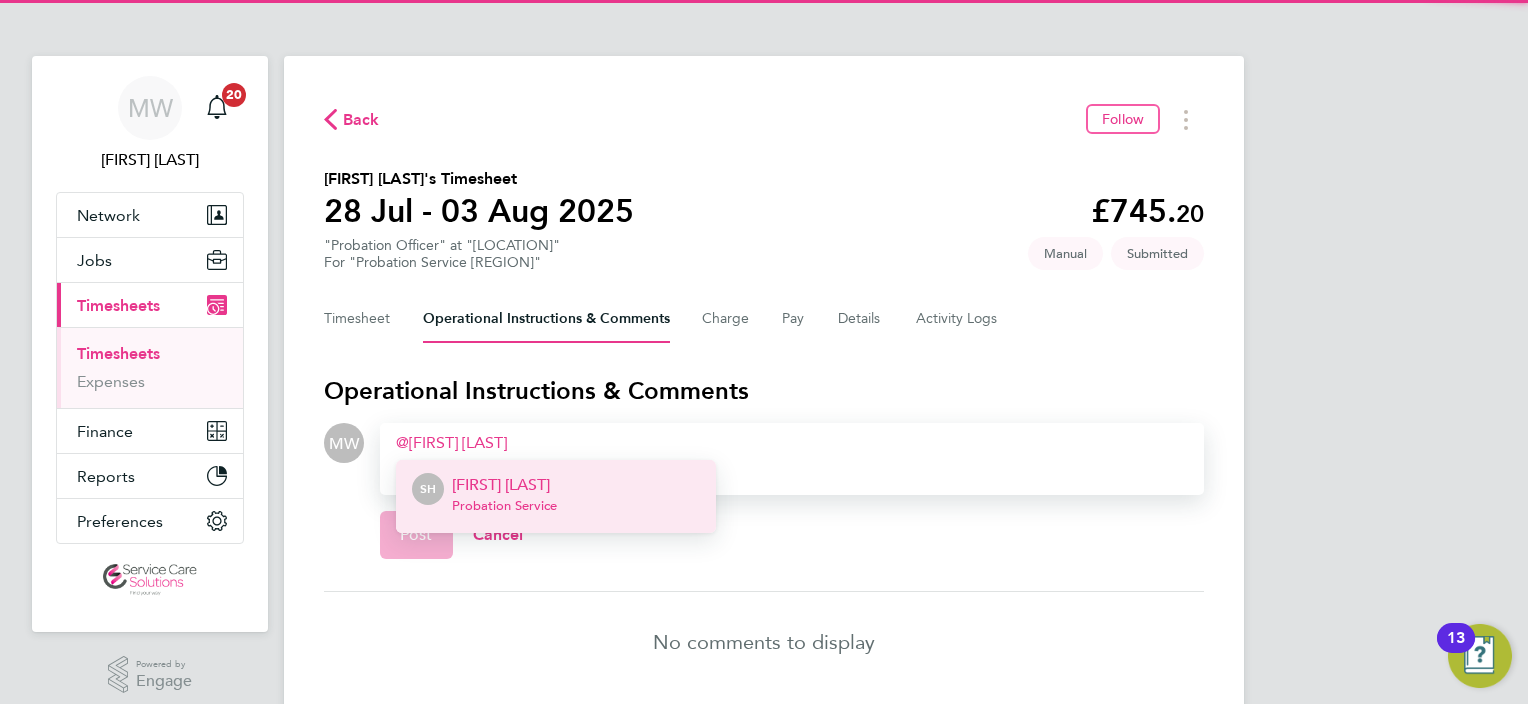 click on "Sarah Hennebry" at bounding box center [504, 485] 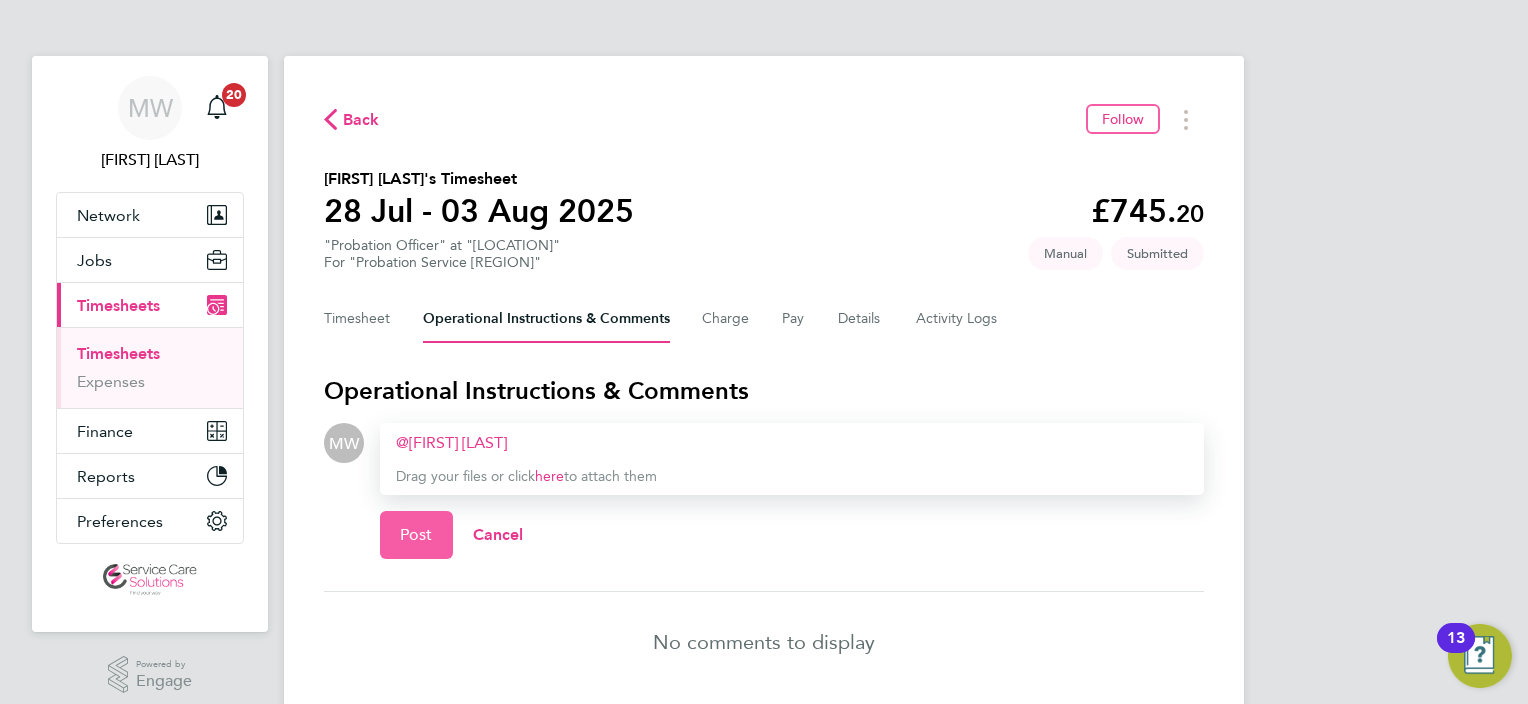 click on "Post" 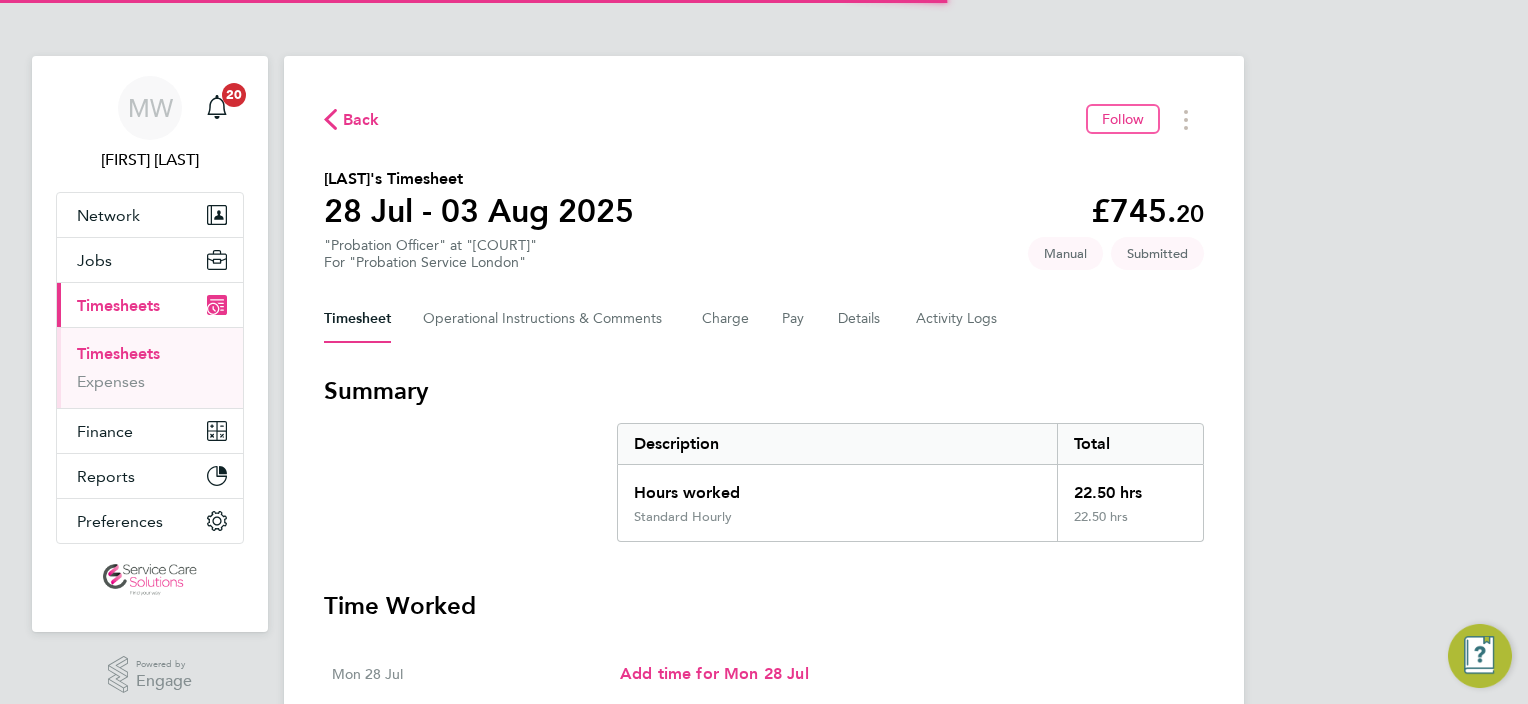 scroll, scrollTop: 0, scrollLeft: 0, axis: both 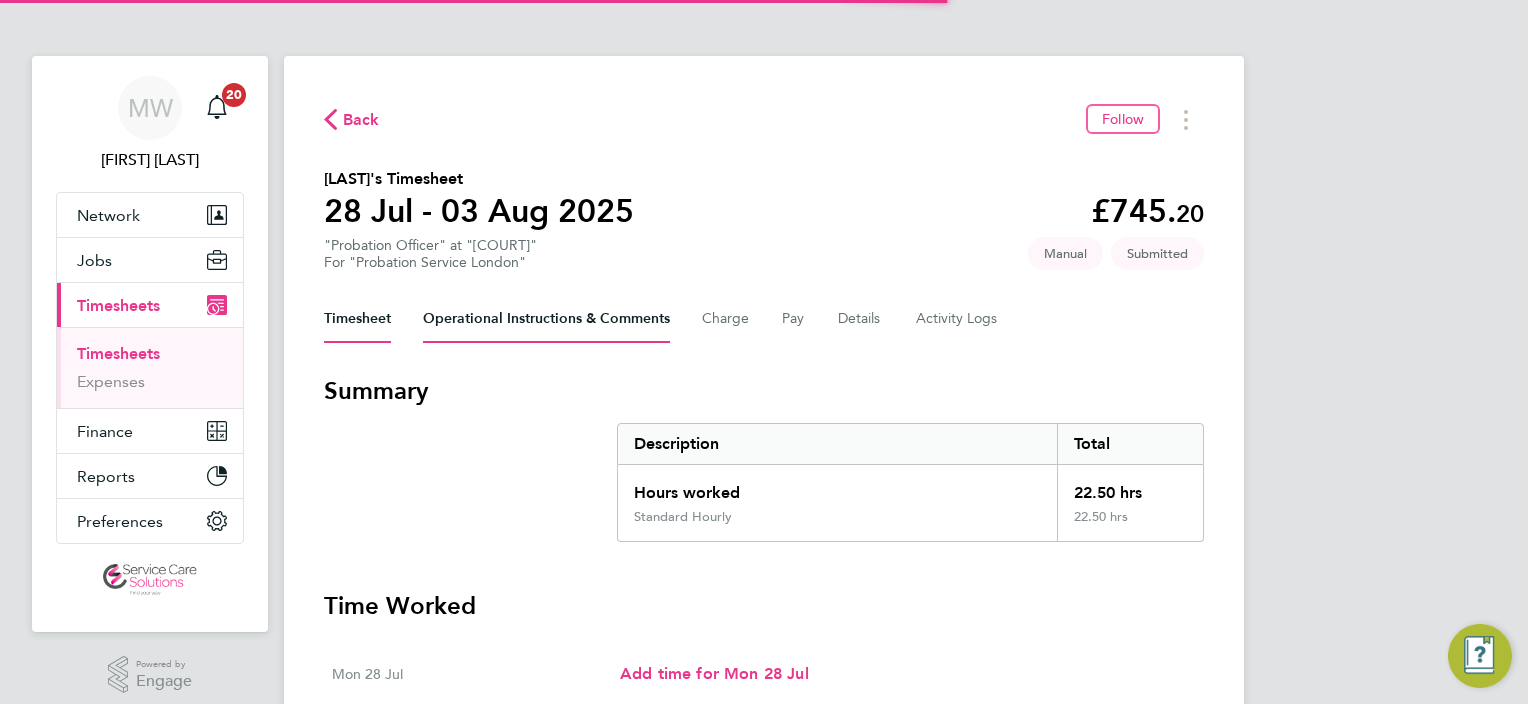 click on "Operational Instructions & Comments" at bounding box center [546, 319] 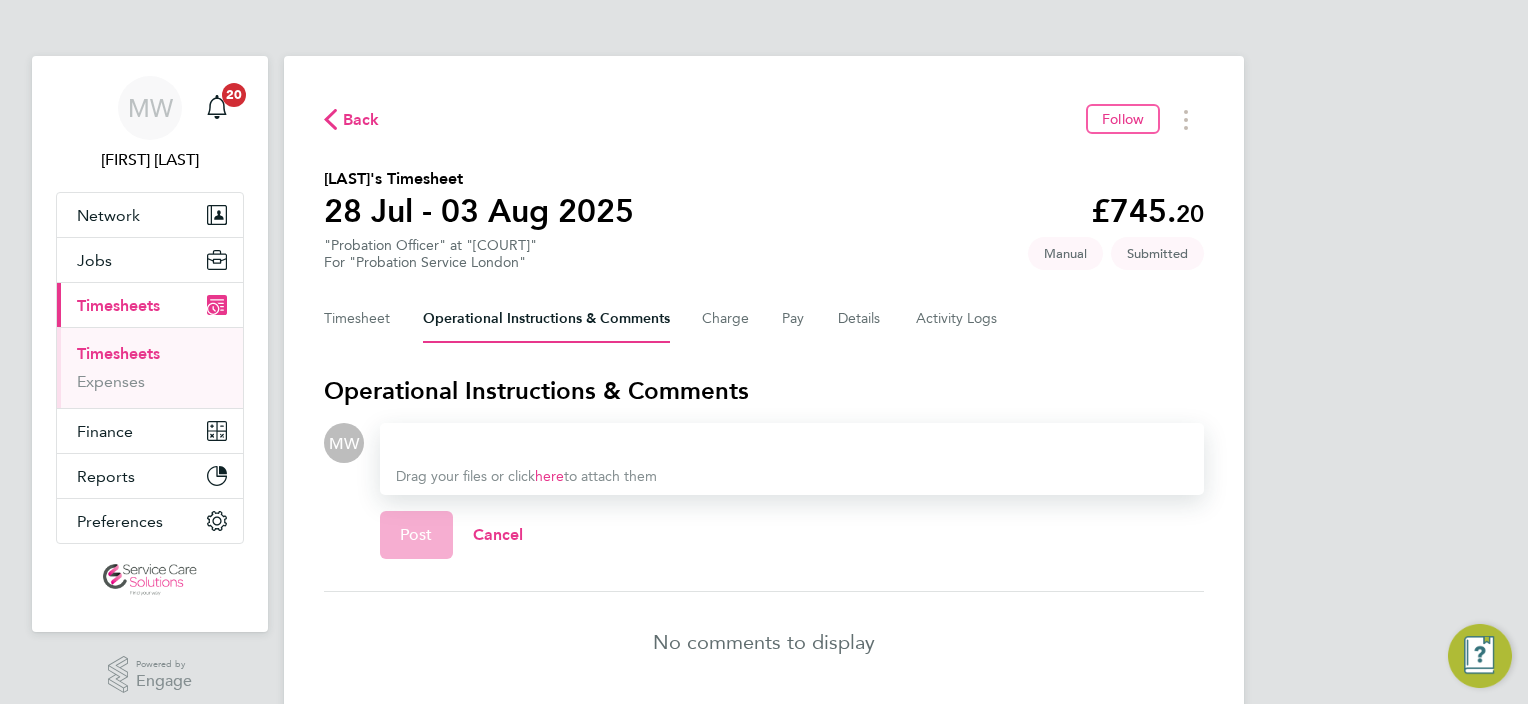 click at bounding box center (792, 443) 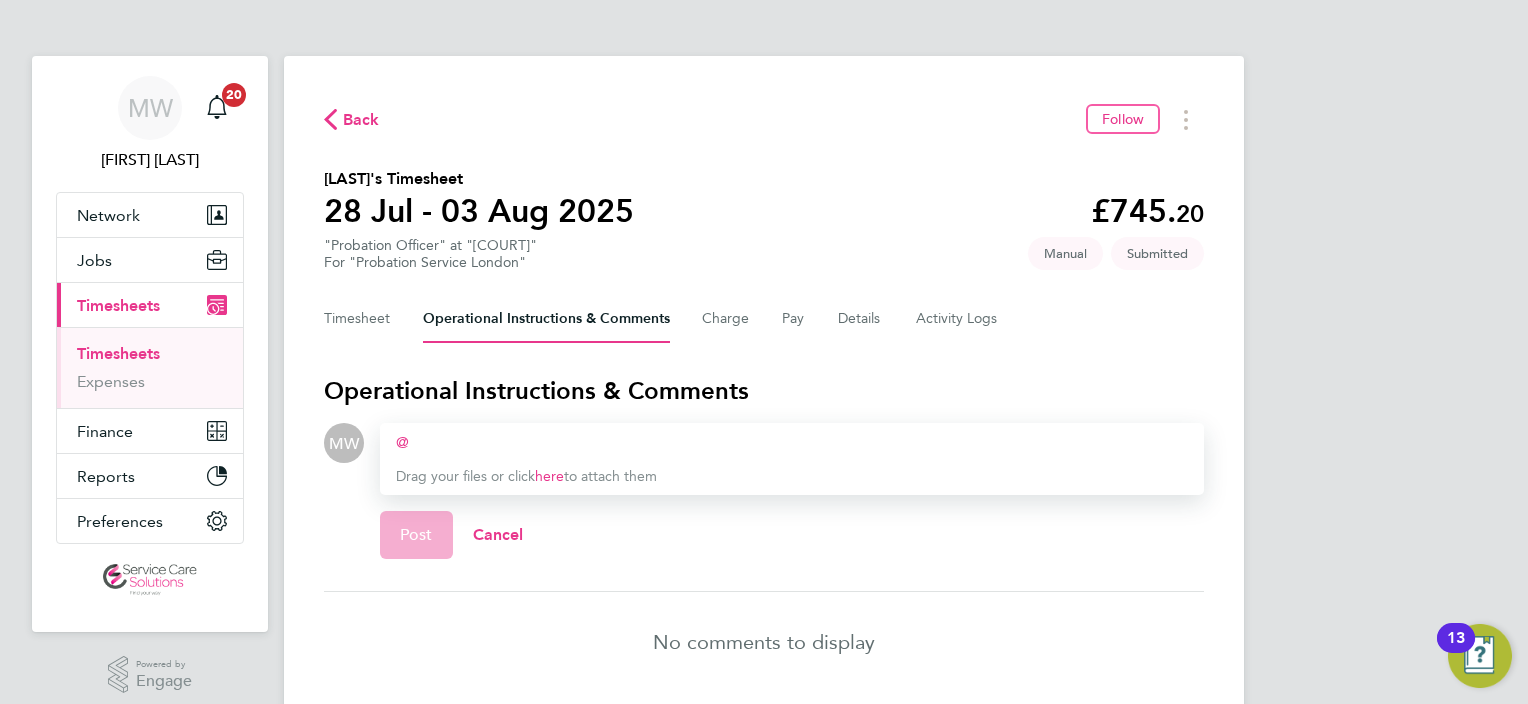 type 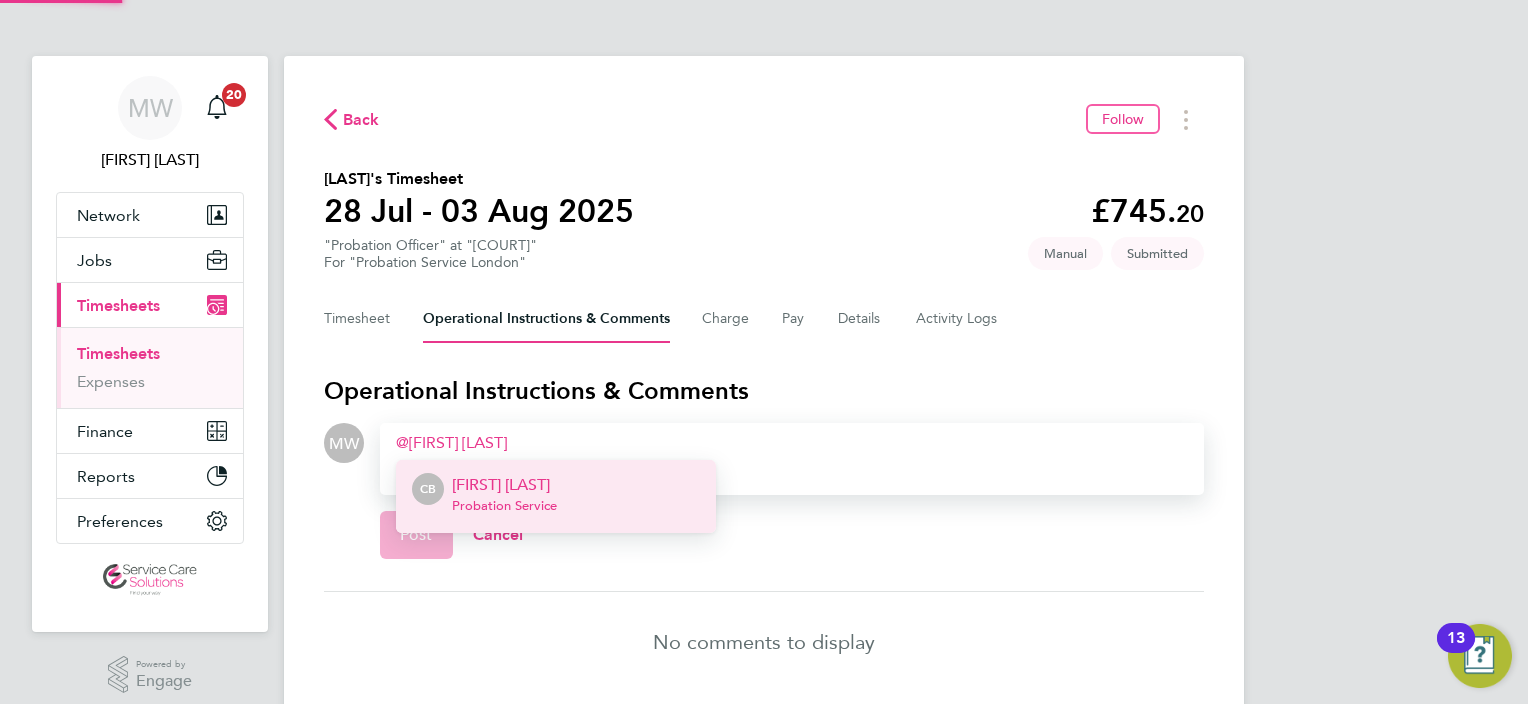click on "charlotte bov  CB   Charlotte Bovill      Probation Service  Drag your files or click  here  to attach them" 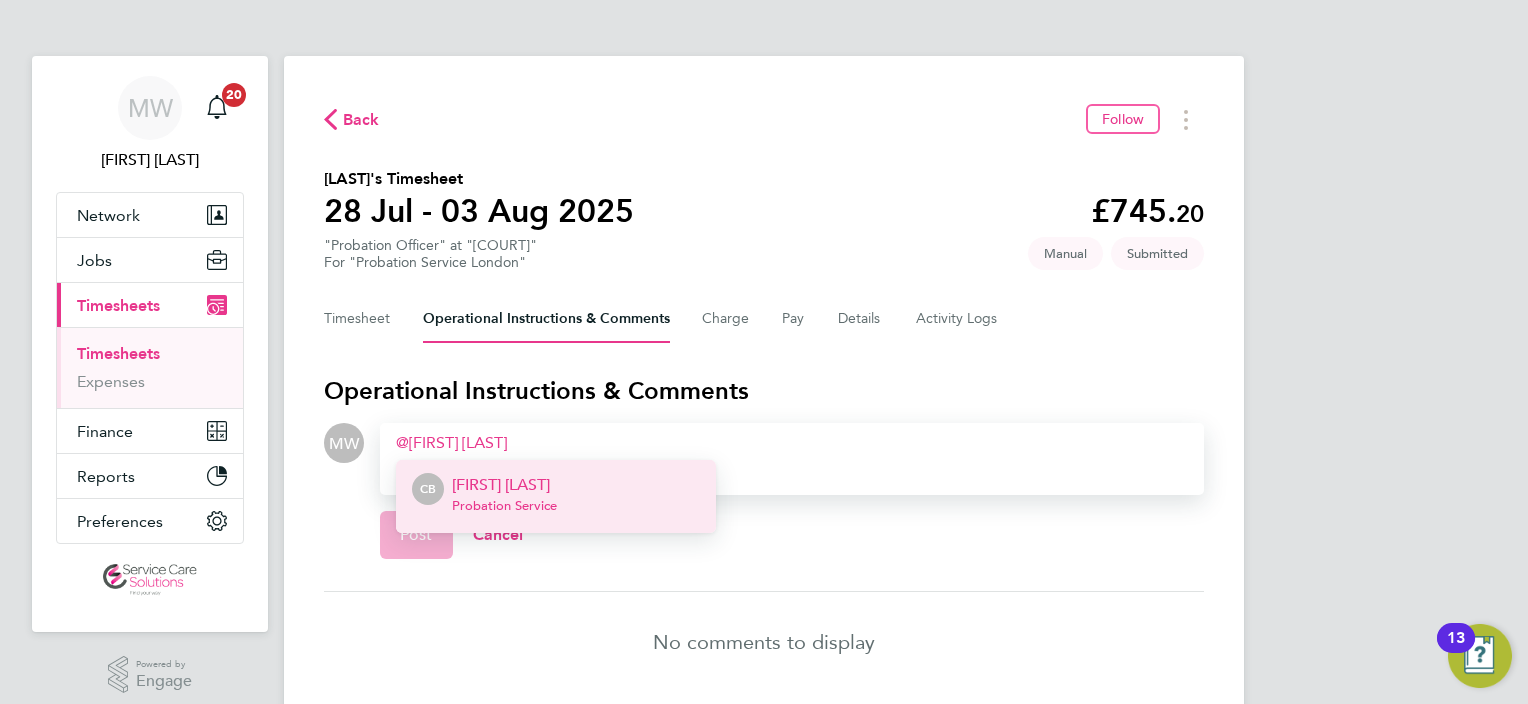 click on "Charlotte Bovill" at bounding box center [504, 485] 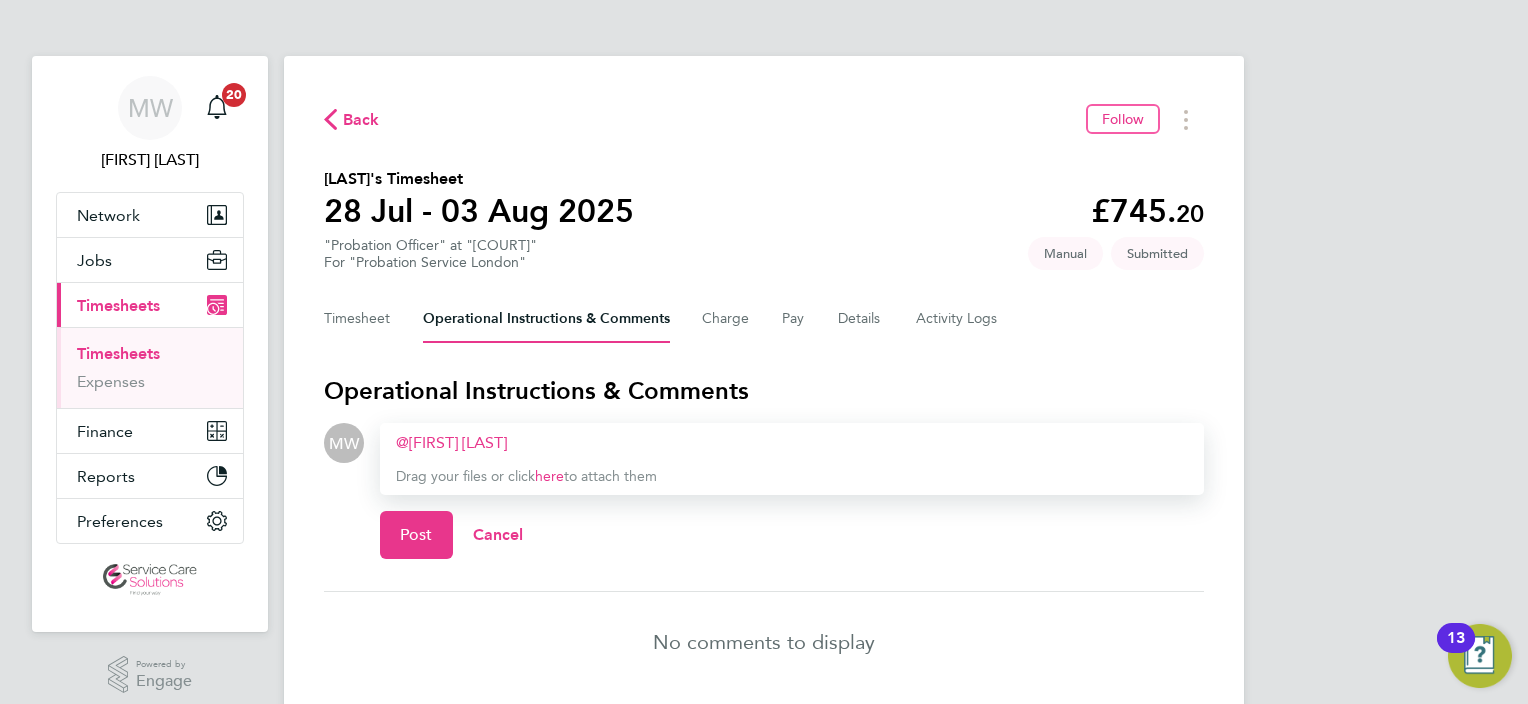 click on "Post   Cancel" 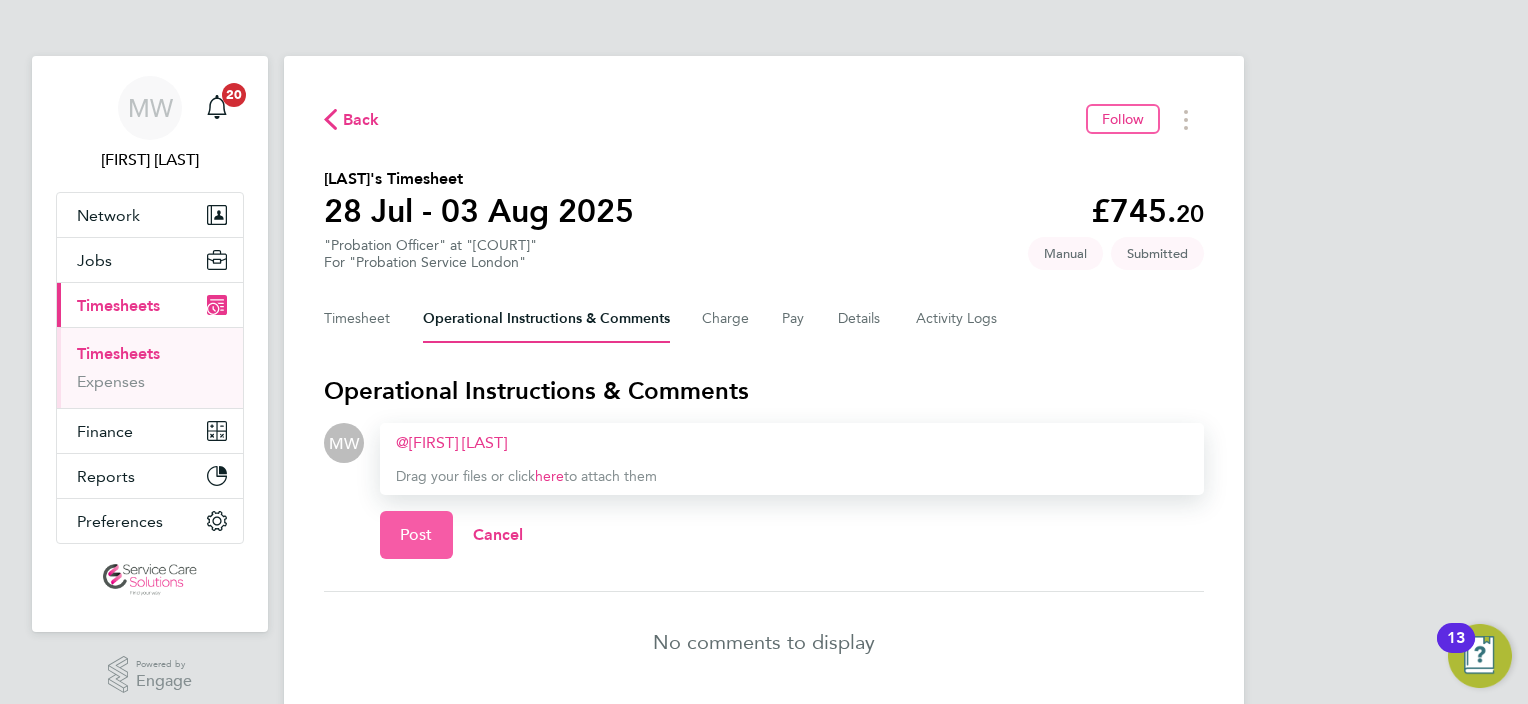 click on "Post" 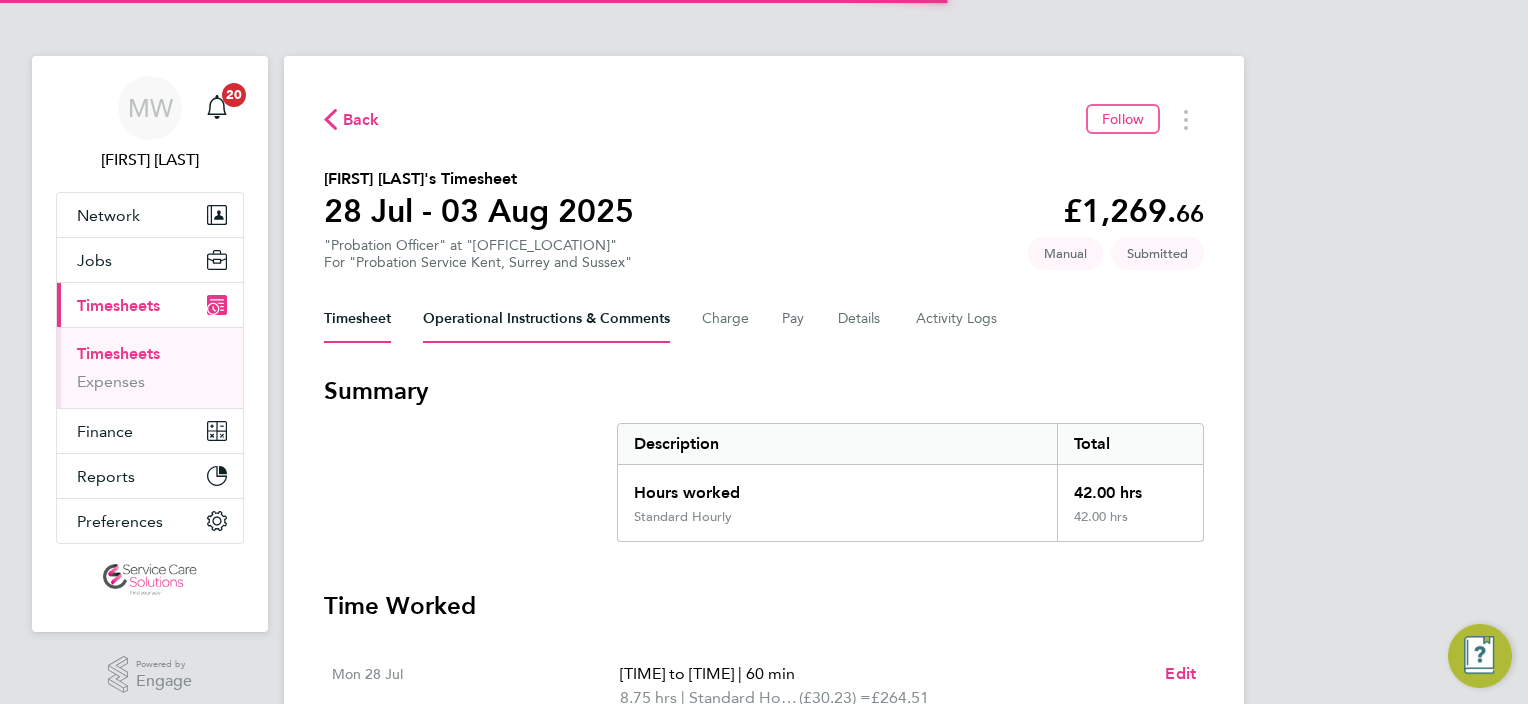 scroll, scrollTop: 0, scrollLeft: 0, axis: both 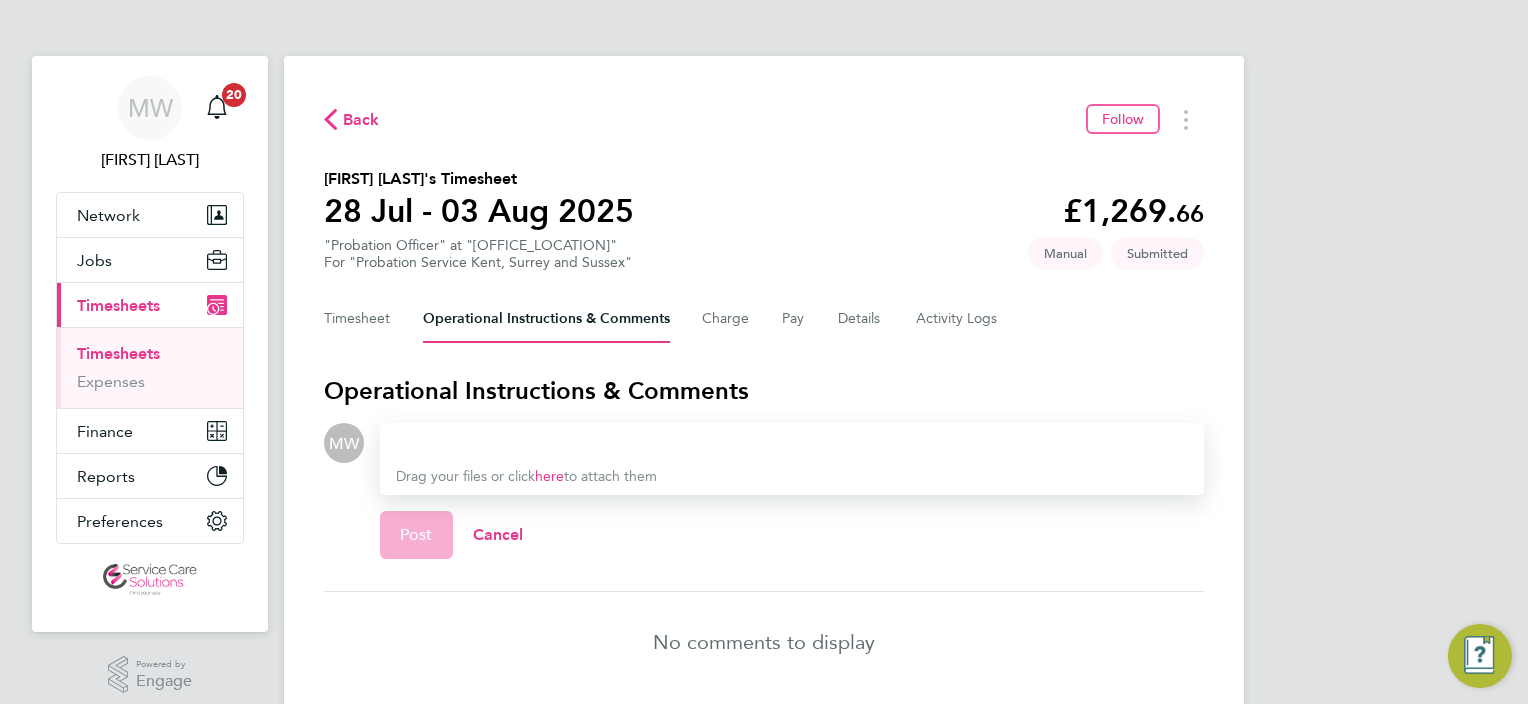 click at bounding box center [792, 443] 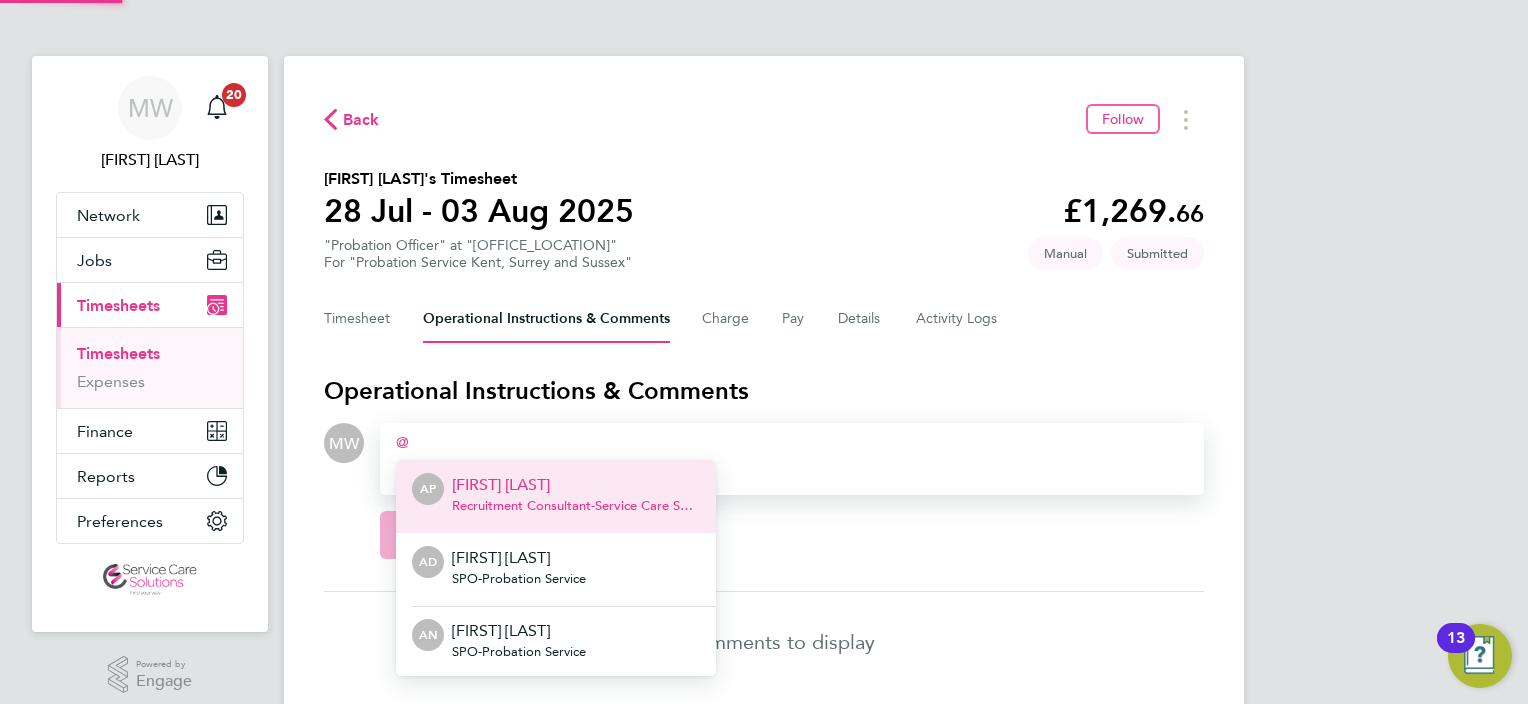 type 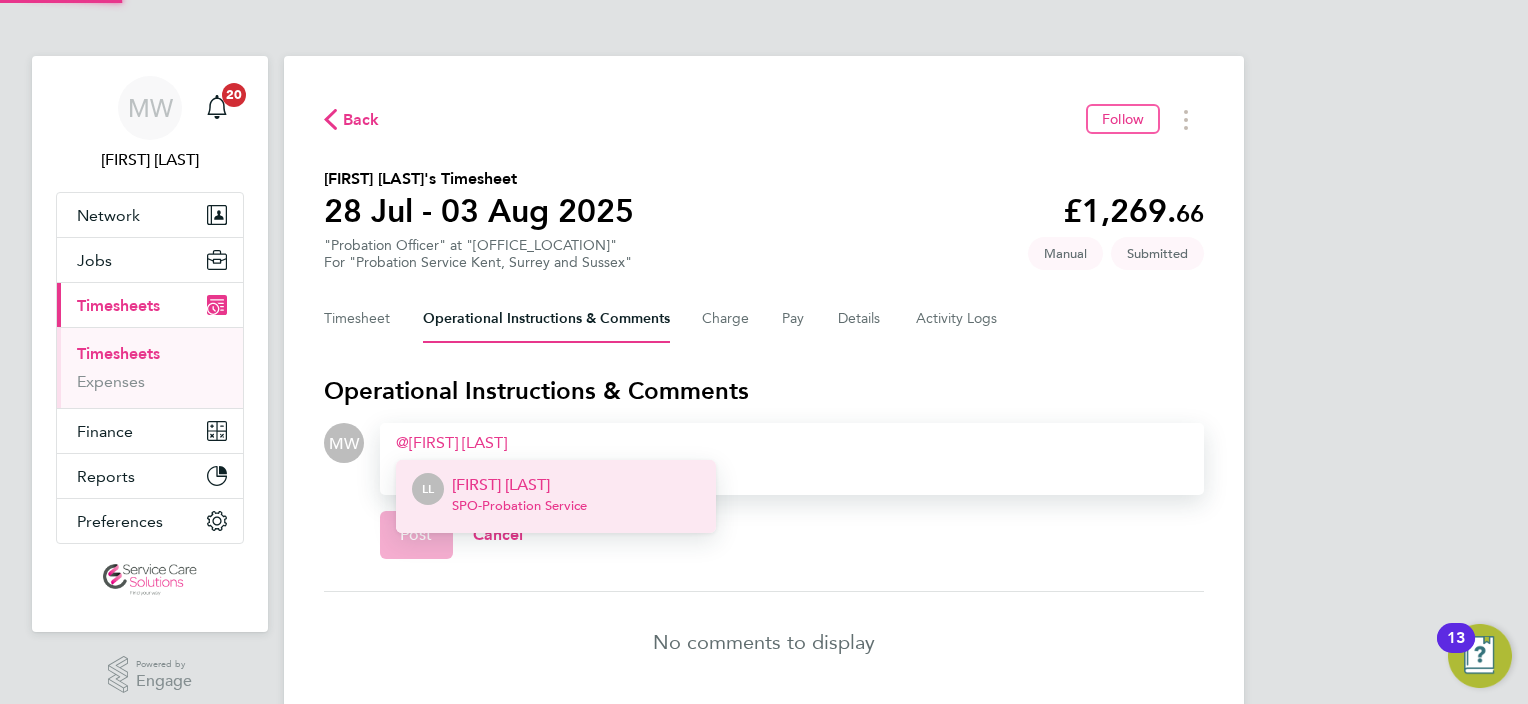 click on "[FIRST] [LAST]" at bounding box center (519, 485) 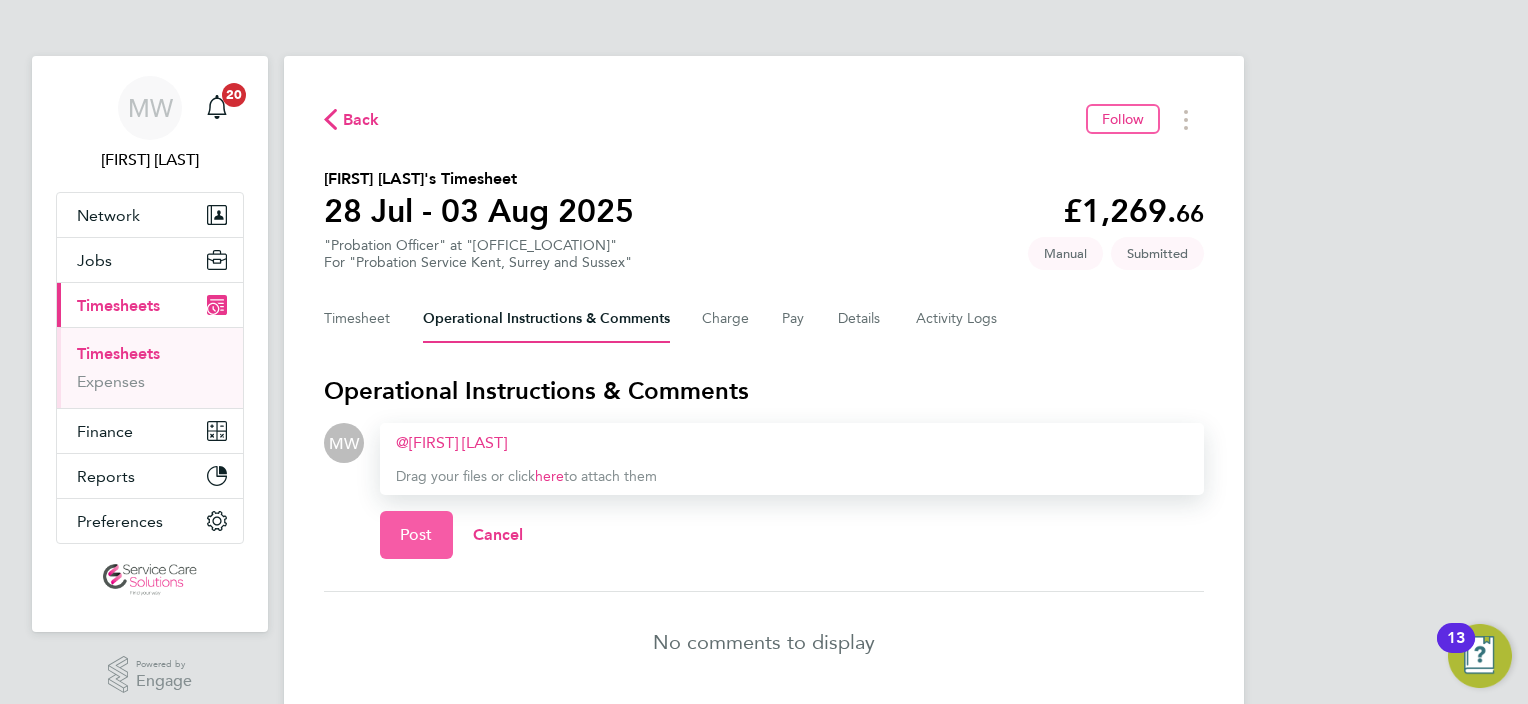 click on "Post" 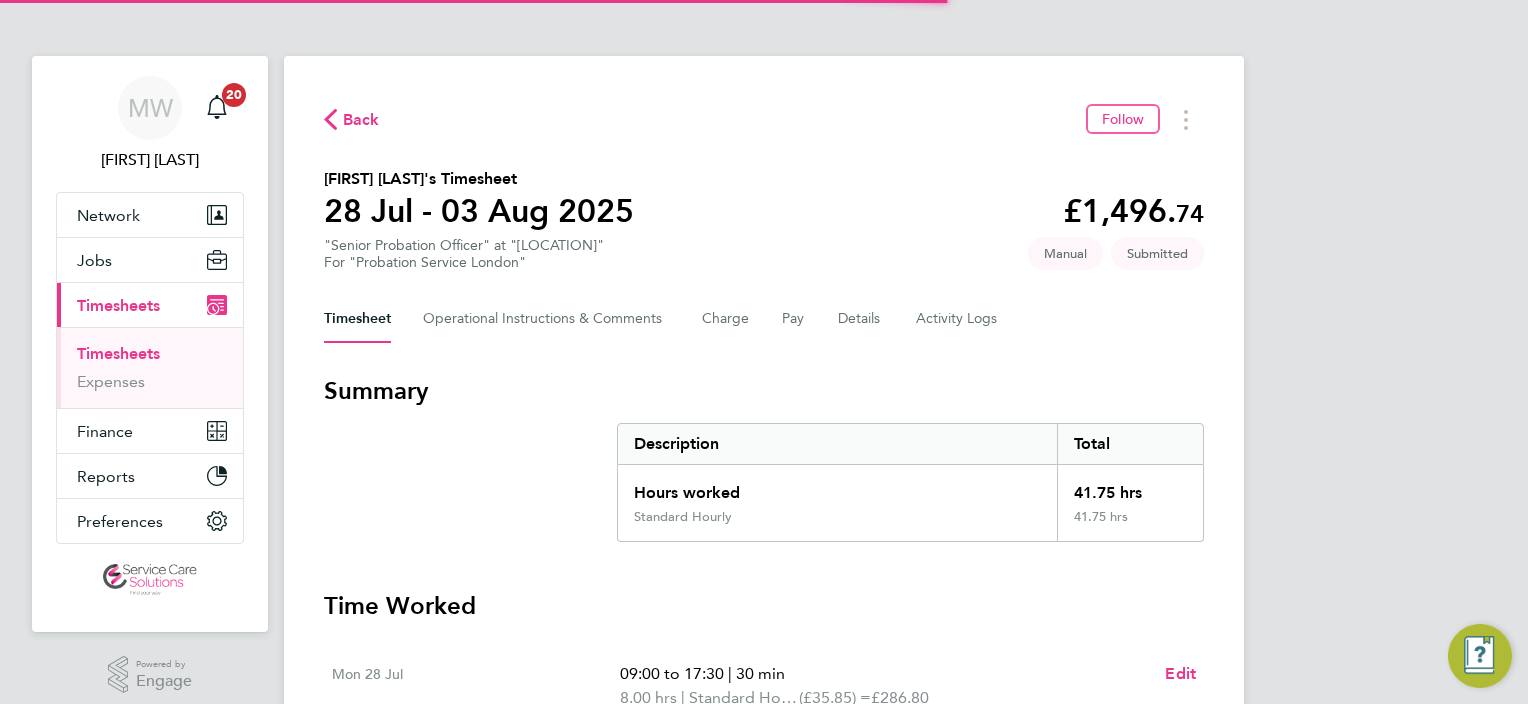 scroll, scrollTop: 0, scrollLeft: 0, axis: both 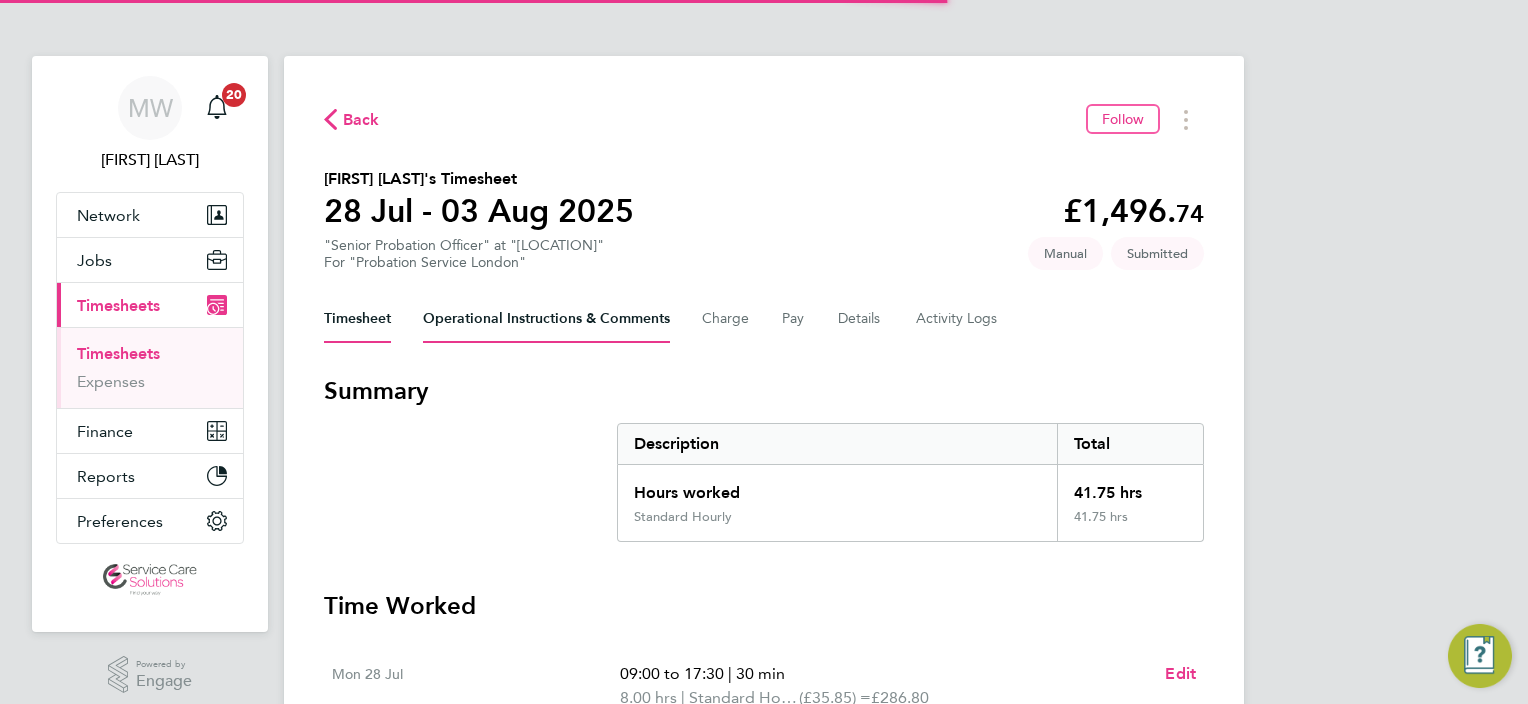 click on "Operational Instructions & Comments" at bounding box center (546, 319) 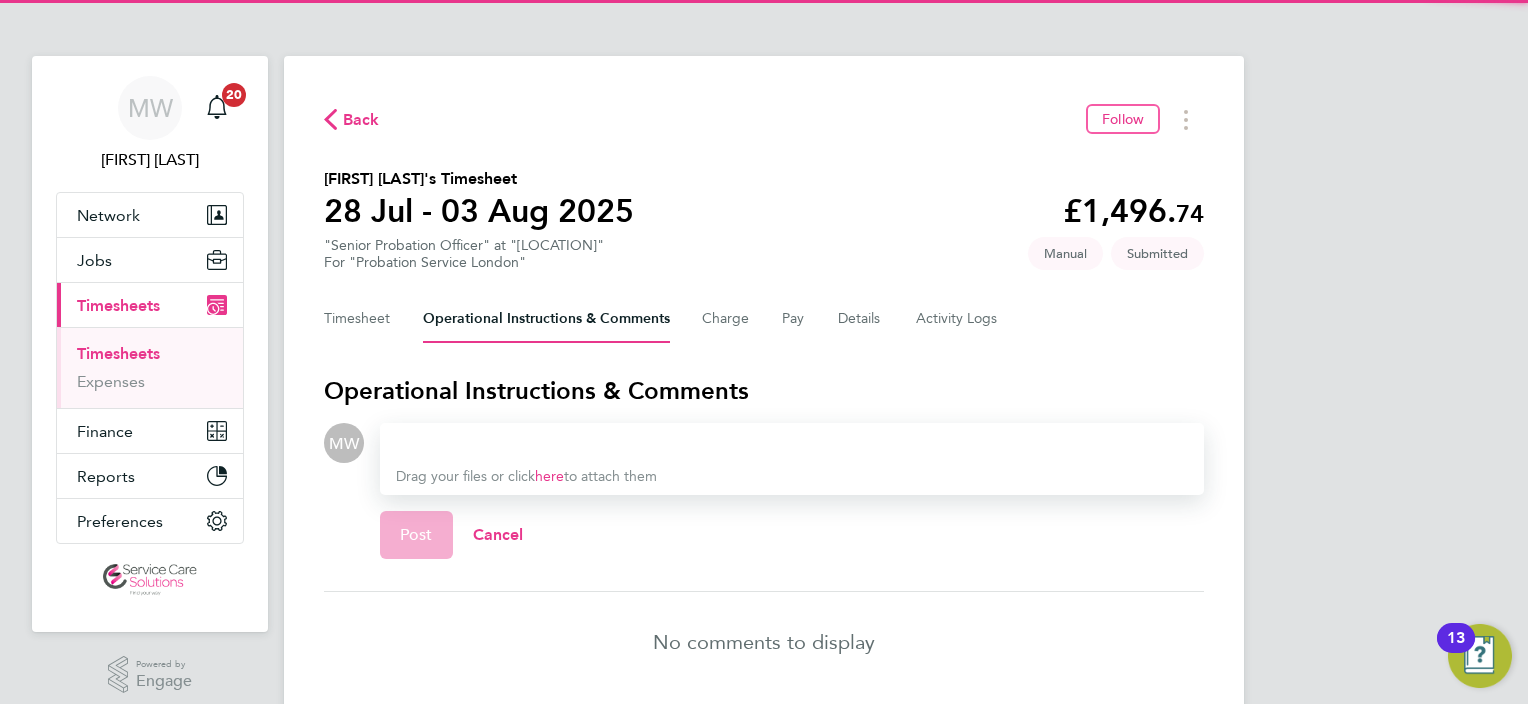 click at bounding box center [792, 443] 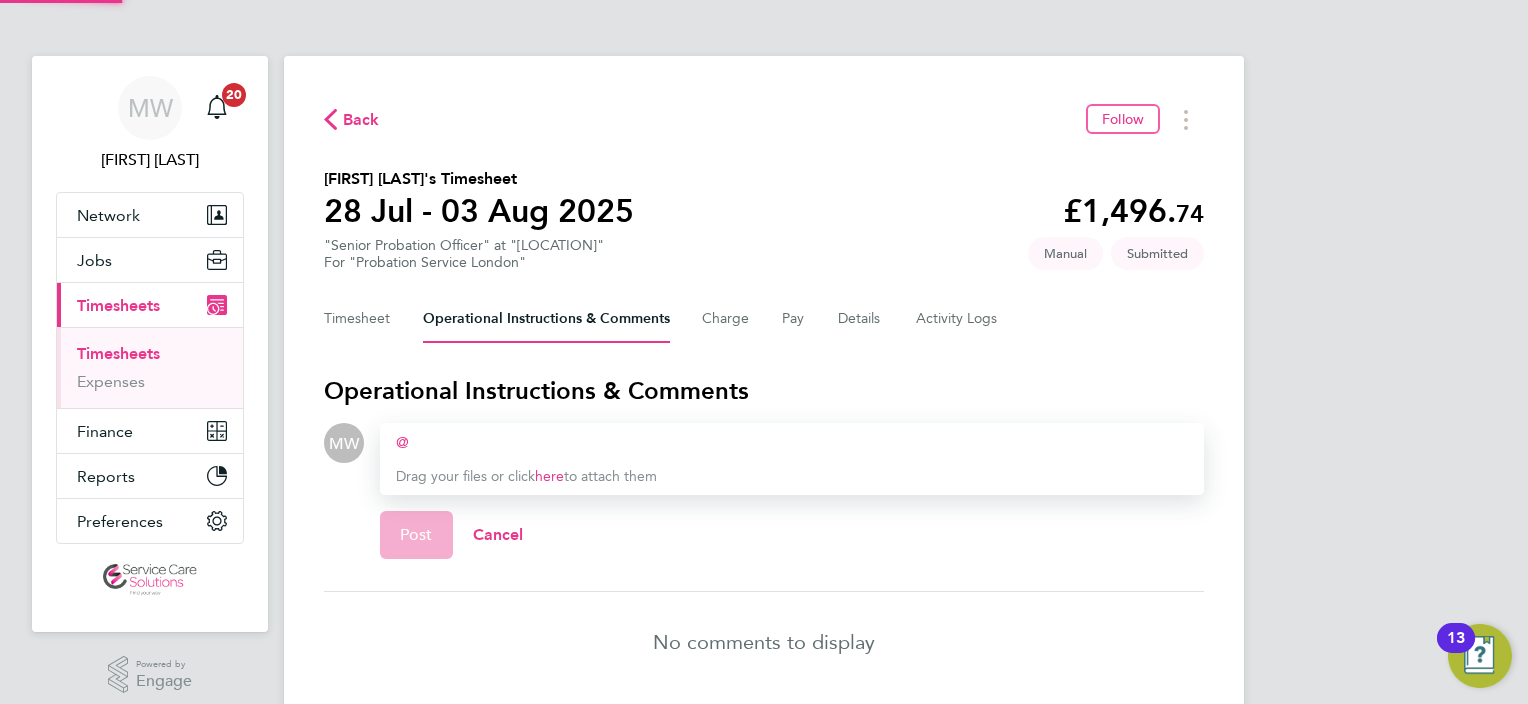 type 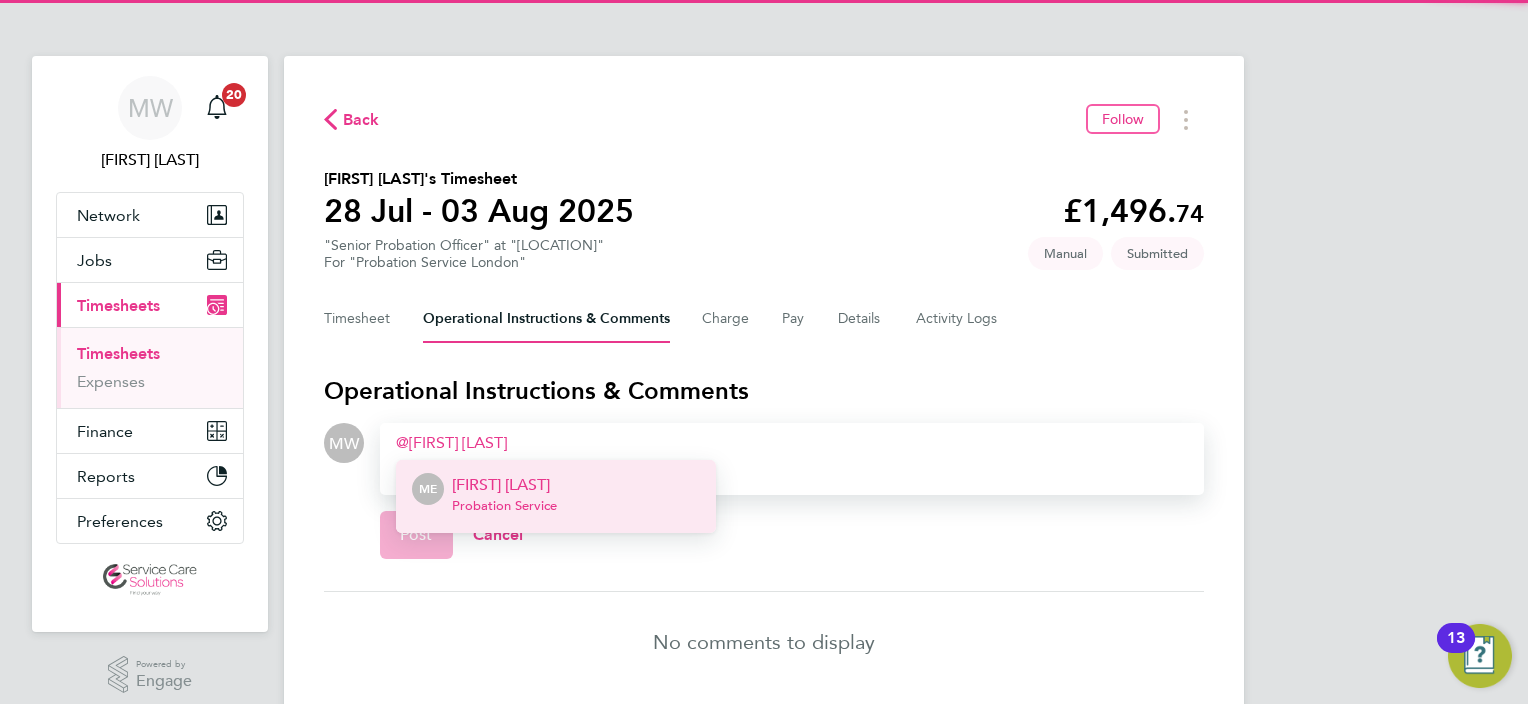 click on "michael emm  ME   Michael Emmett      Probation Service  Drag your files or click  here  to attach them" 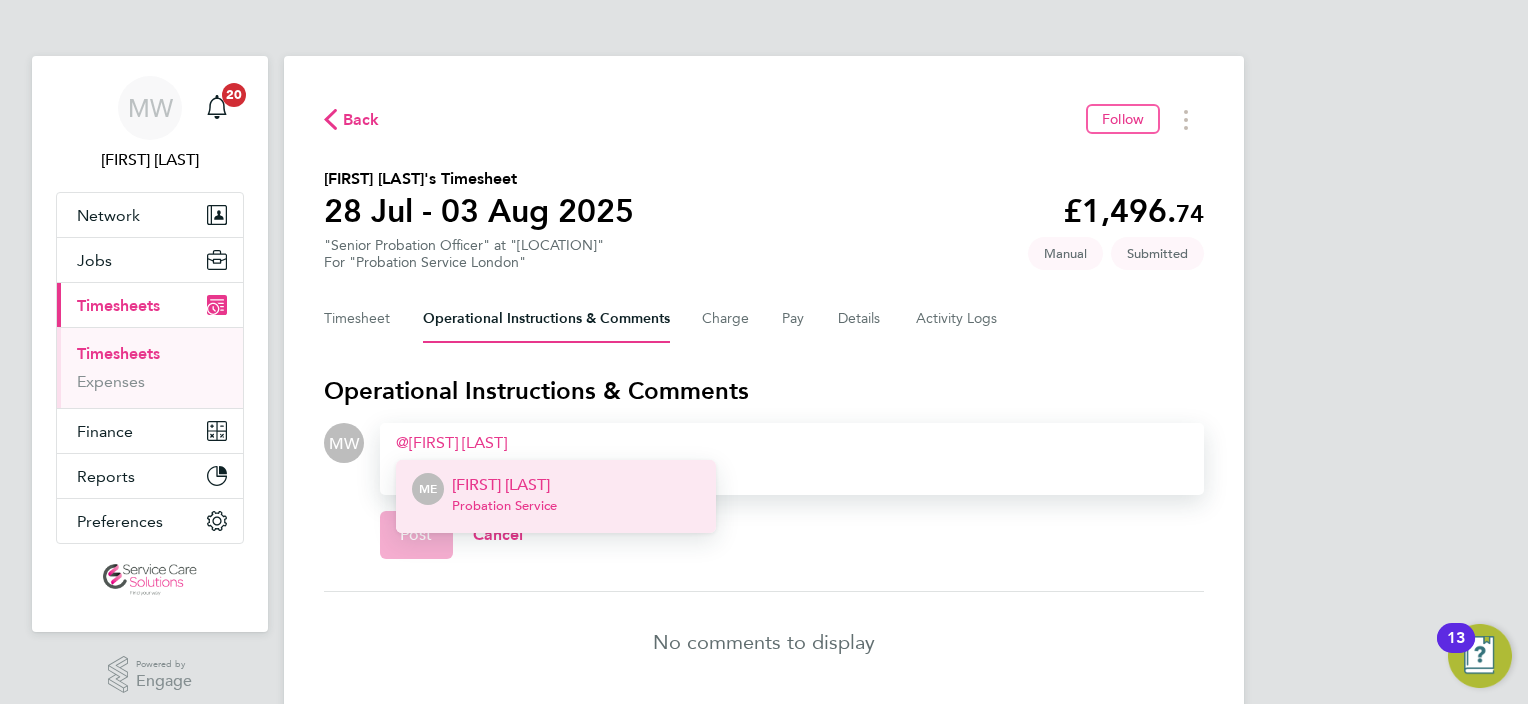 click on "ME   Michael Emmett      Probation Service" at bounding box center [556, 496] 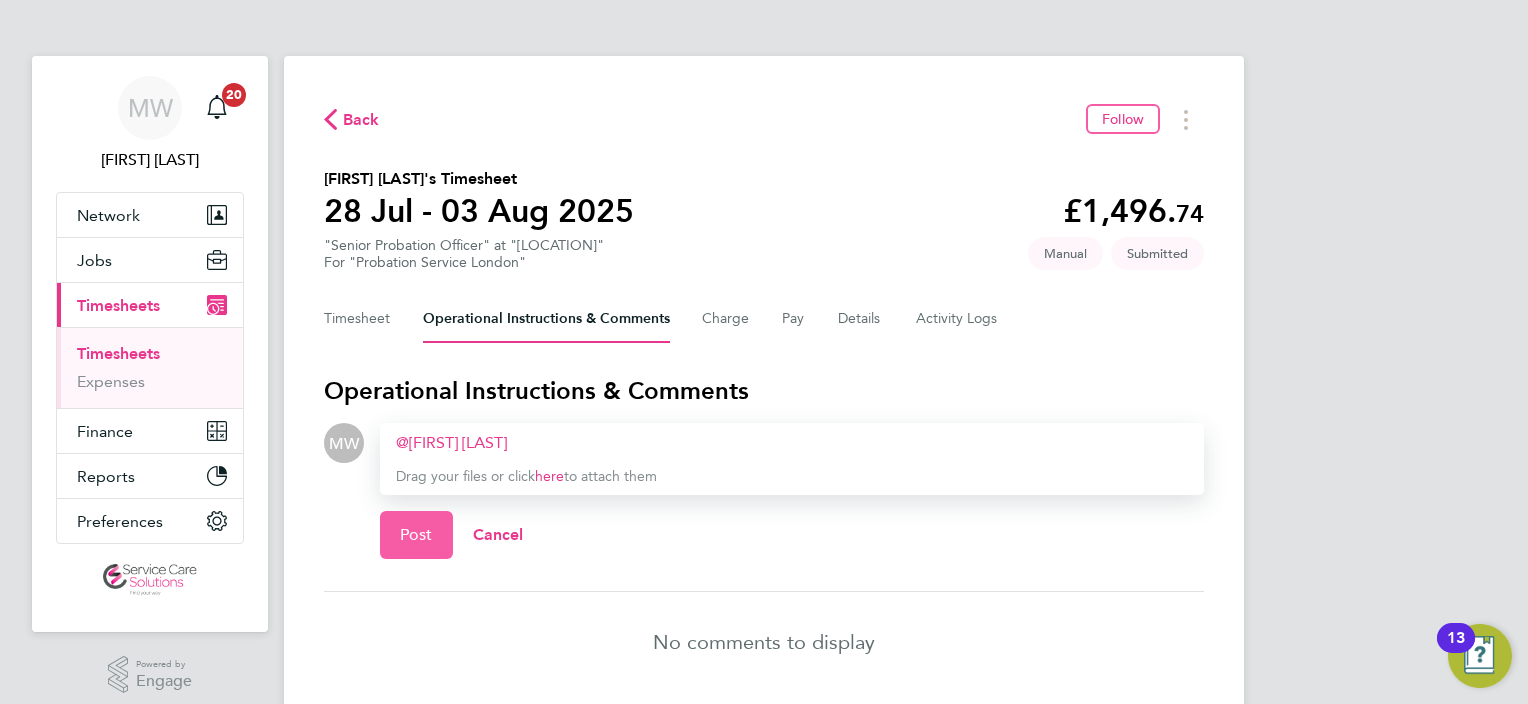 click on "Post" 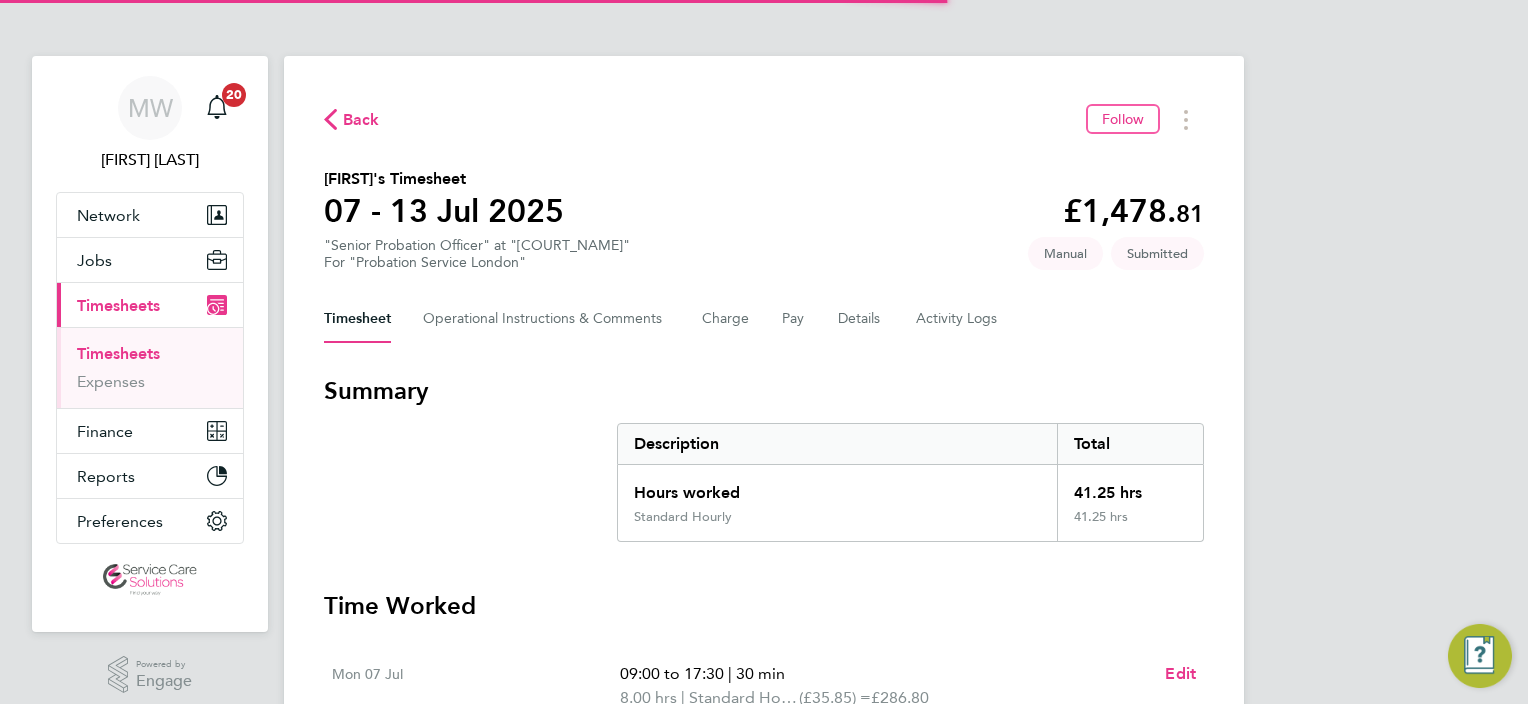 scroll, scrollTop: 0, scrollLeft: 0, axis: both 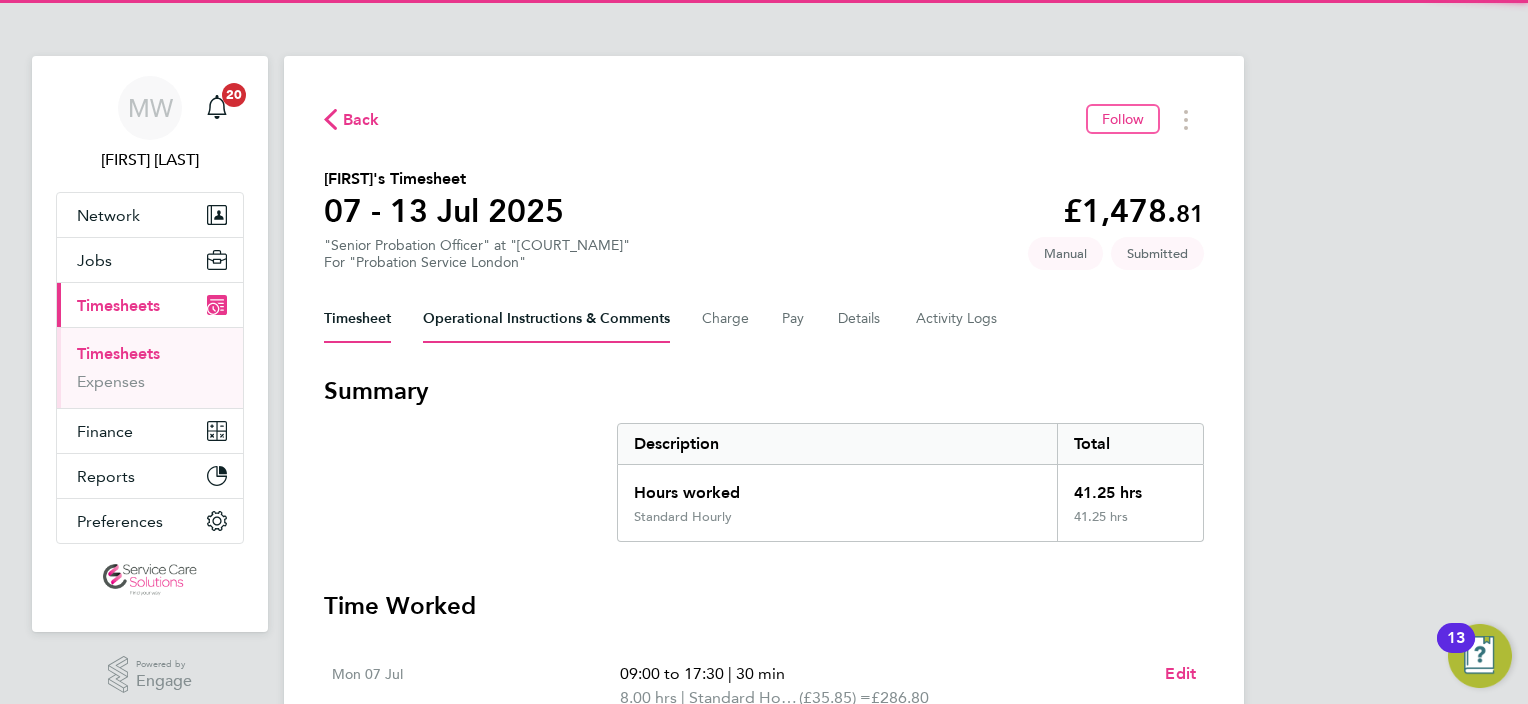 click on "Operational Instructions & Comments" at bounding box center (546, 319) 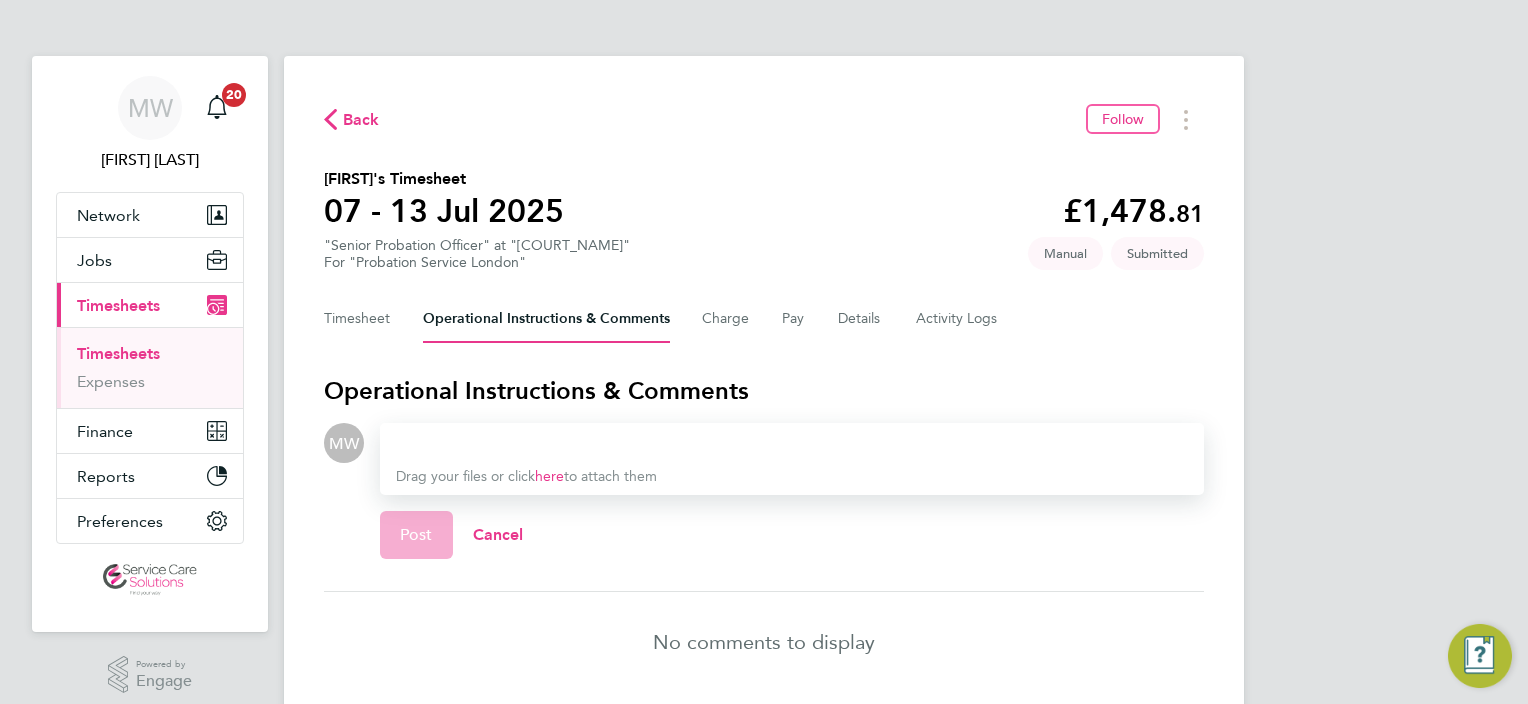 click at bounding box center (792, 443) 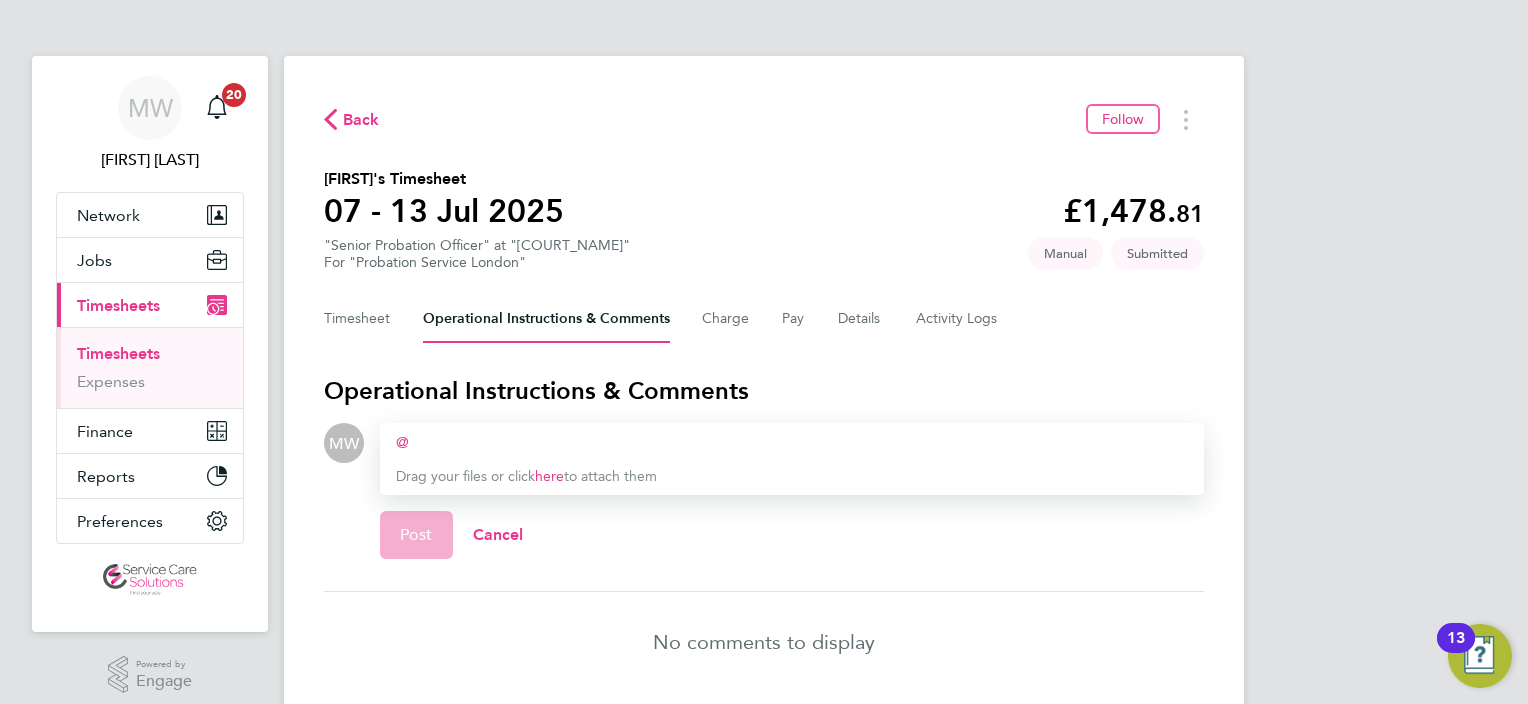 type 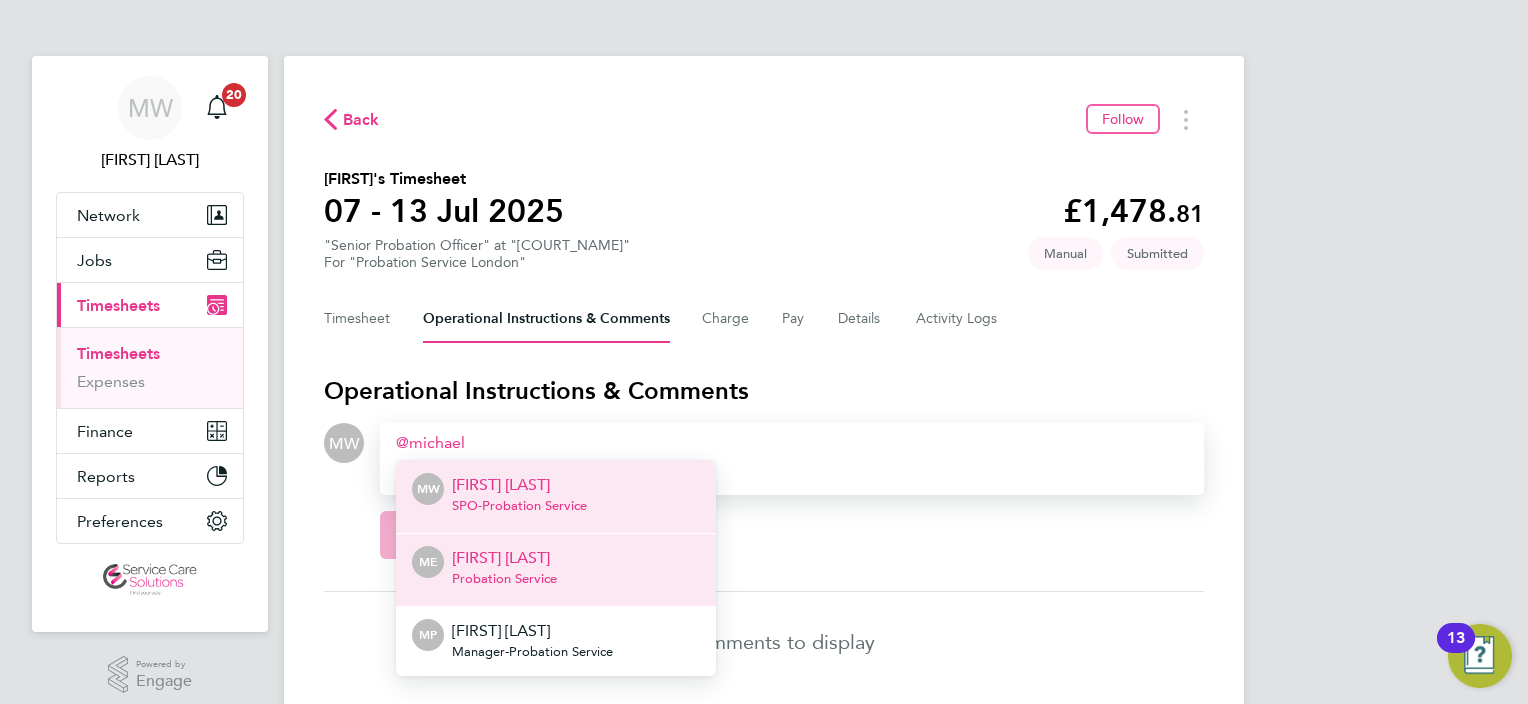 click on "[FIRST] [LAST]" at bounding box center [504, 558] 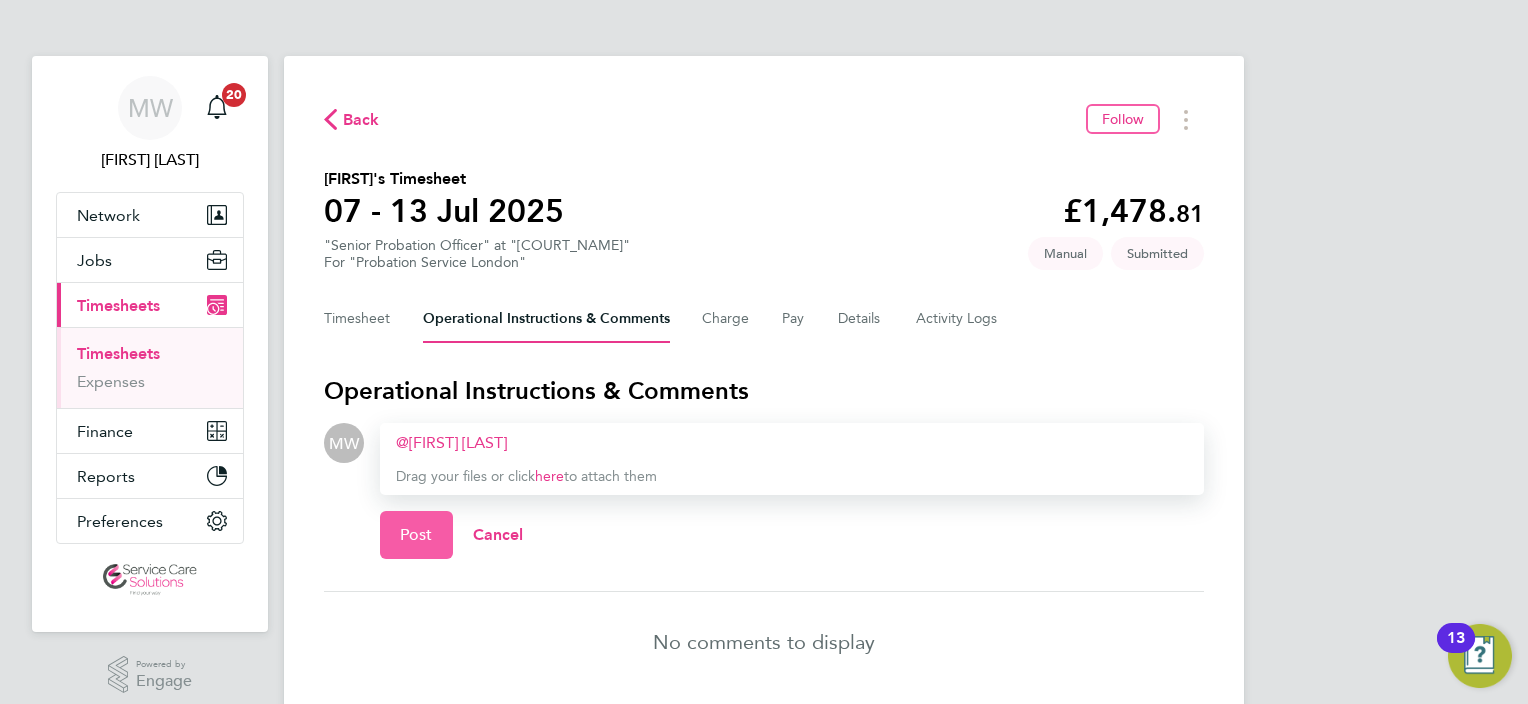 click on "Post" 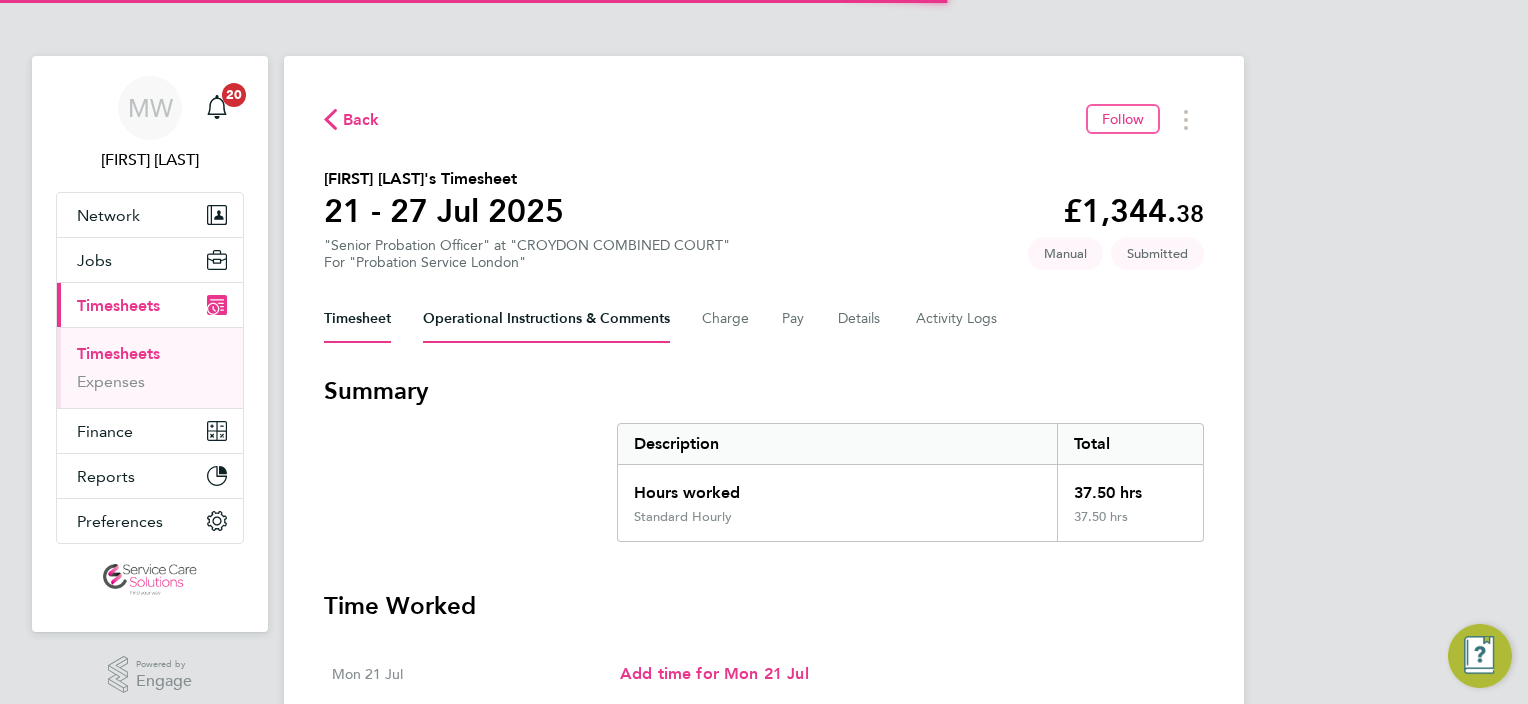 scroll, scrollTop: 0, scrollLeft: 0, axis: both 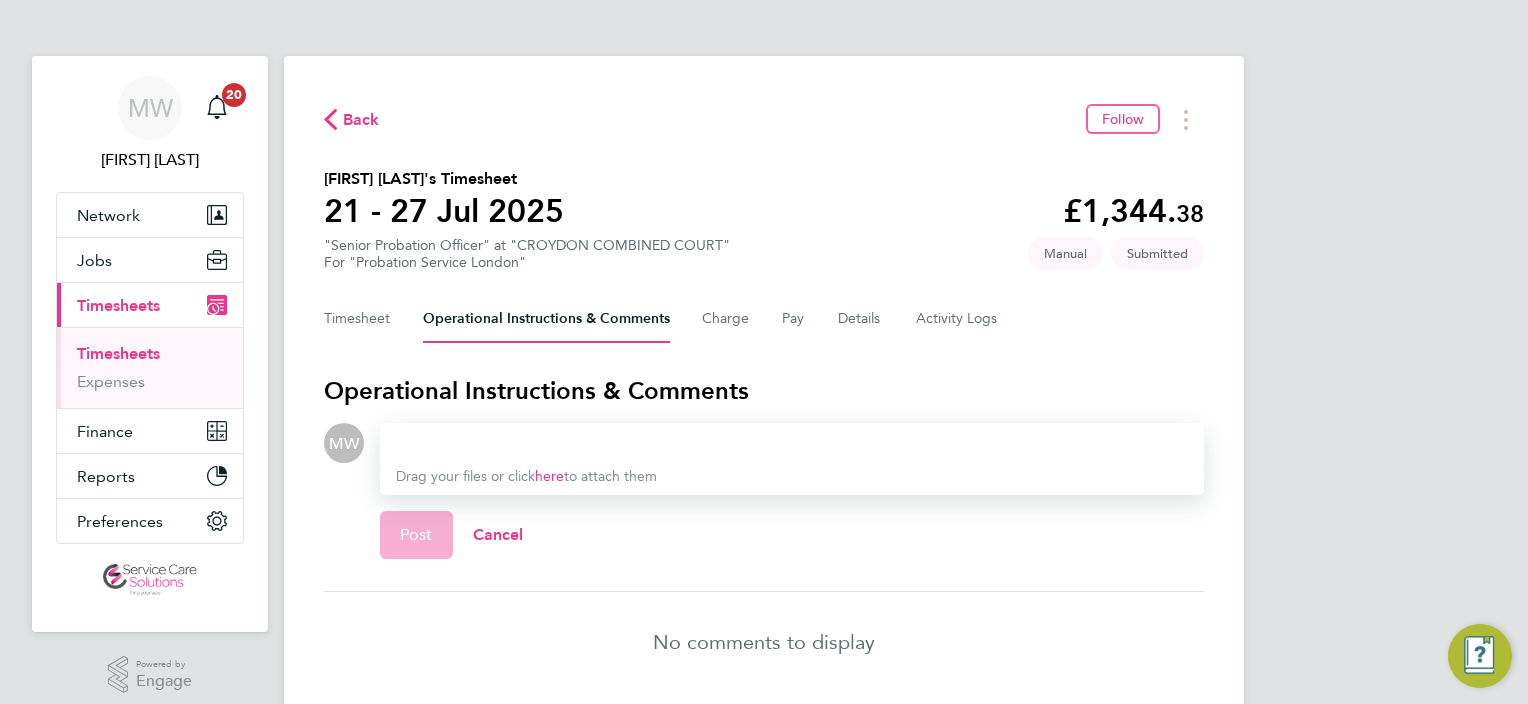 click at bounding box center (792, 443) 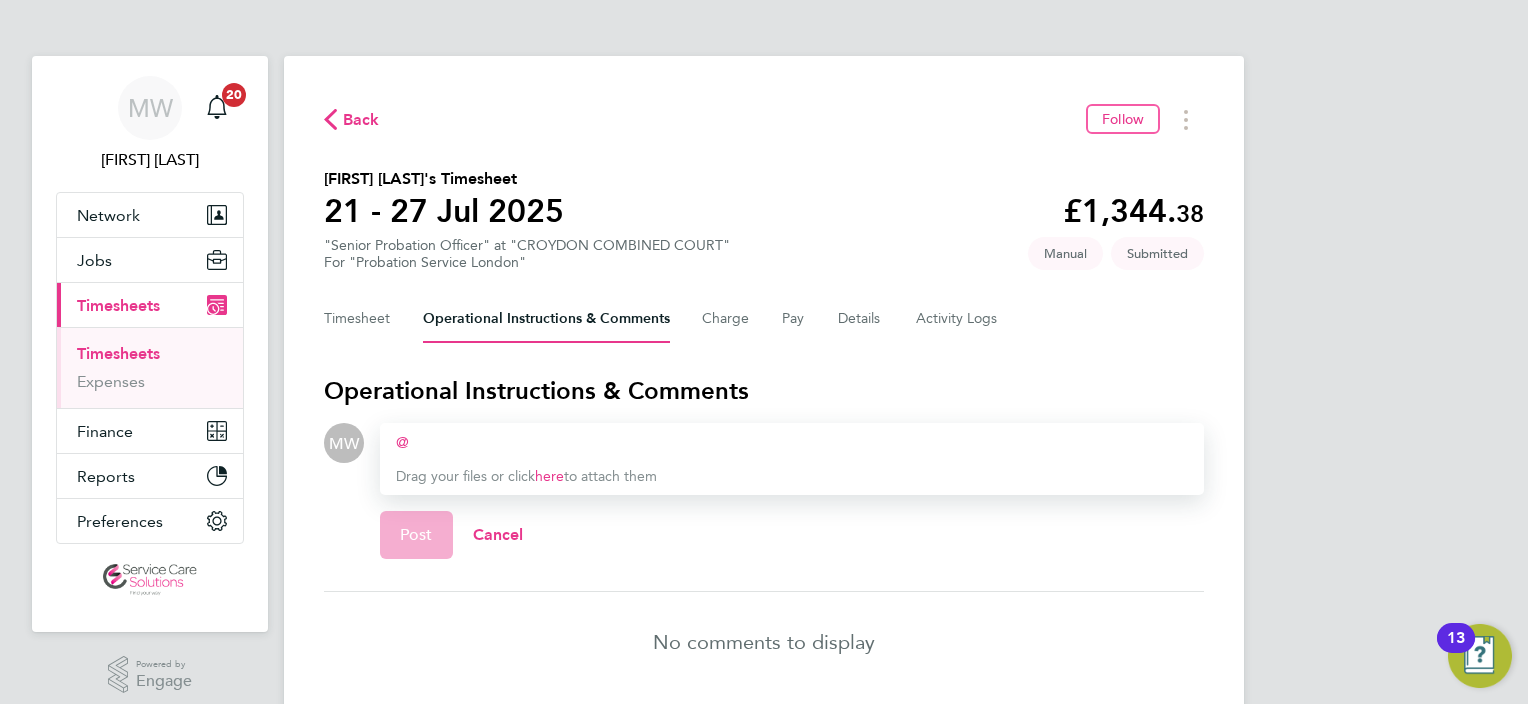 type 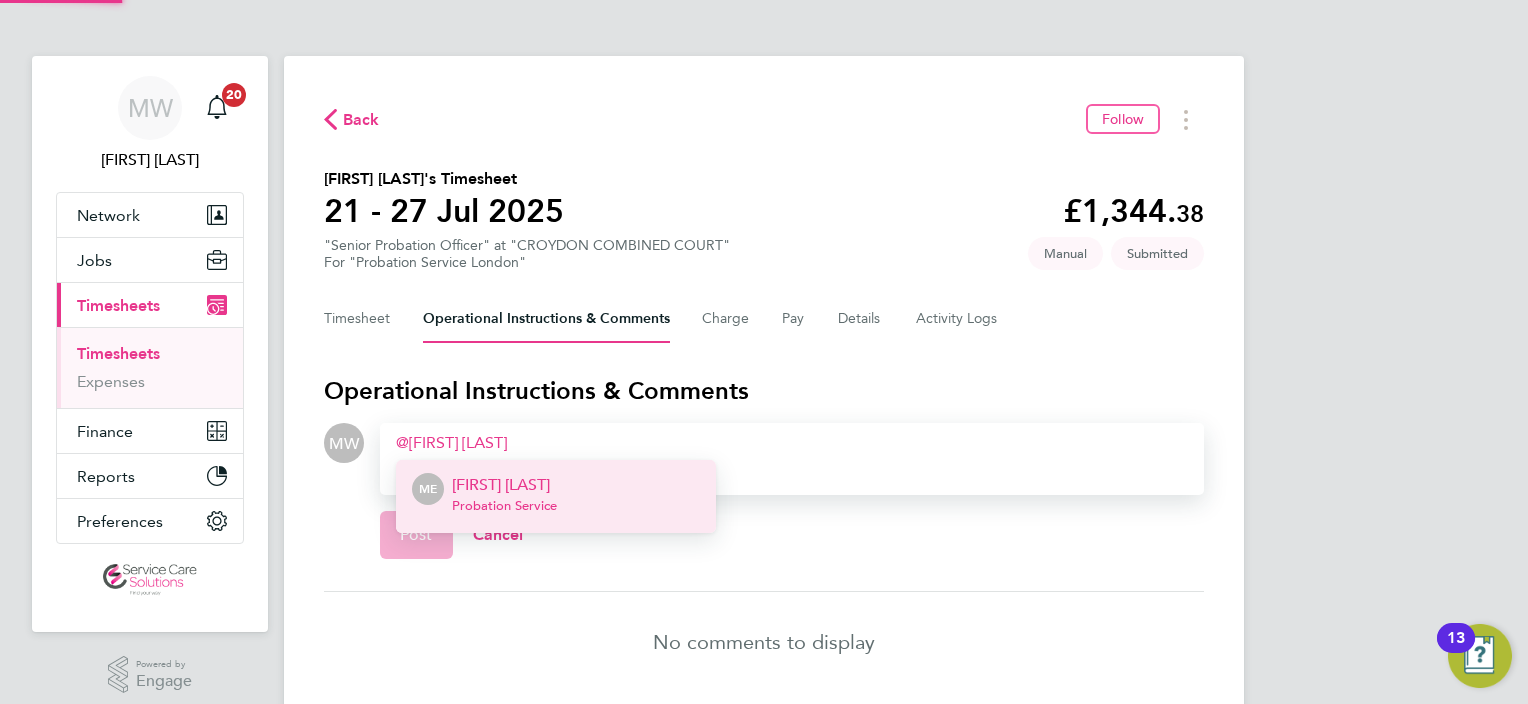 click on "ME   Michael Emmett      Probation Service" at bounding box center (556, 496) 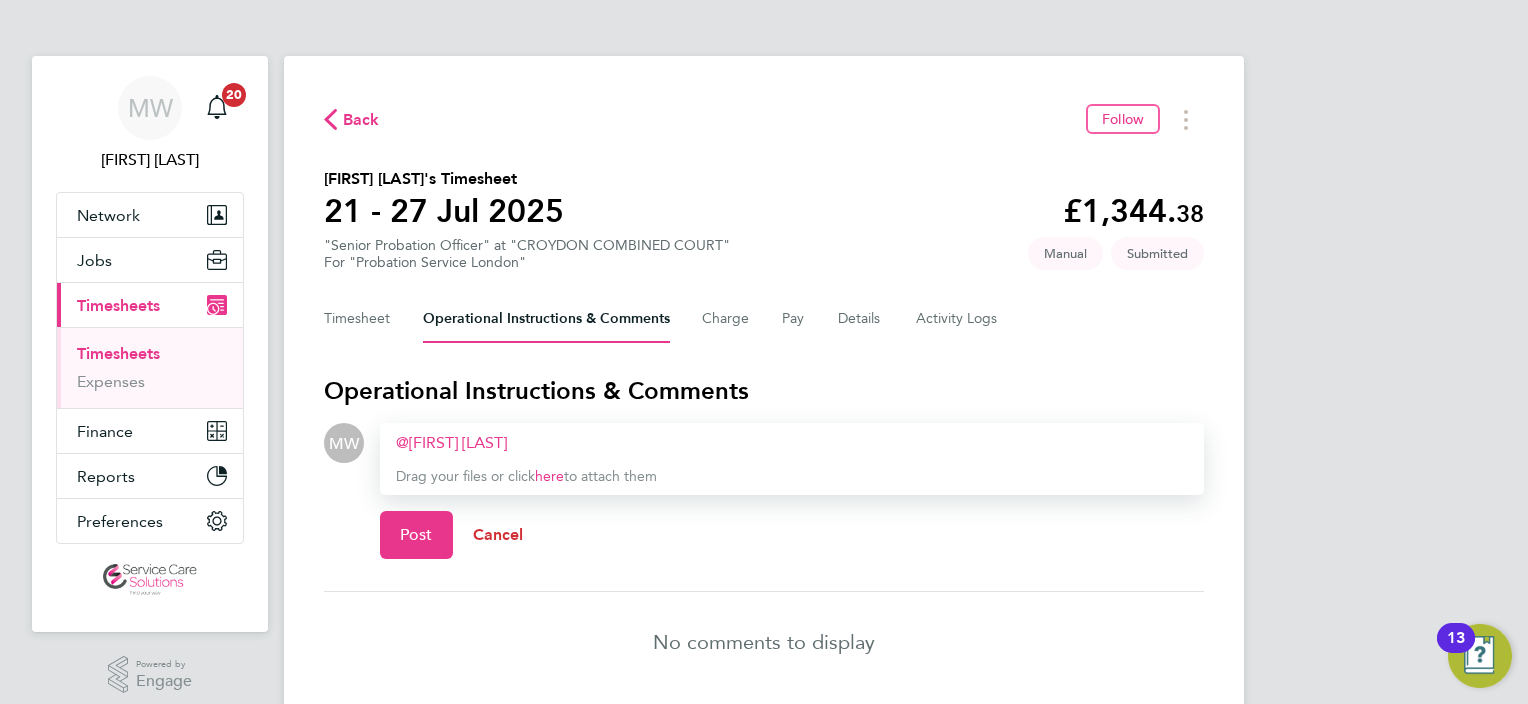 click on "Cancel" 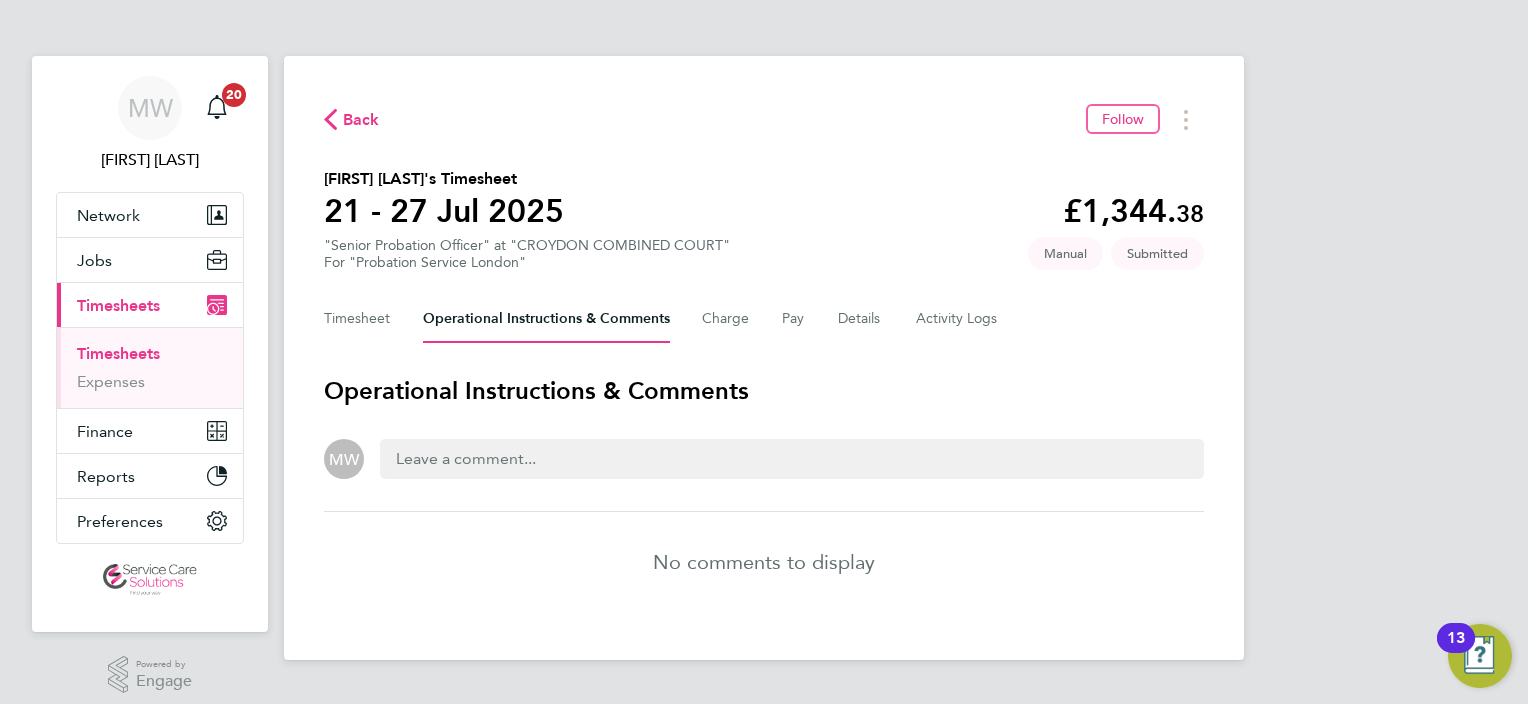 click 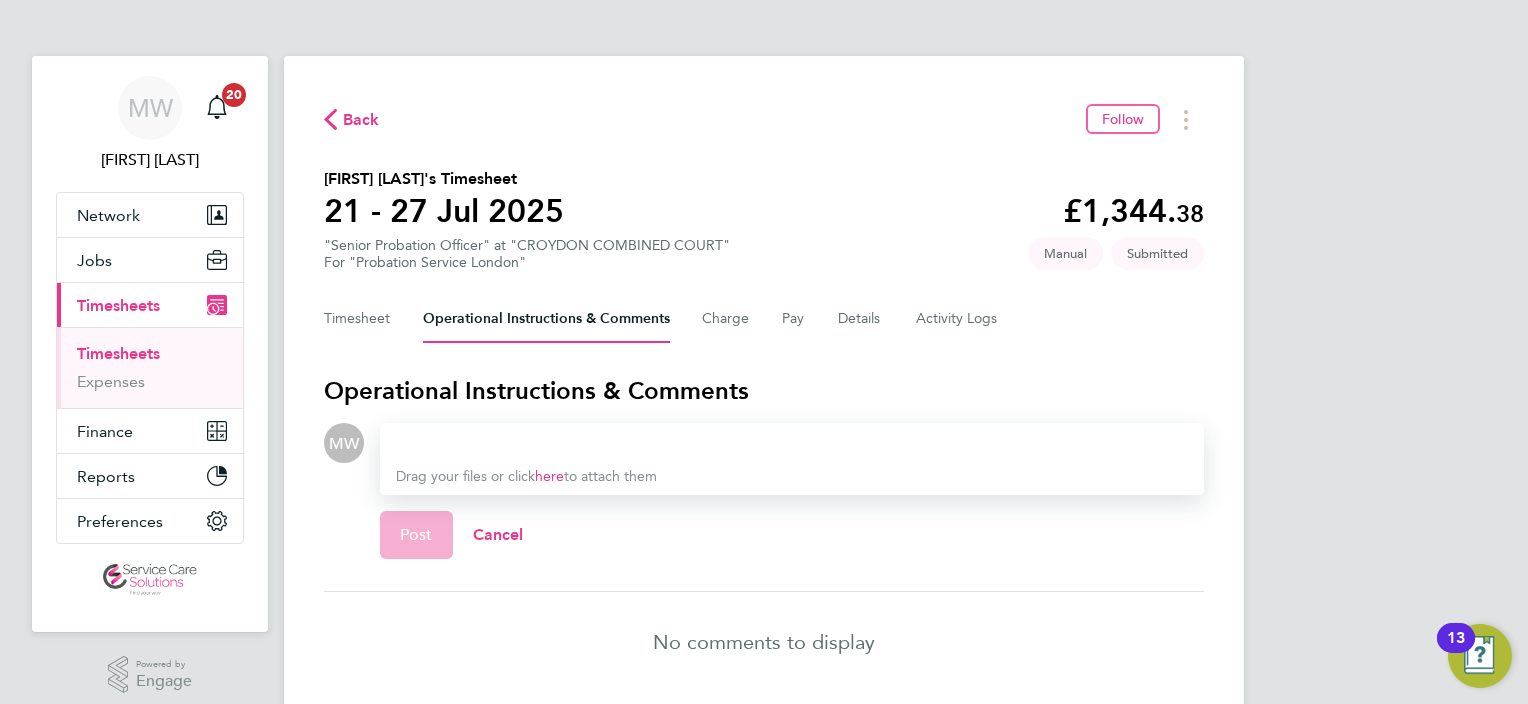 click at bounding box center [792, 443] 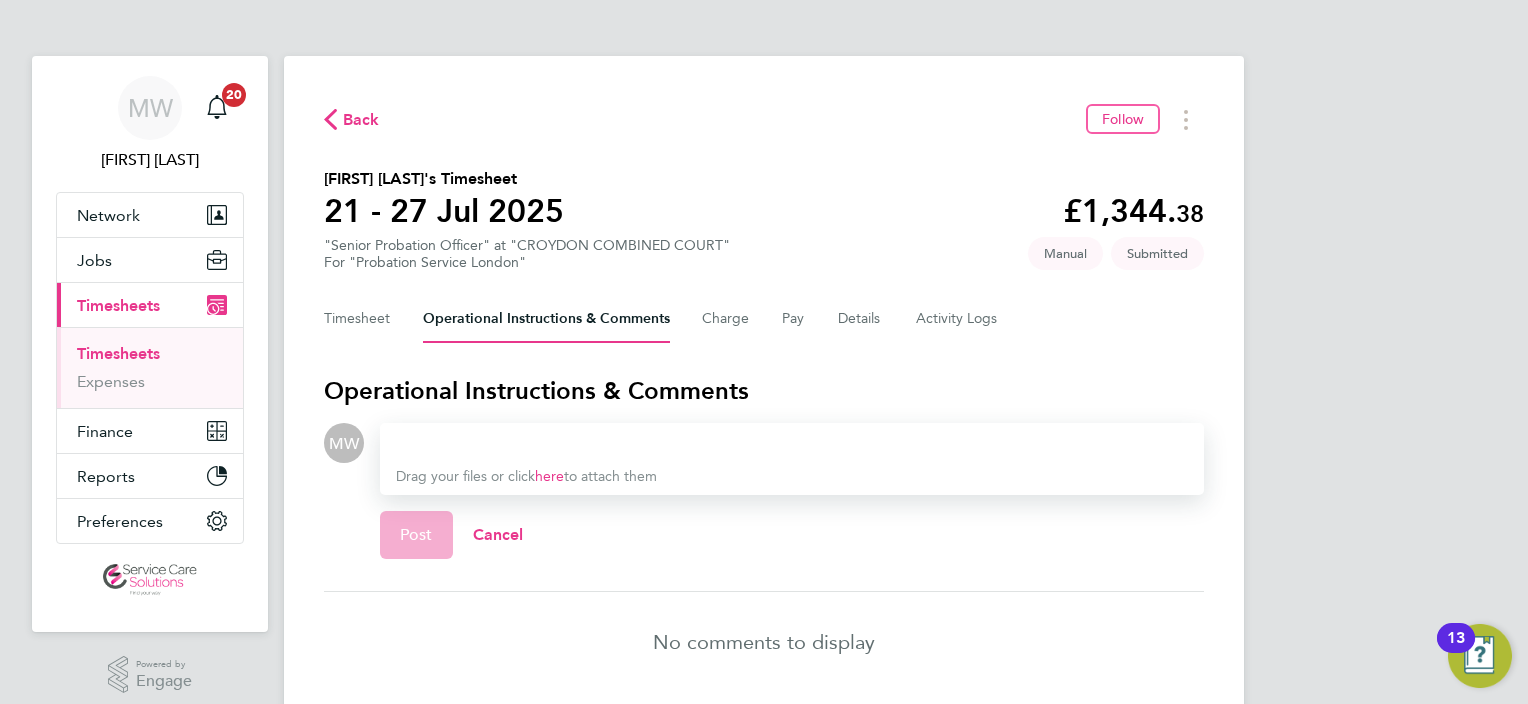 click at bounding box center (792, 443) 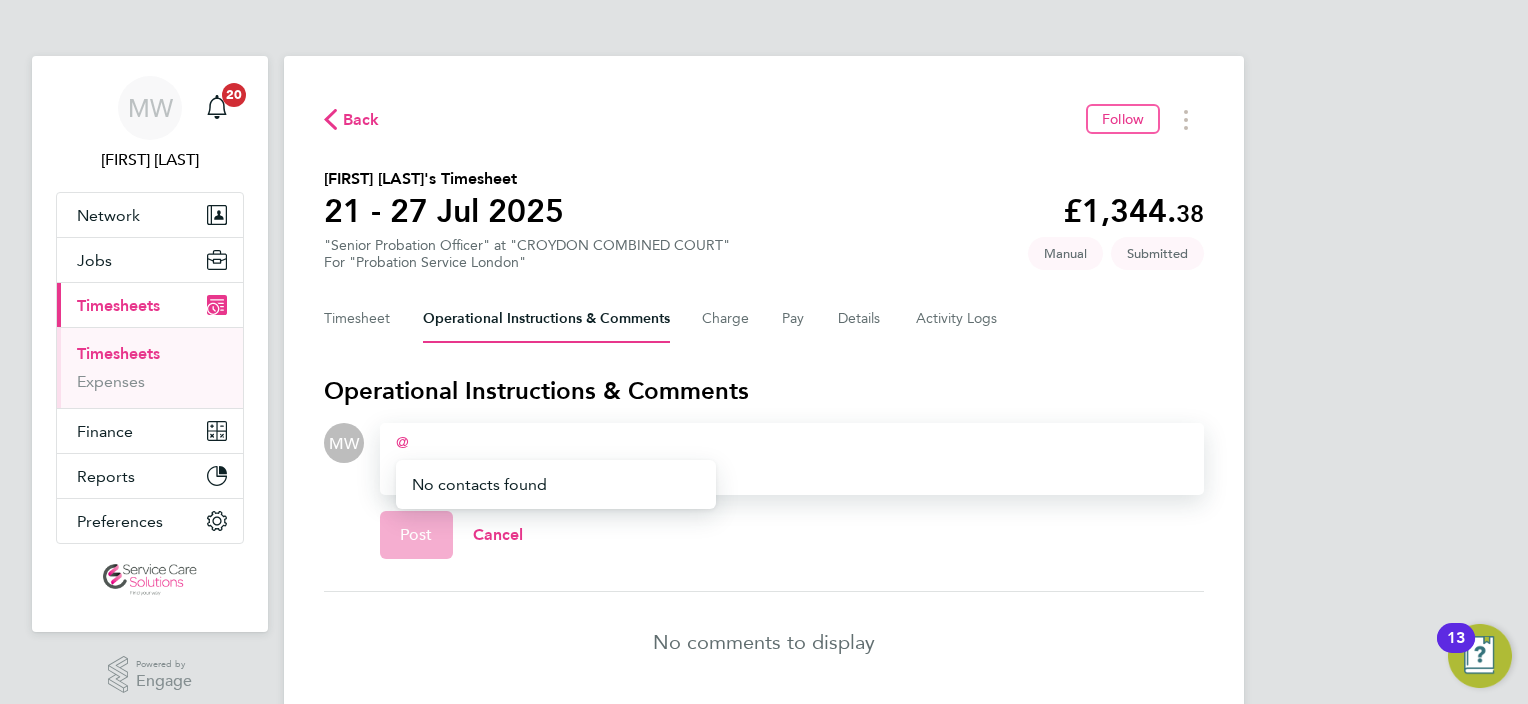 type 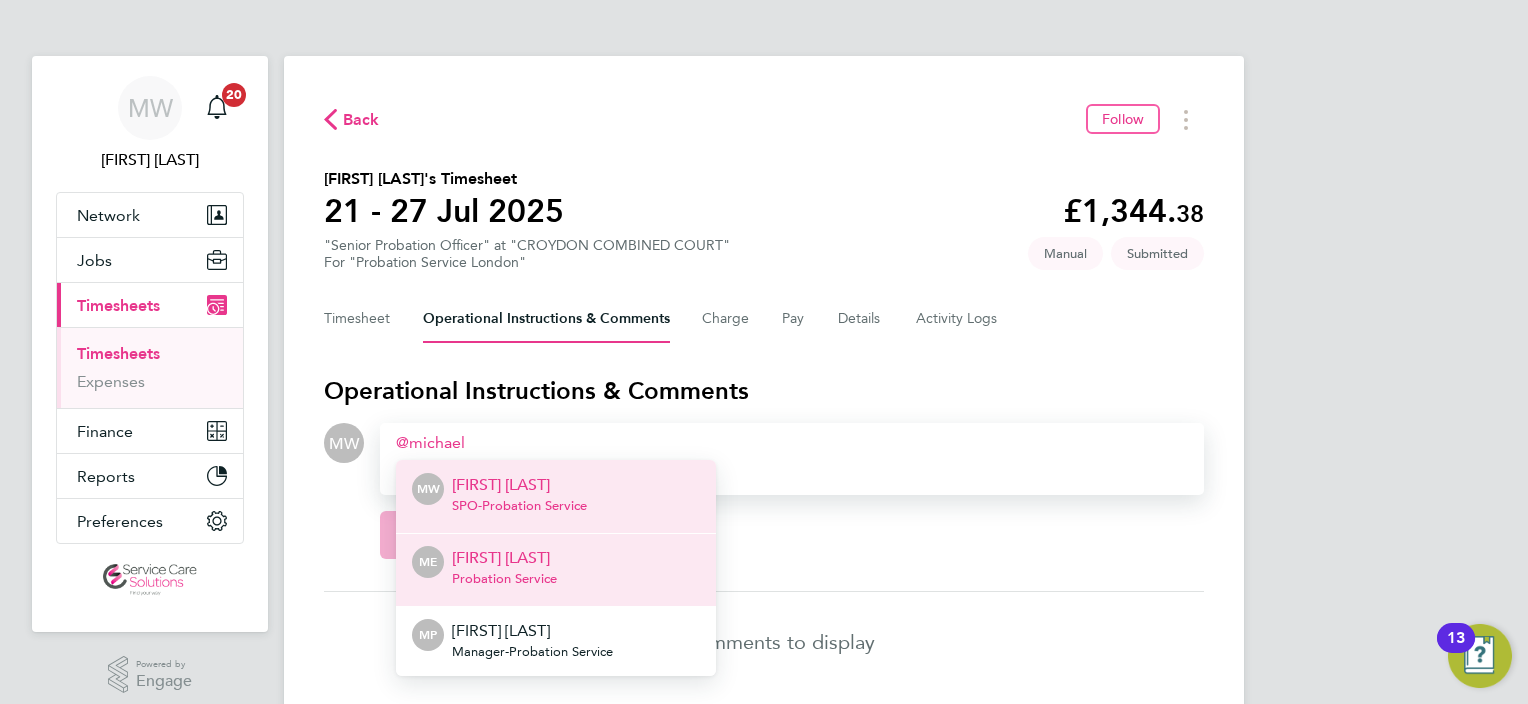 click on "Michael Emmett      Probation Service" at bounding box center [504, 570] 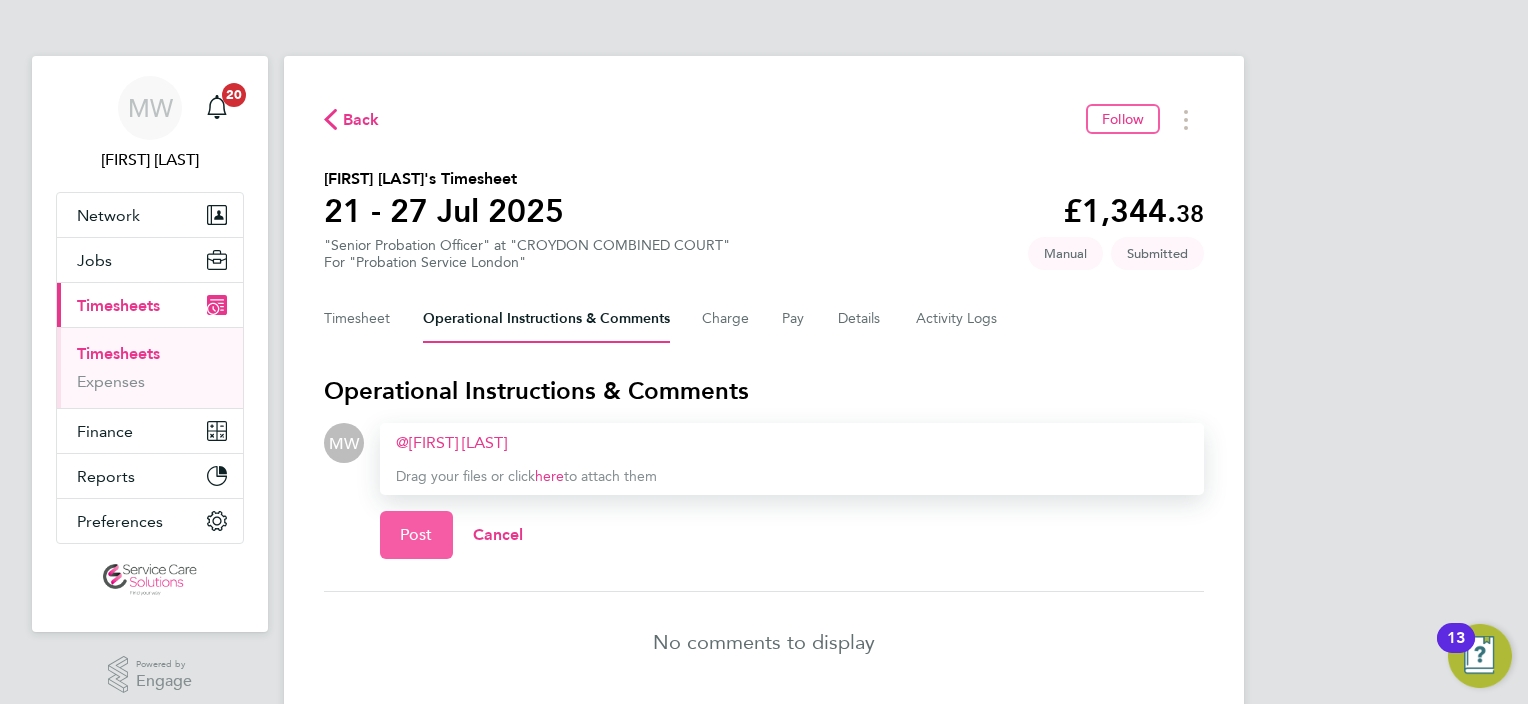 click on "Post" 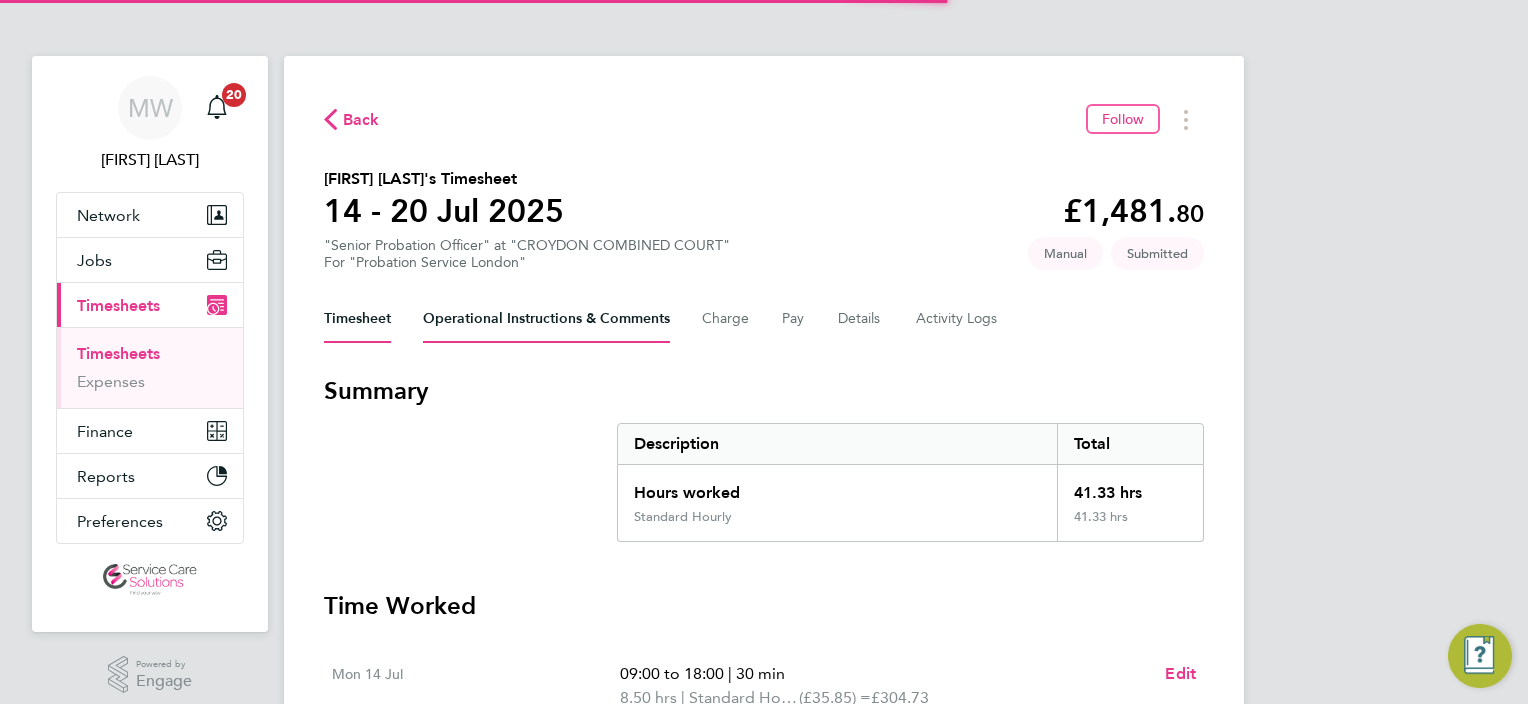 scroll, scrollTop: 0, scrollLeft: 0, axis: both 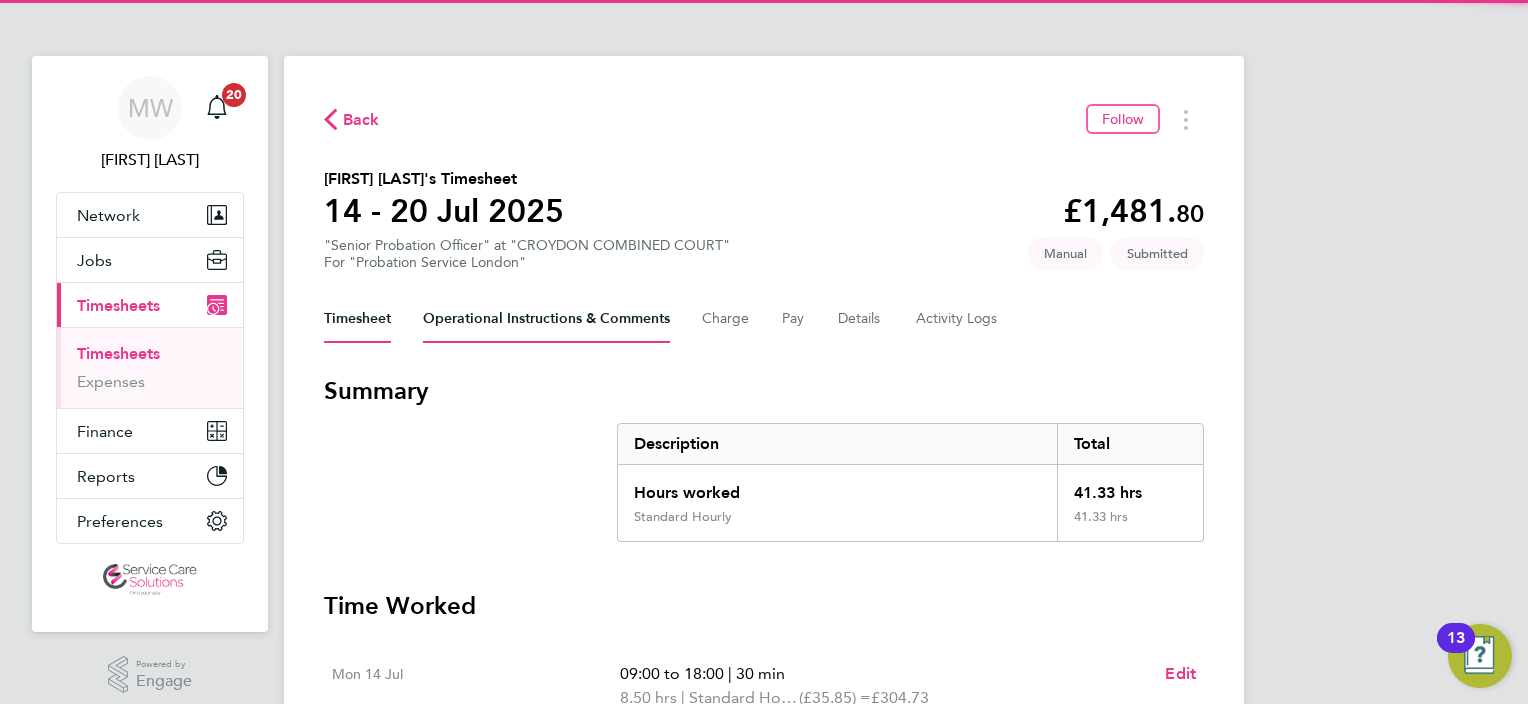 click on "Operational Instructions & Comments" at bounding box center [546, 319] 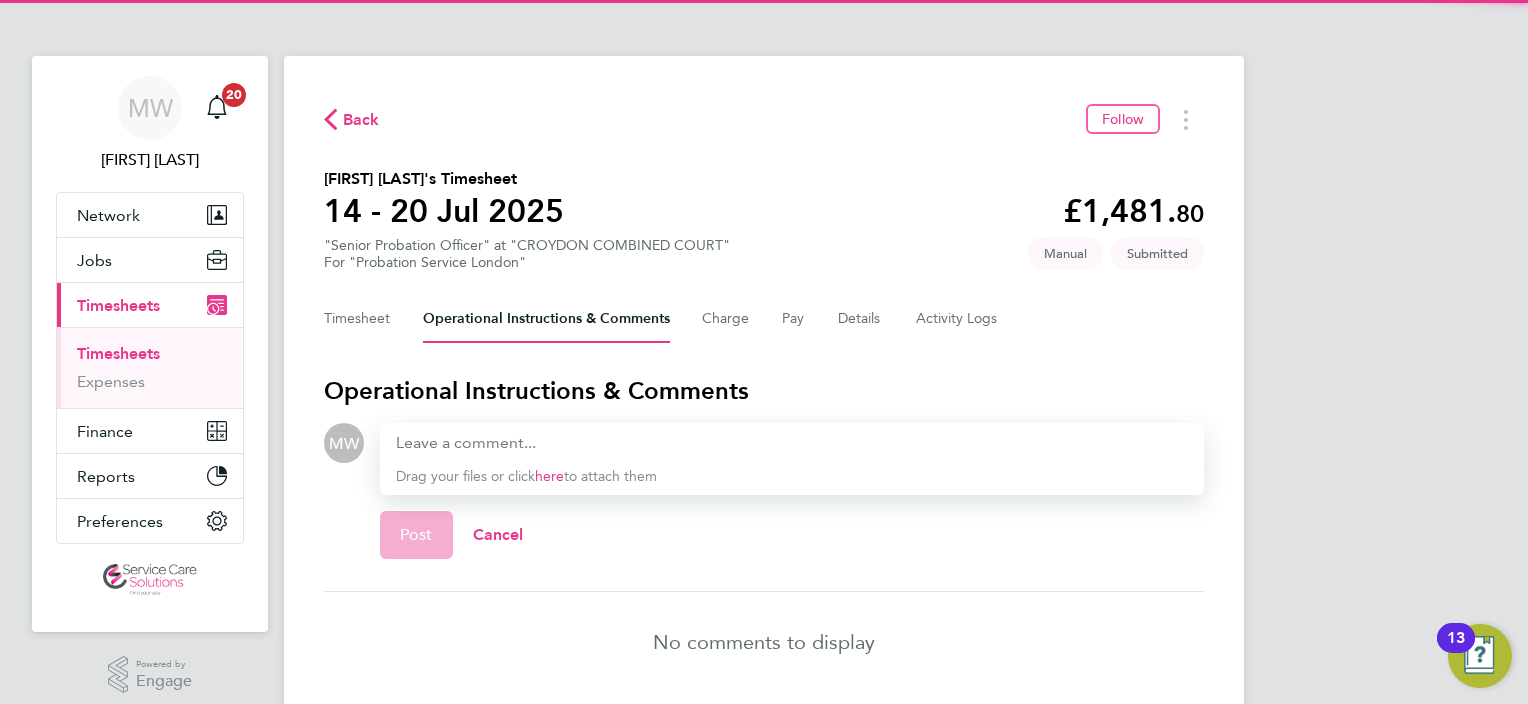click on "Drag your files or click  here  to attach them" 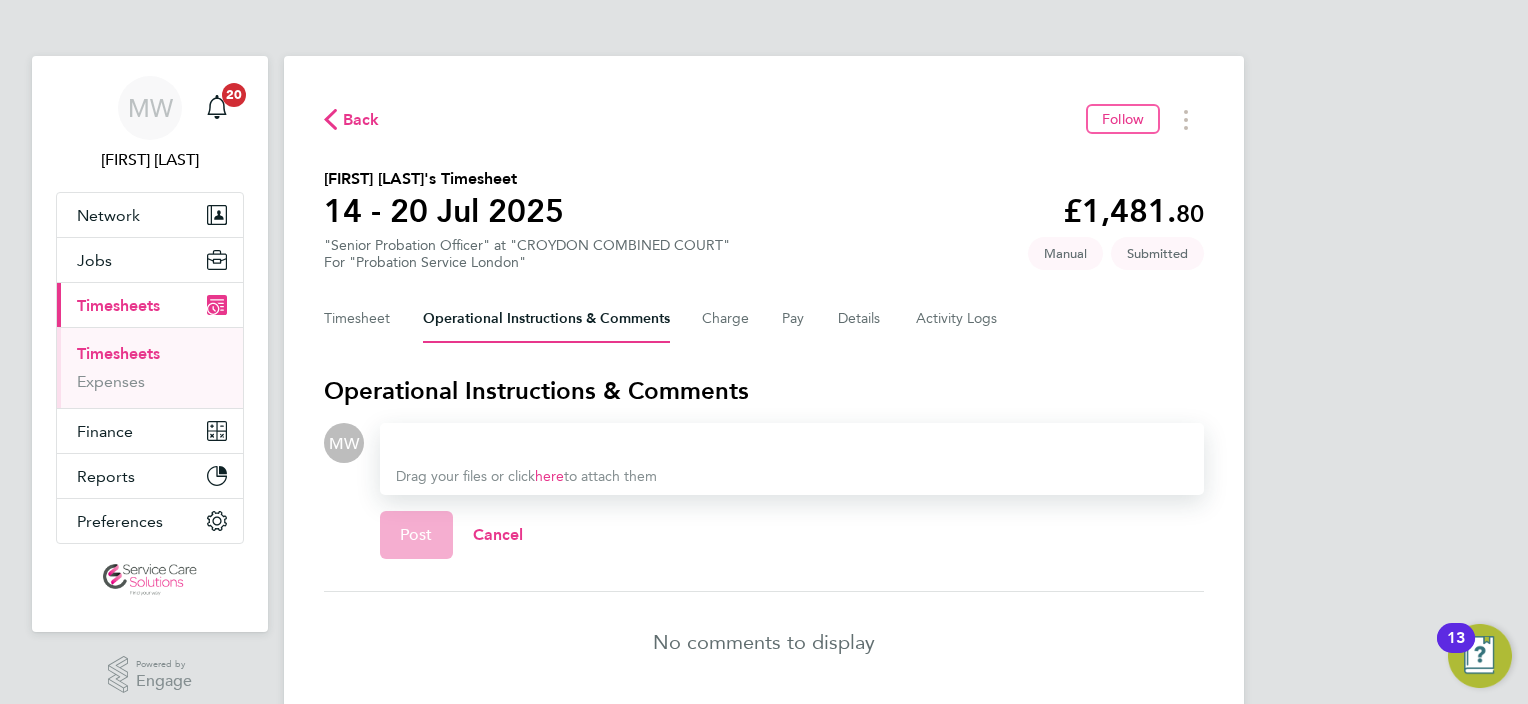 click at bounding box center [792, 443] 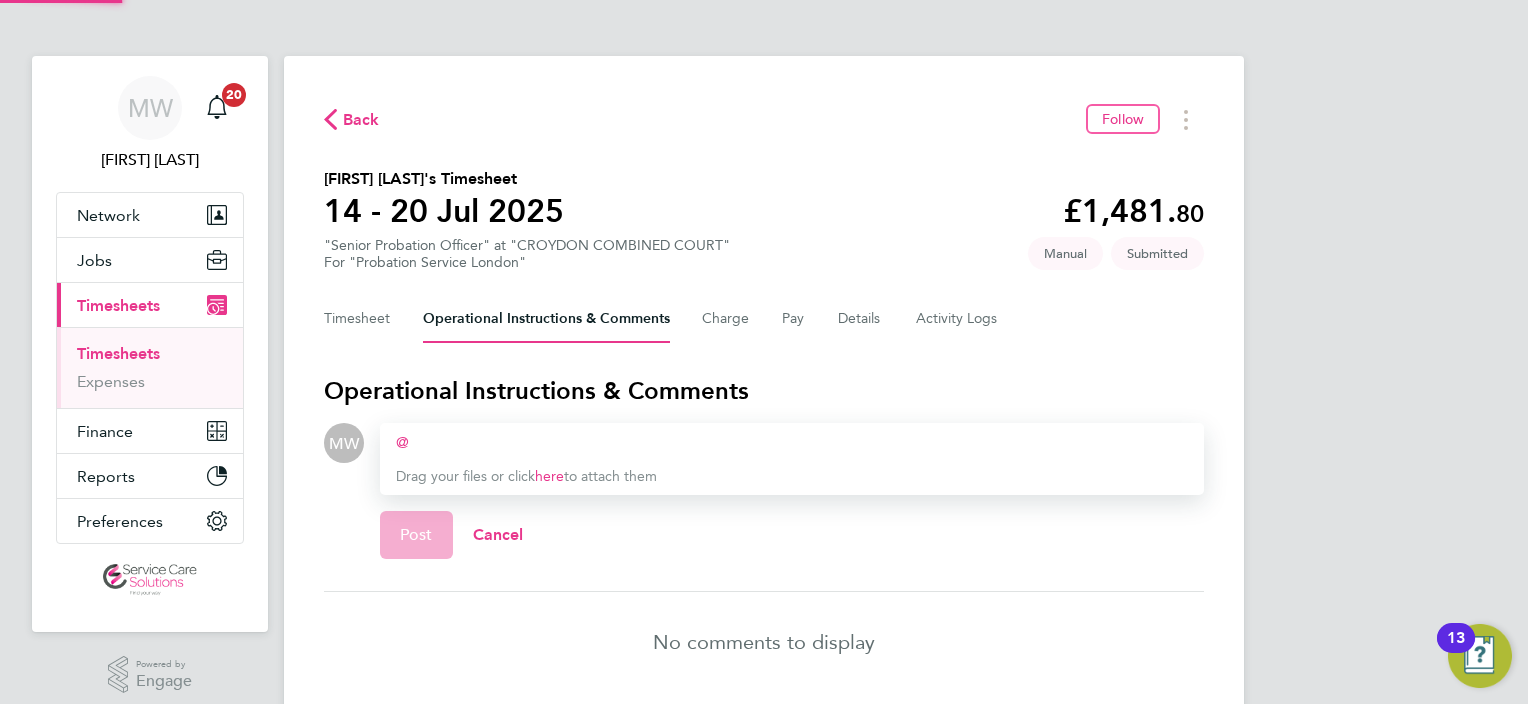 type 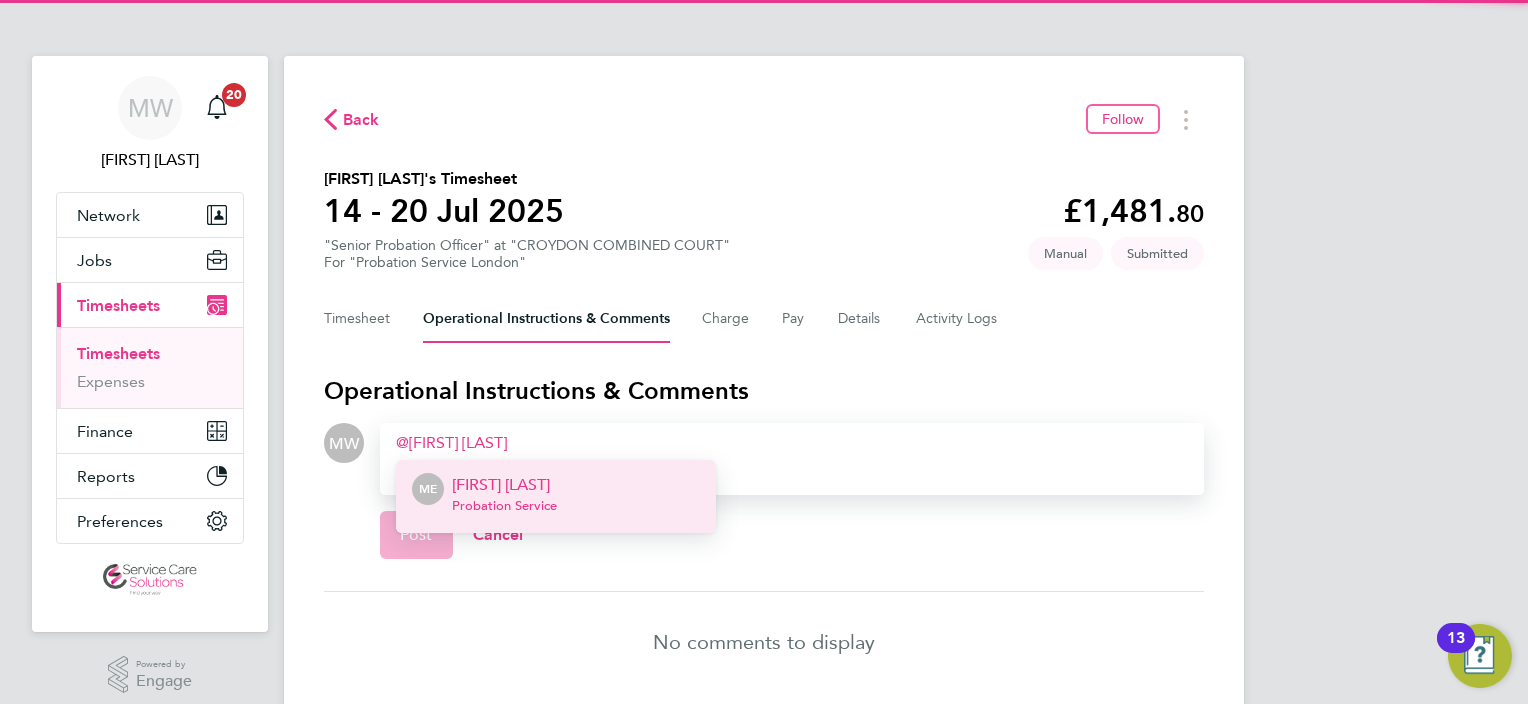 click on "[FIRST] [LAST]" at bounding box center [504, 485] 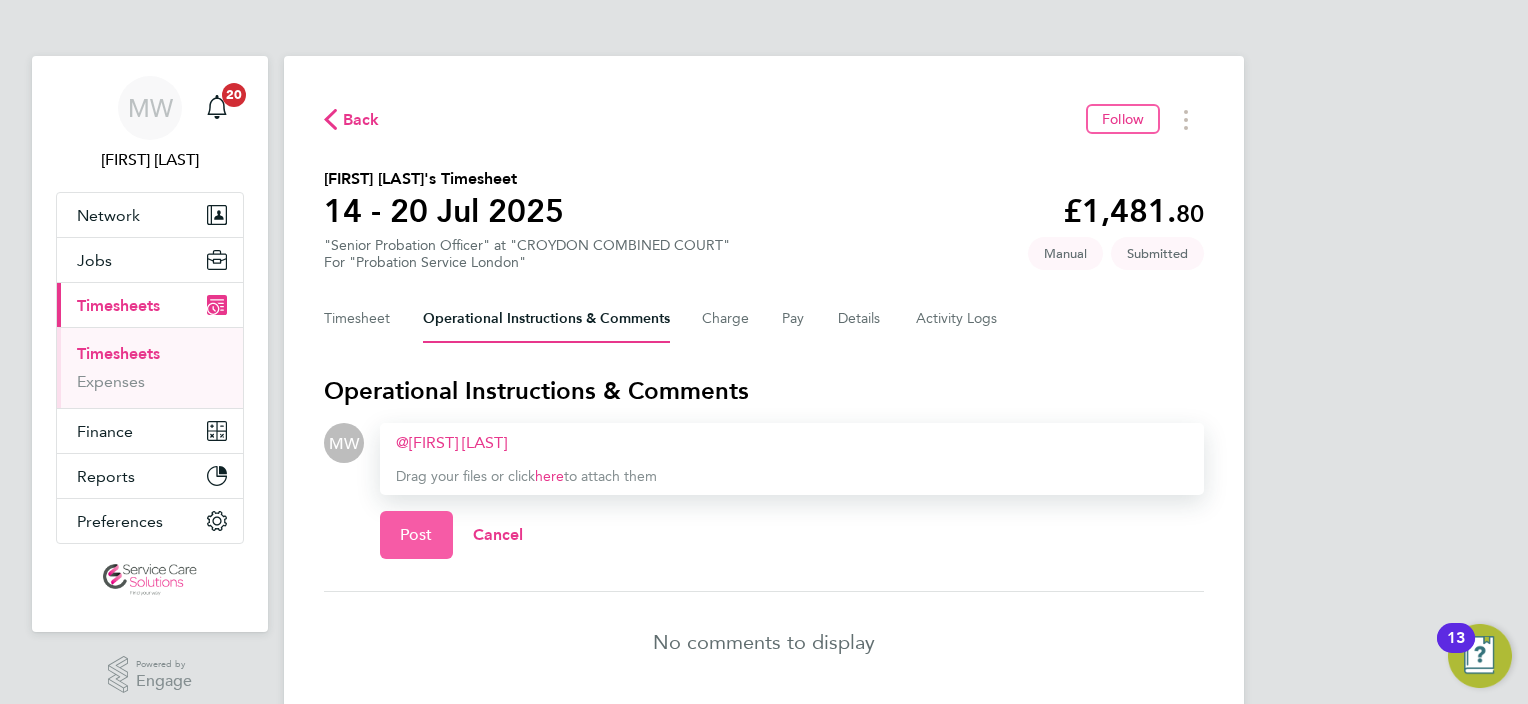 click on "Post" 